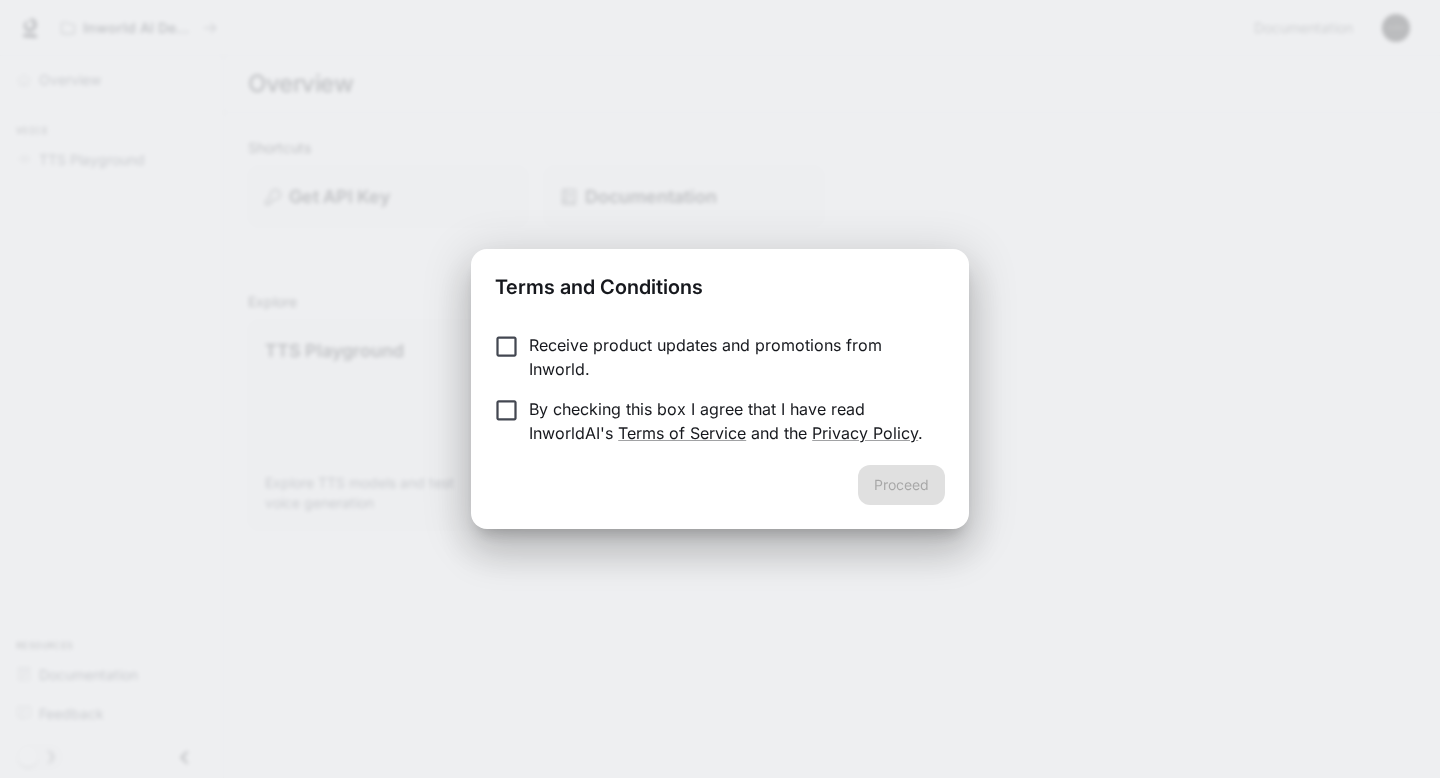 scroll, scrollTop: 0, scrollLeft: 0, axis: both 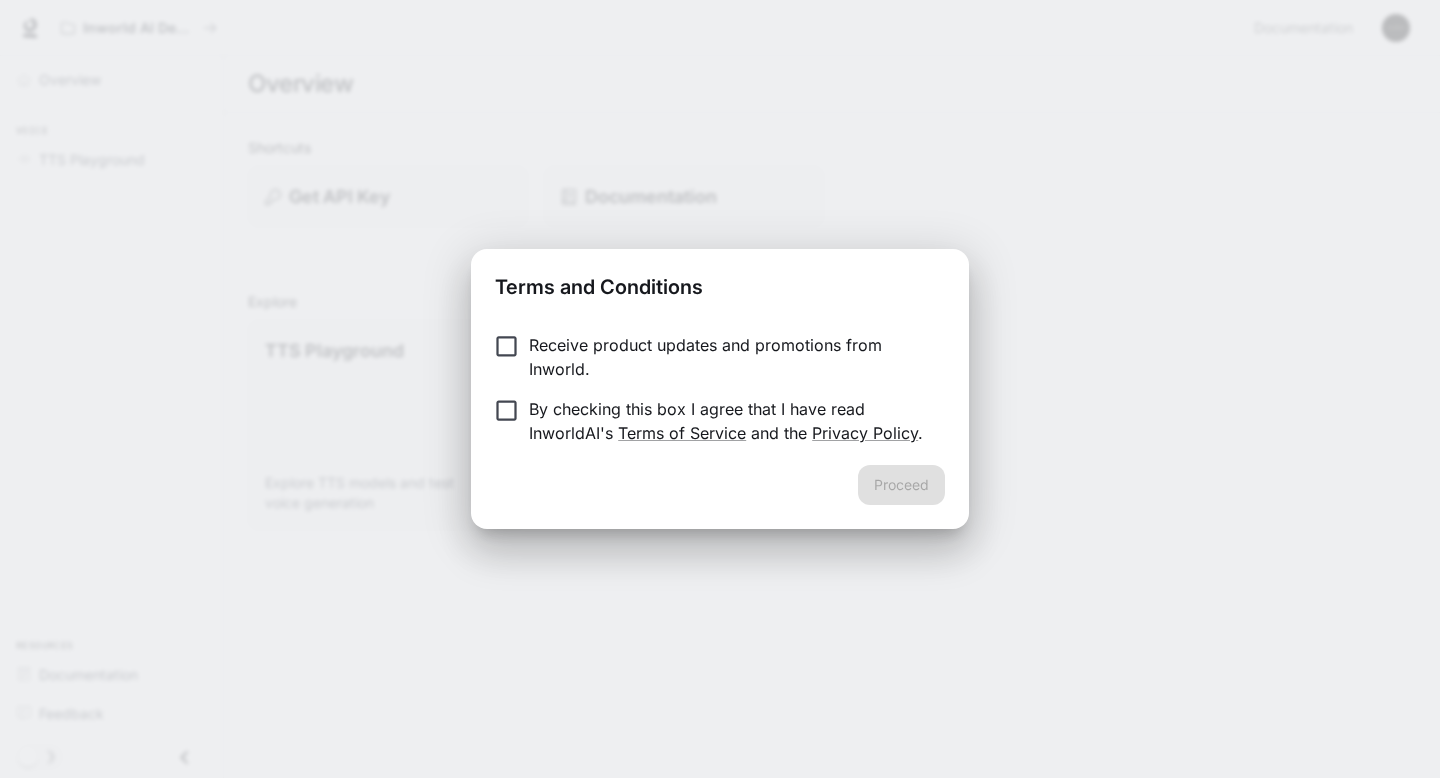 click on "Receive product updates and promotions from Inworld." at bounding box center (729, 357) 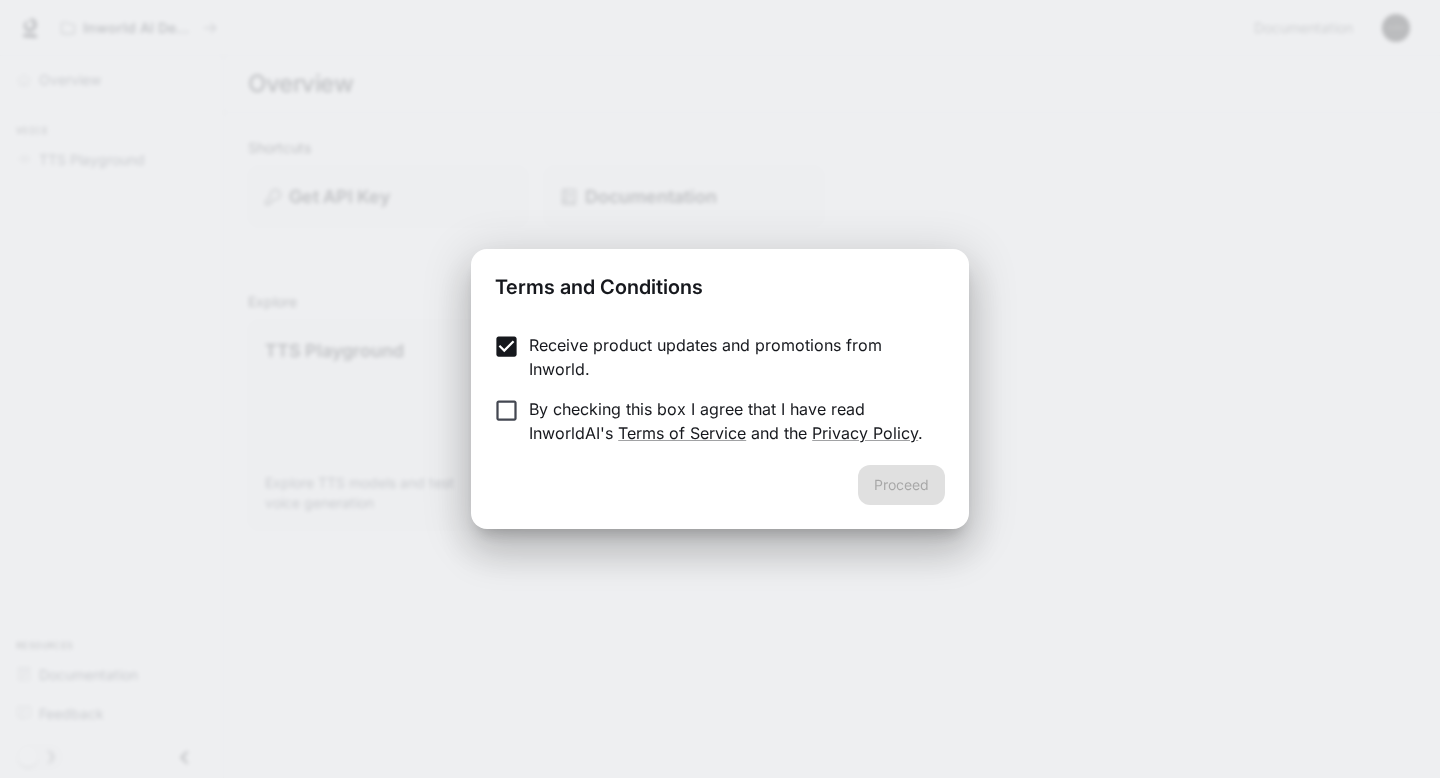 click on "By checking this box I agree that I have read InworldAI's   Terms of Service   and the   Privacy Policy ." at bounding box center [729, 421] 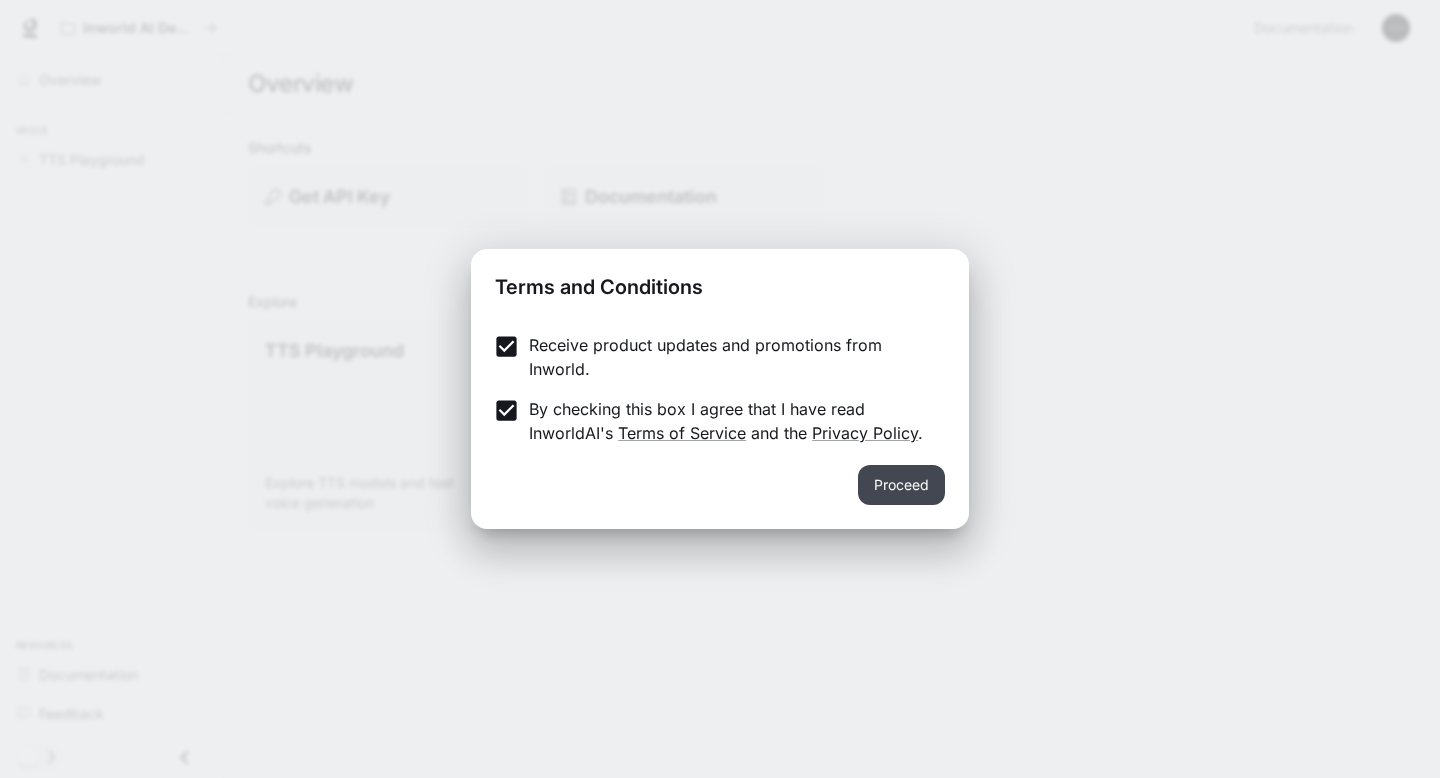 click on "Proceed" at bounding box center (901, 485) 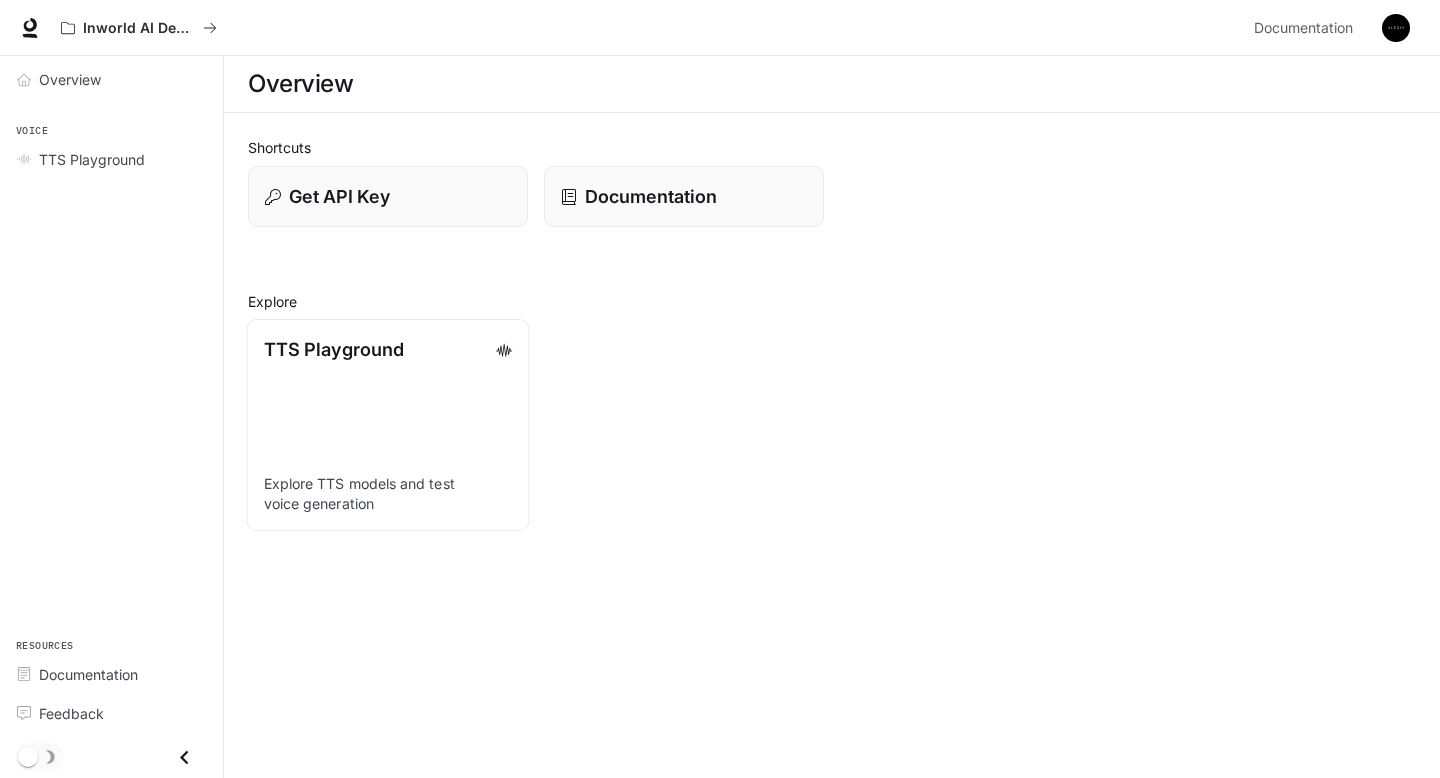 click on "TTS Playground Explore TTS models and test voice generation" at bounding box center (388, 425) 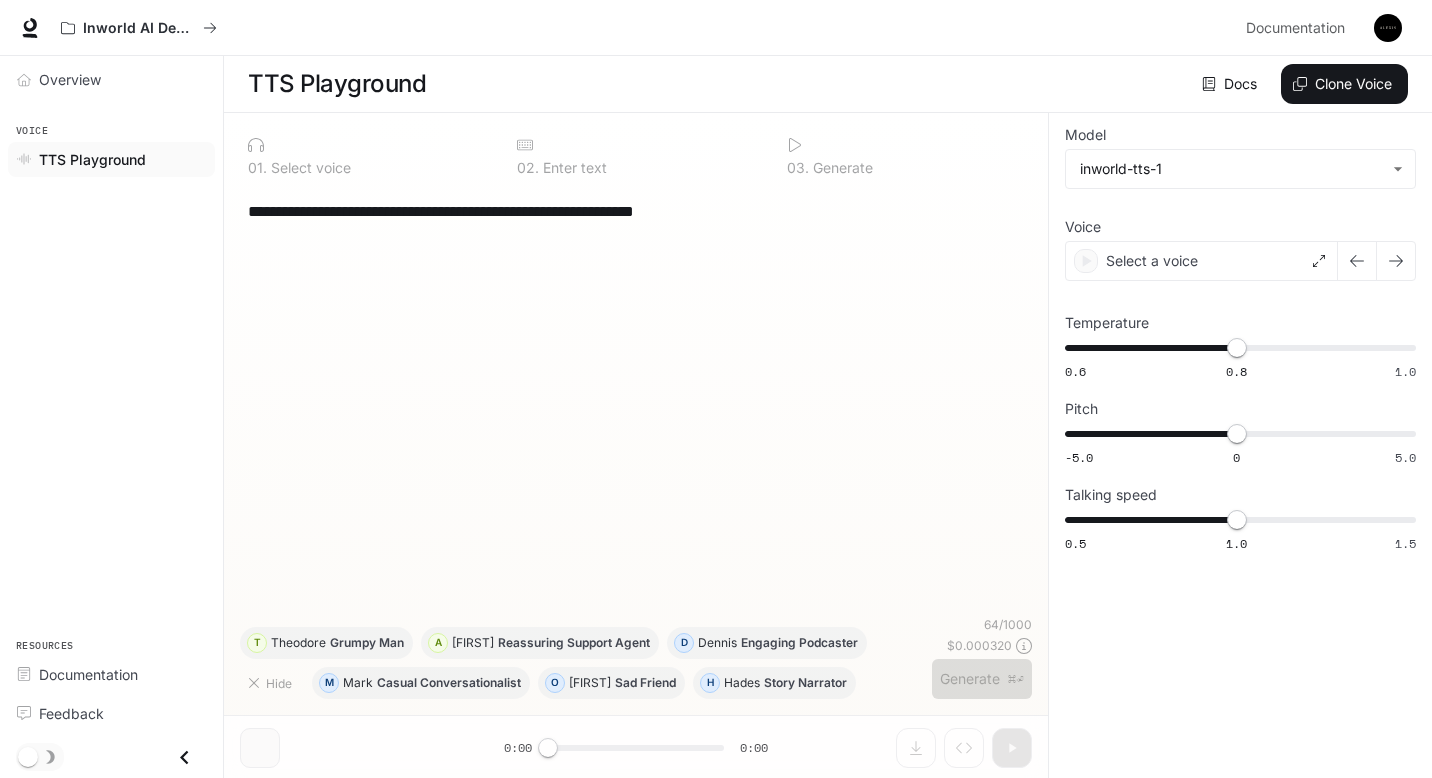 click on "**********" at bounding box center [636, 401] 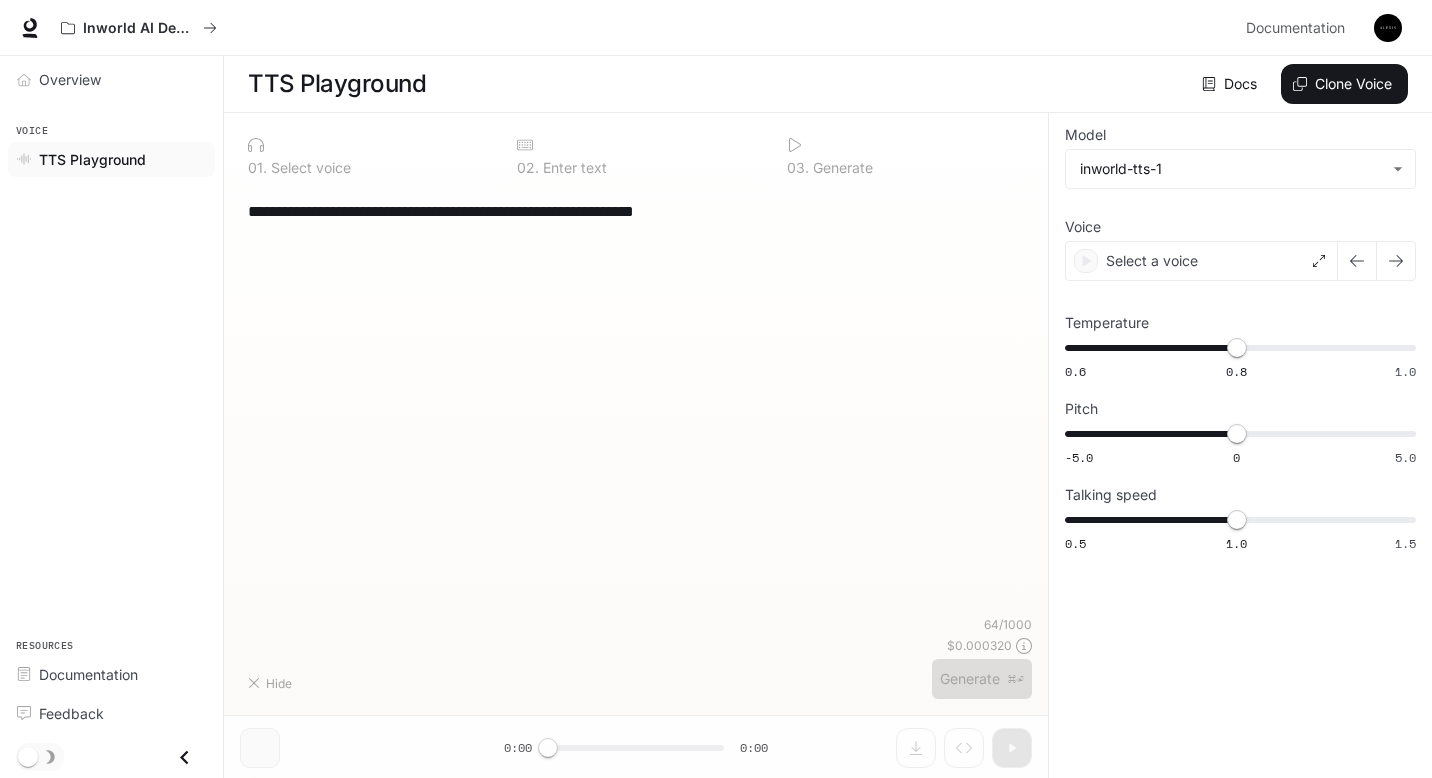 type on "*" 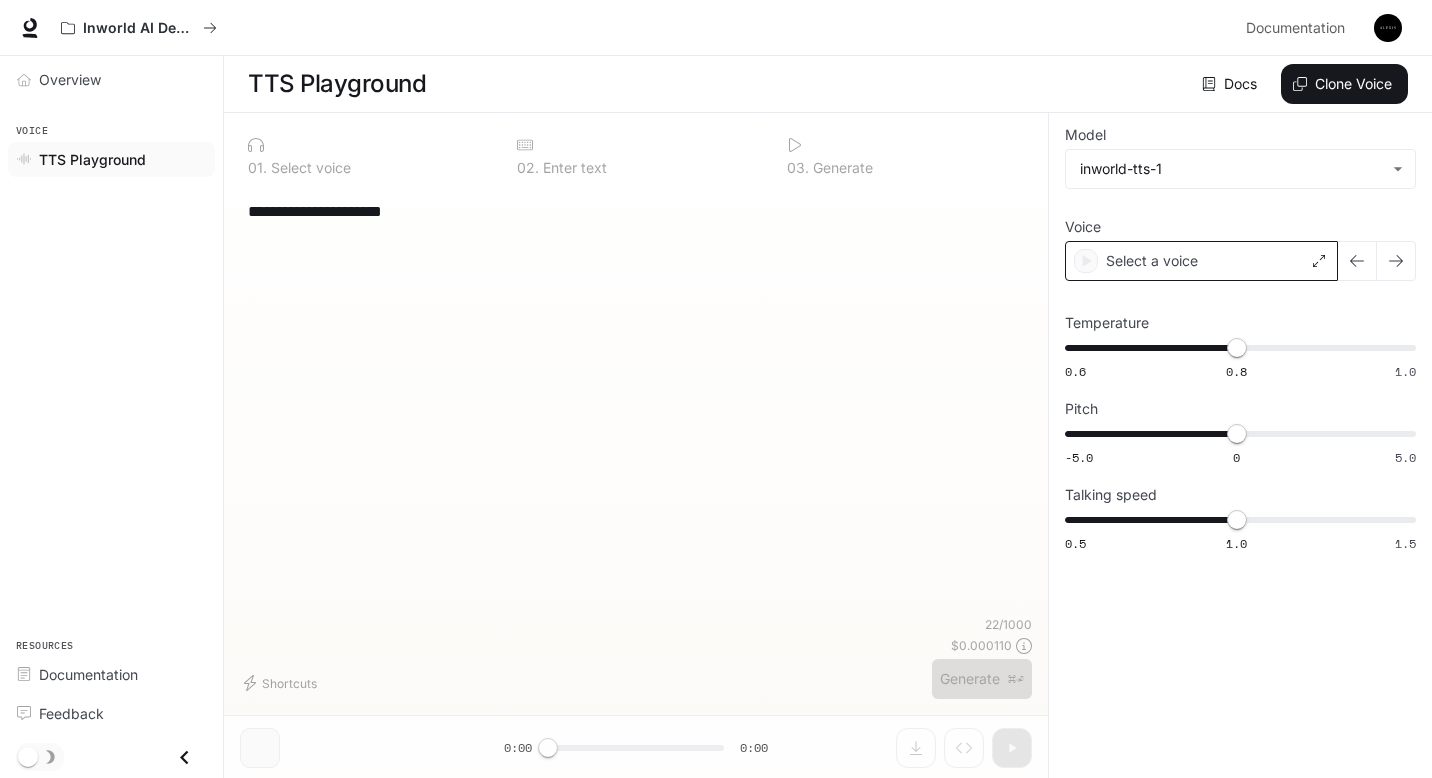 type on "**********" 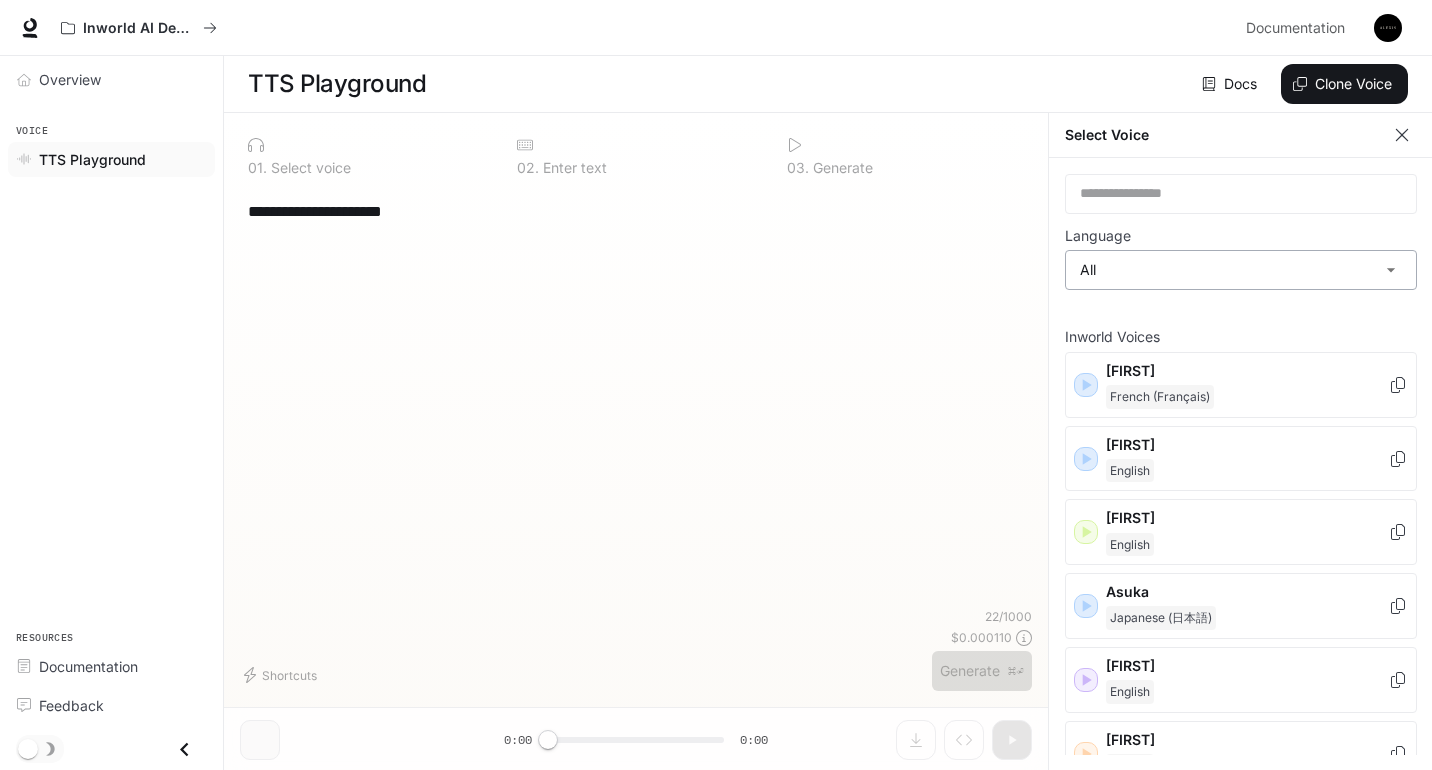 click on "**********" at bounding box center (716, 385) 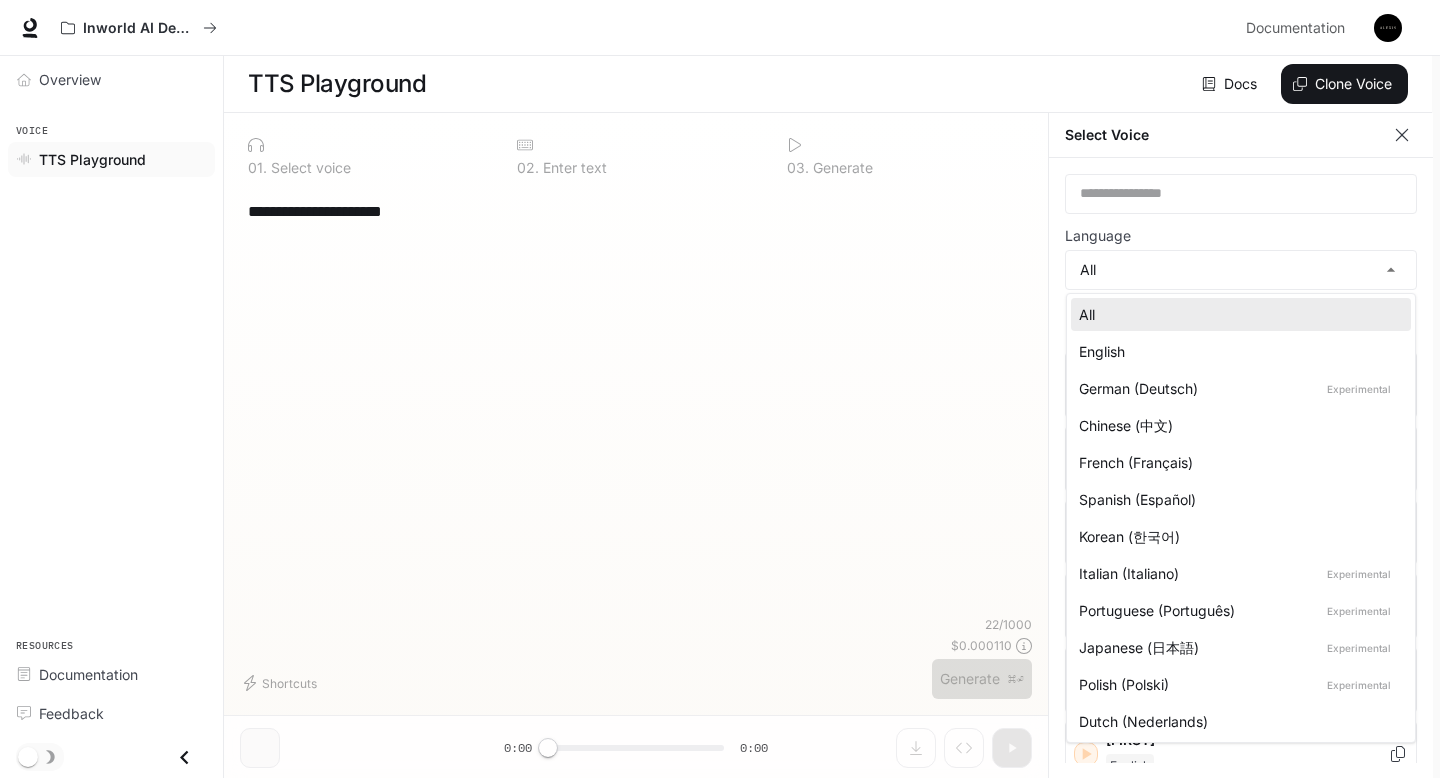 click at bounding box center (720, 389) 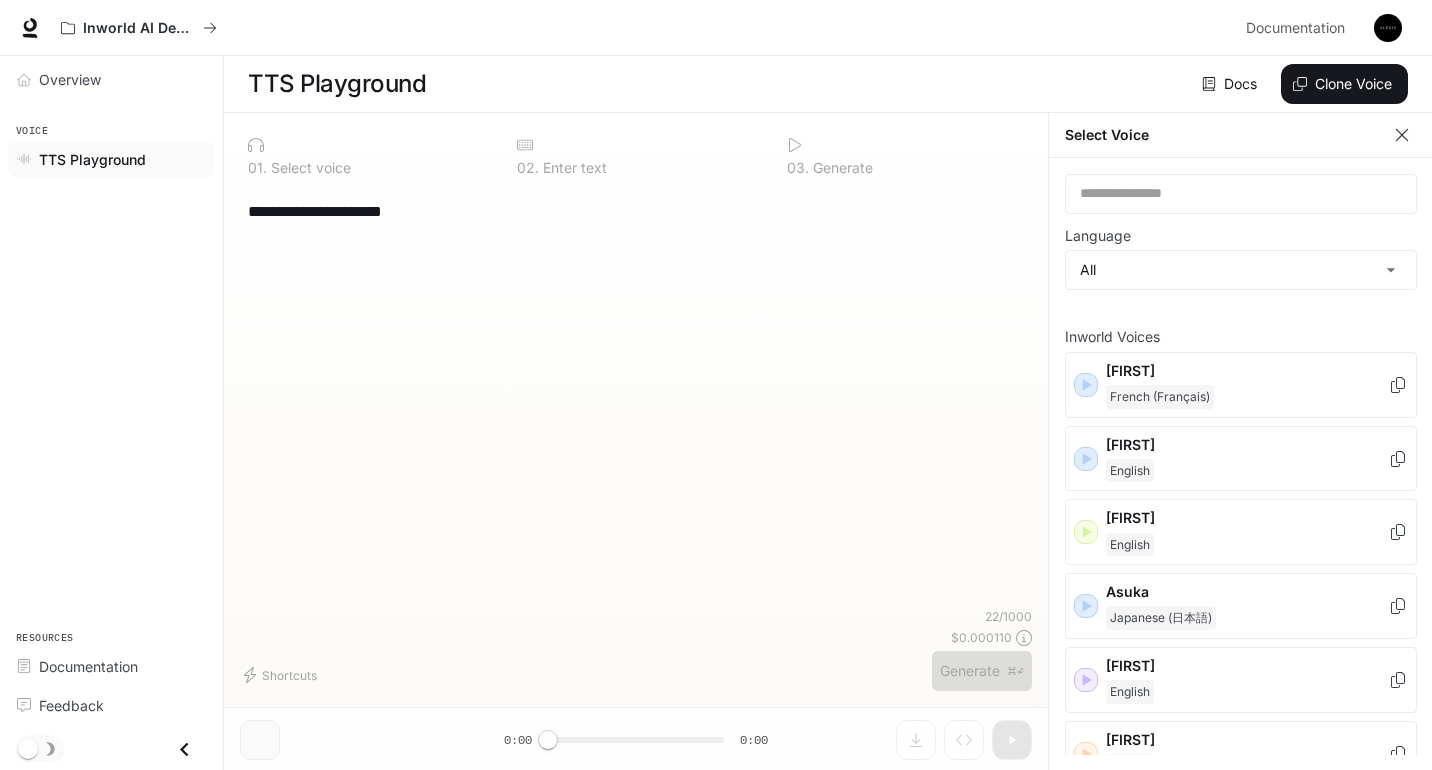 click 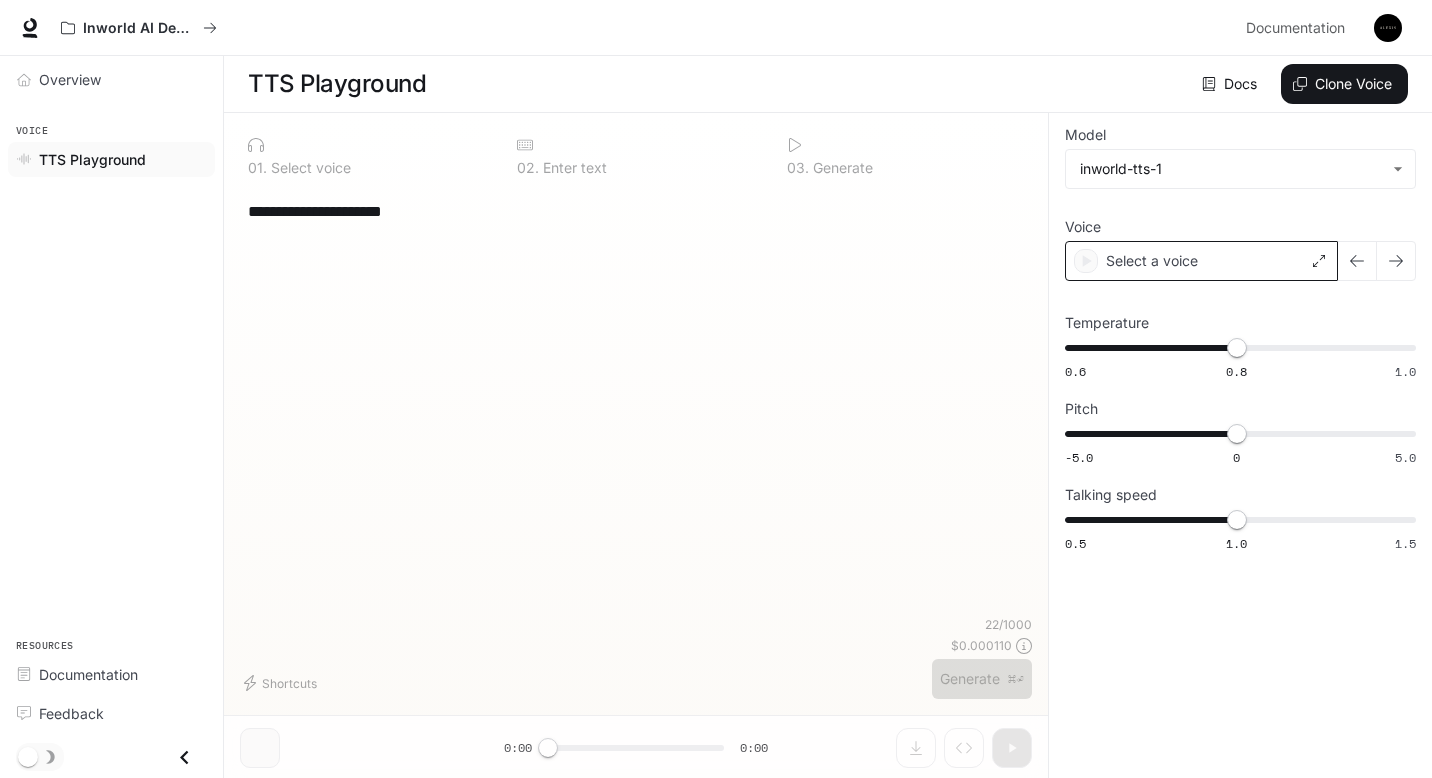 click on "Select a voice" at bounding box center (1201, 261) 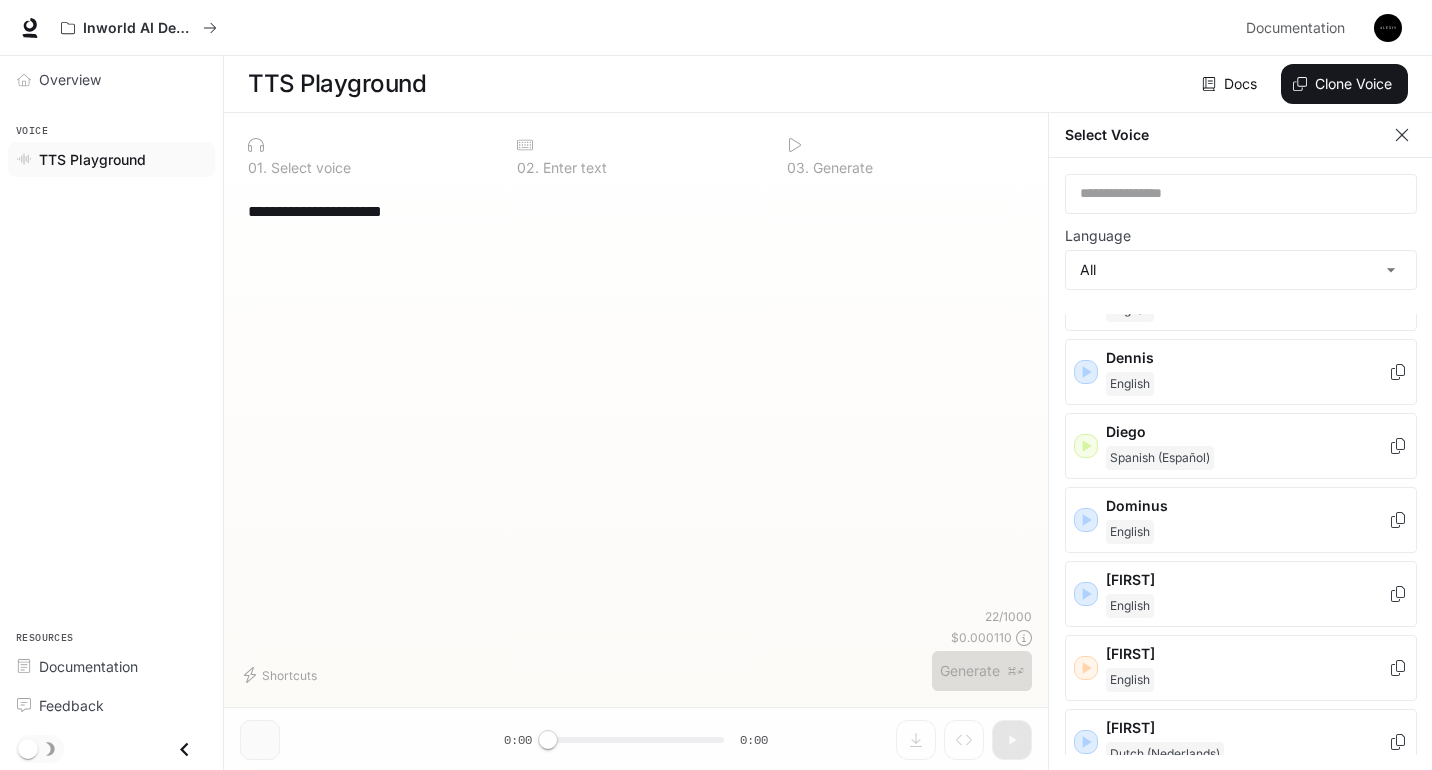 scroll, scrollTop: 477, scrollLeft: 0, axis: vertical 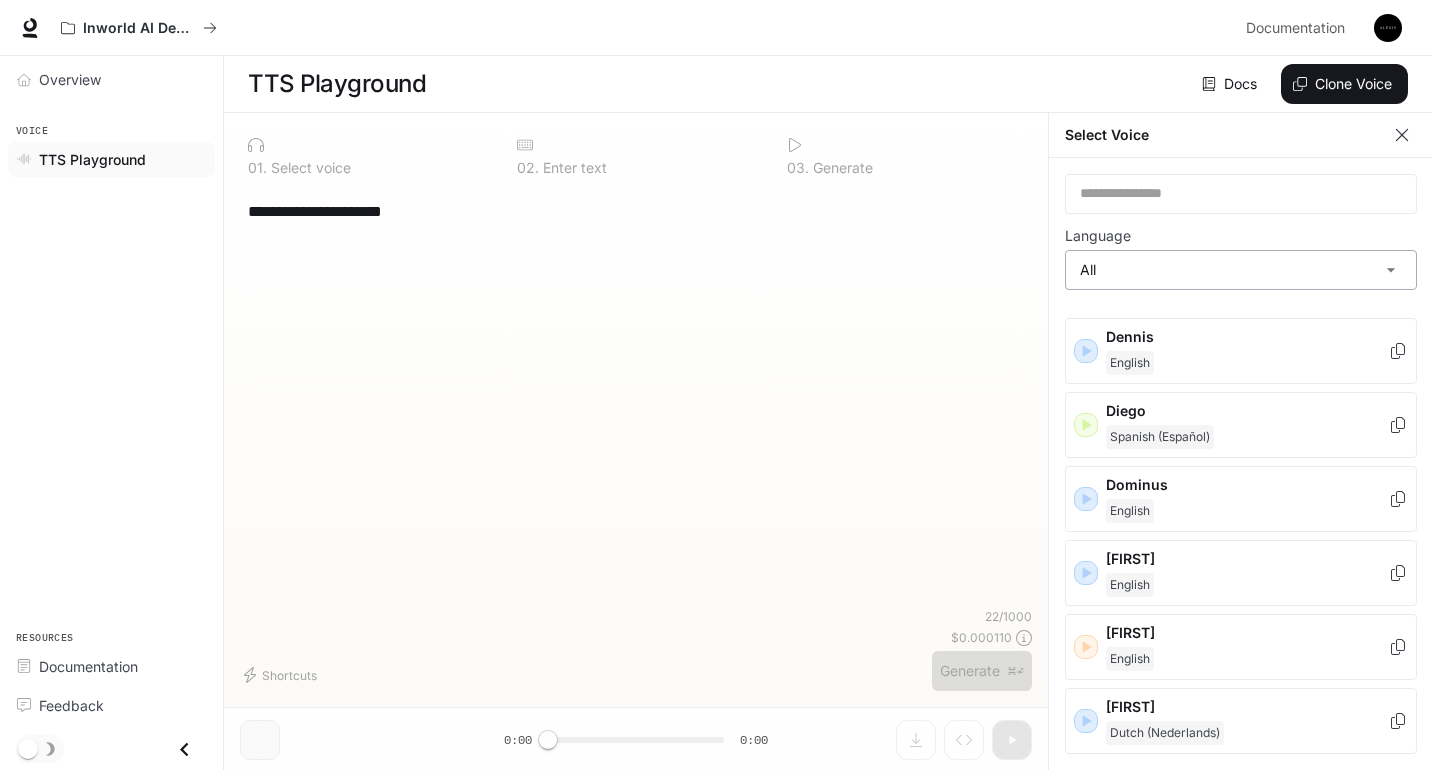 click on "**********" at bounding box center (716, 385) 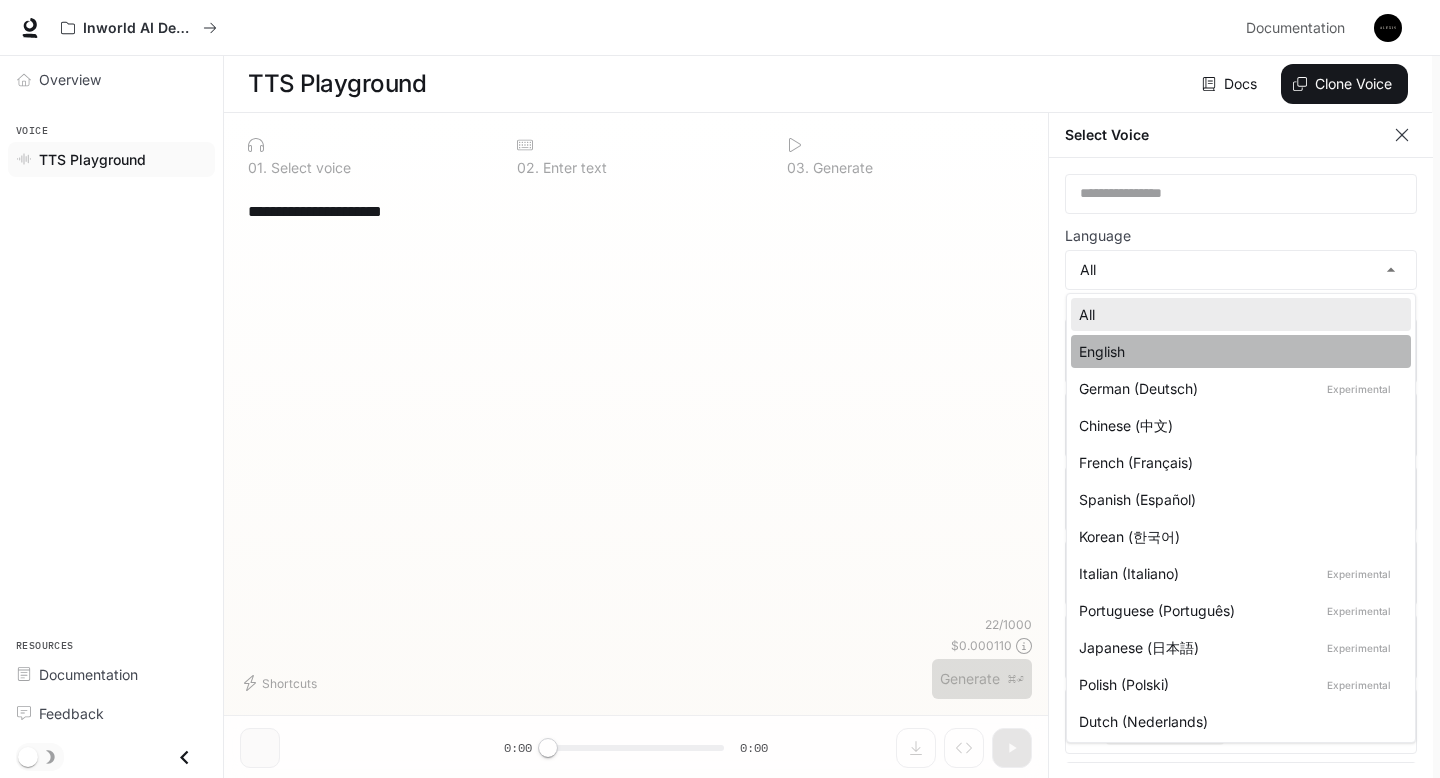 click on "English" at bounding box center [1237, 351] 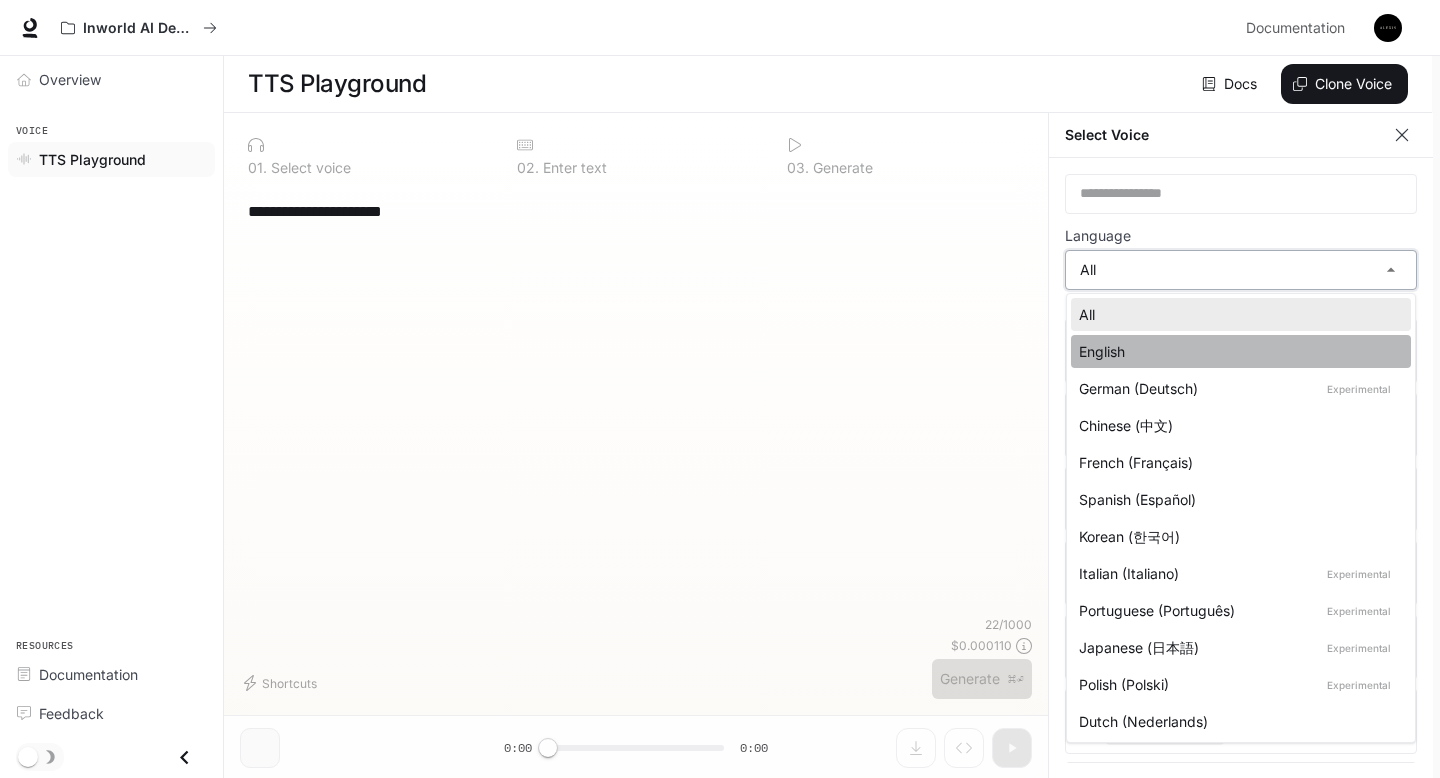type on "*****" 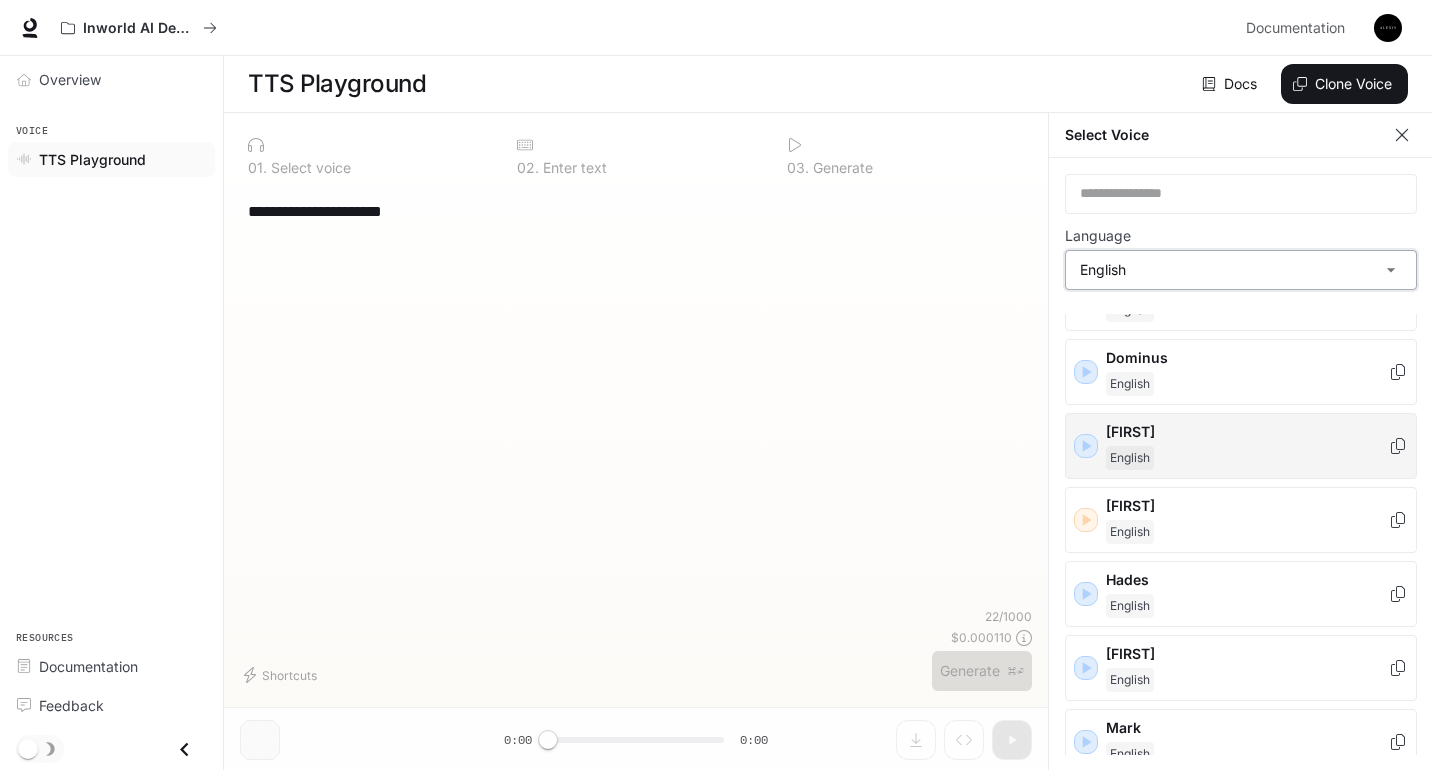 scroll, scrollTop: 391, scrollLeft: 0, axis: vertical 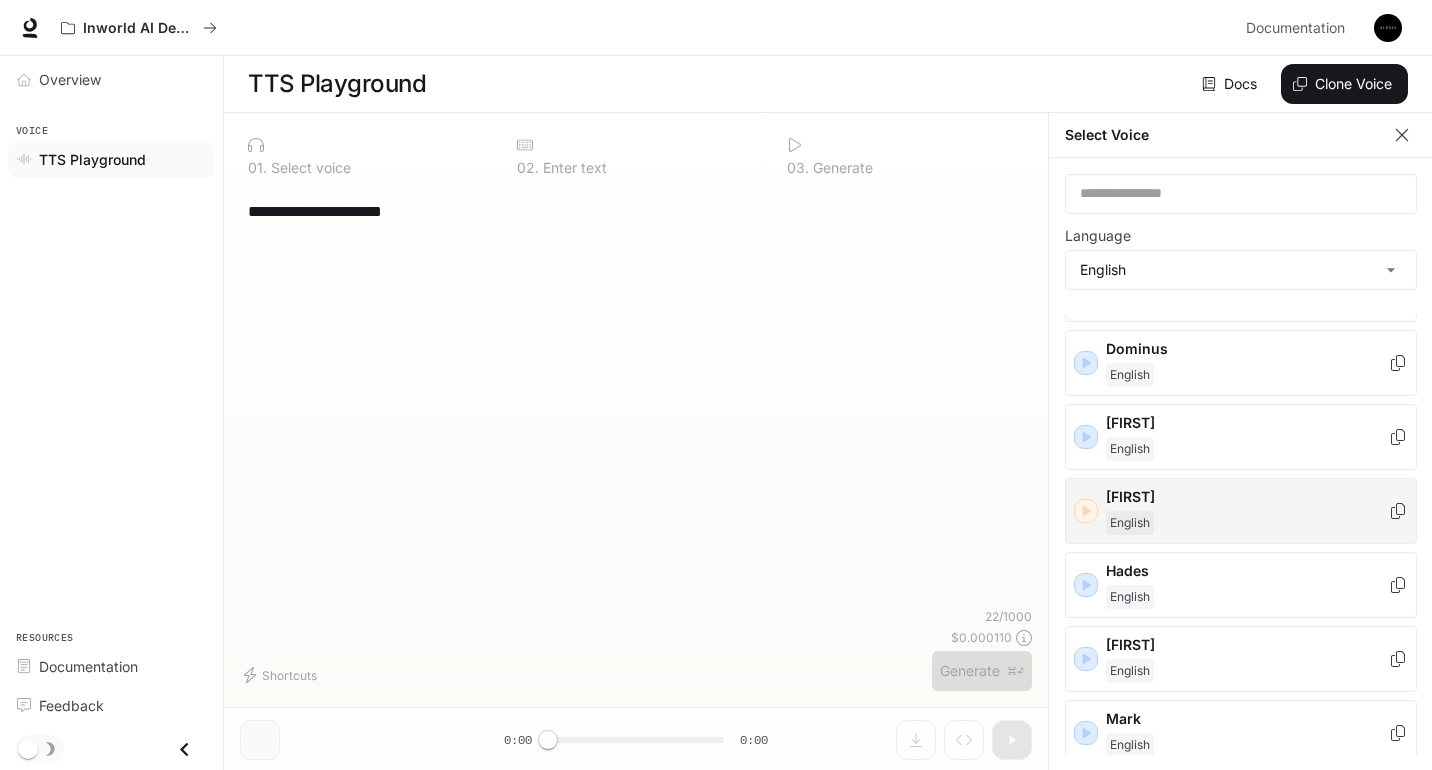 click 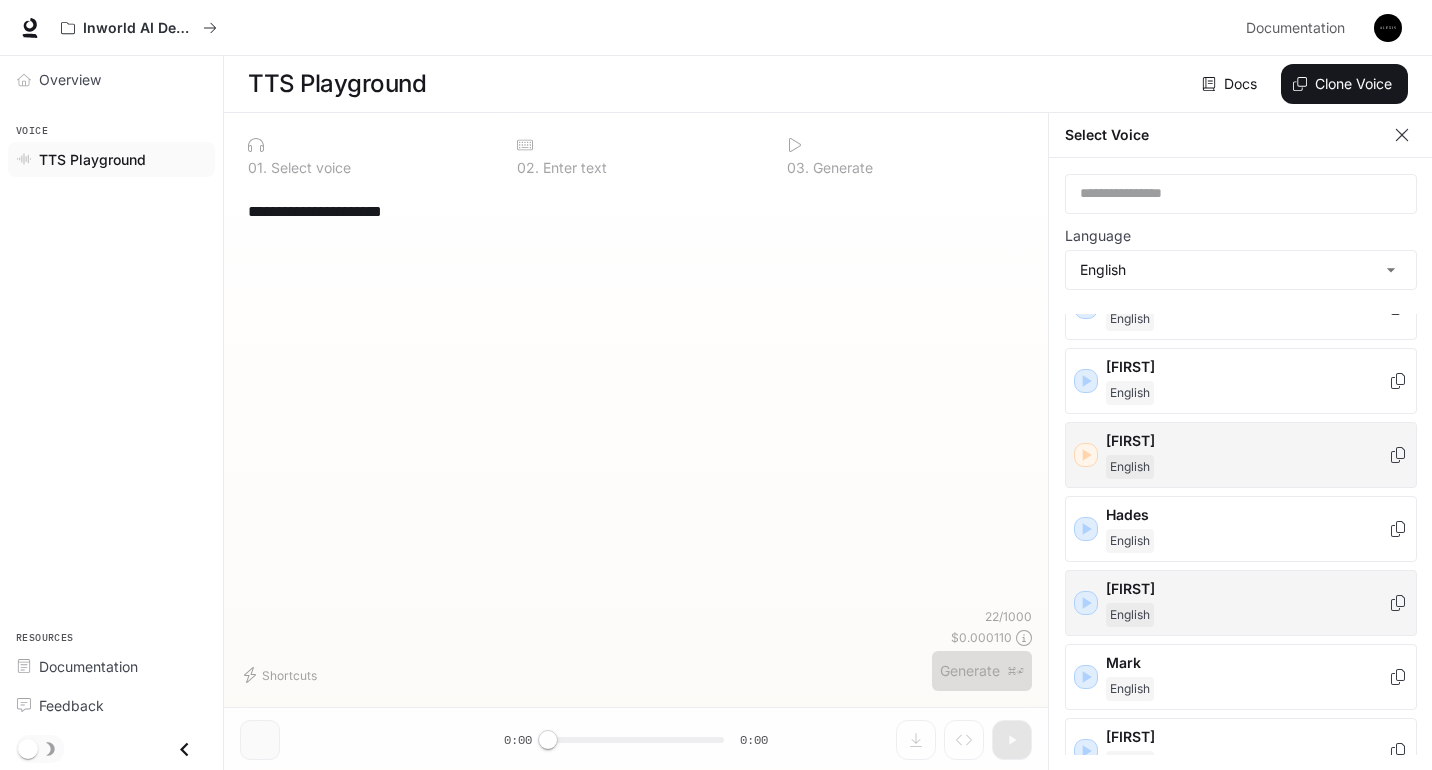 click 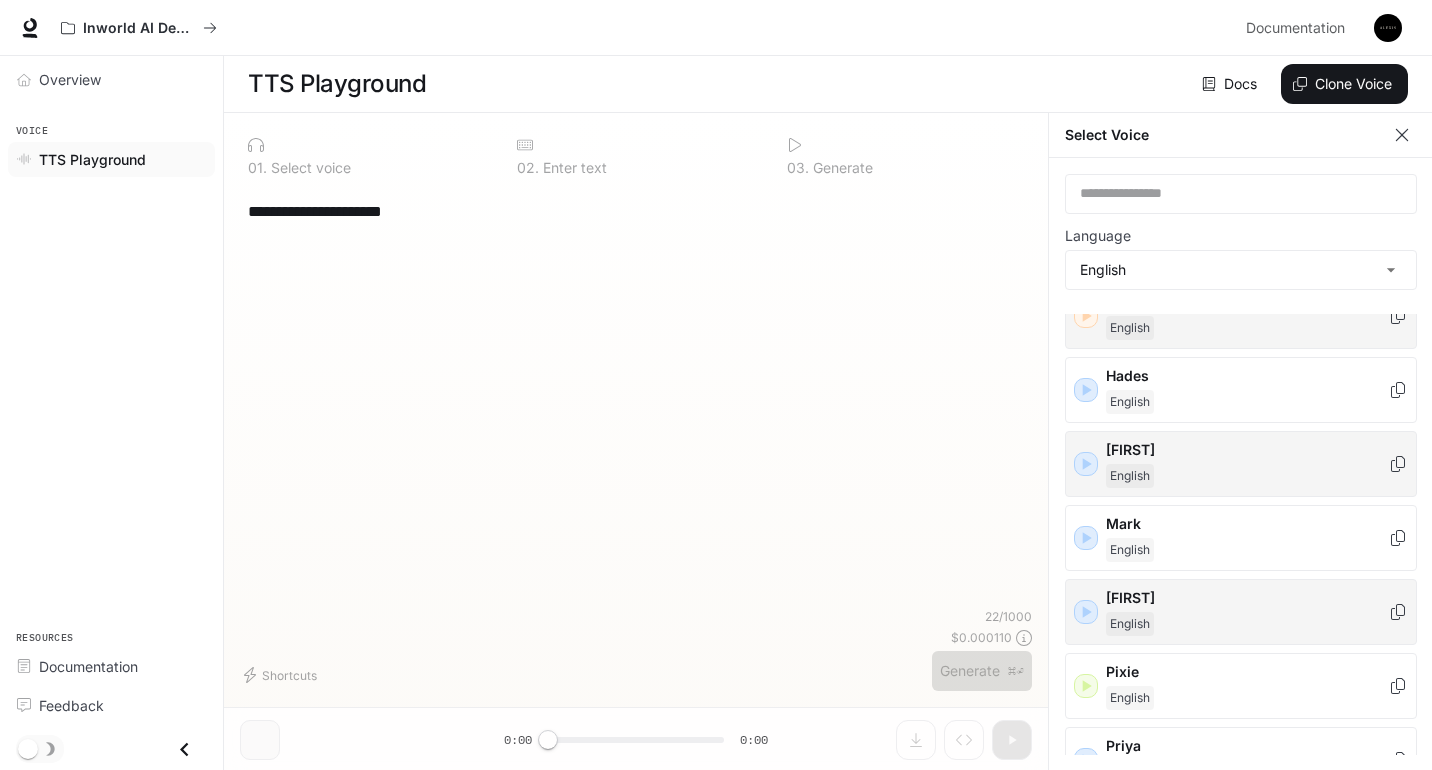 scroll, scrollTop: 592, scrollLeft: 0, axis: vertical 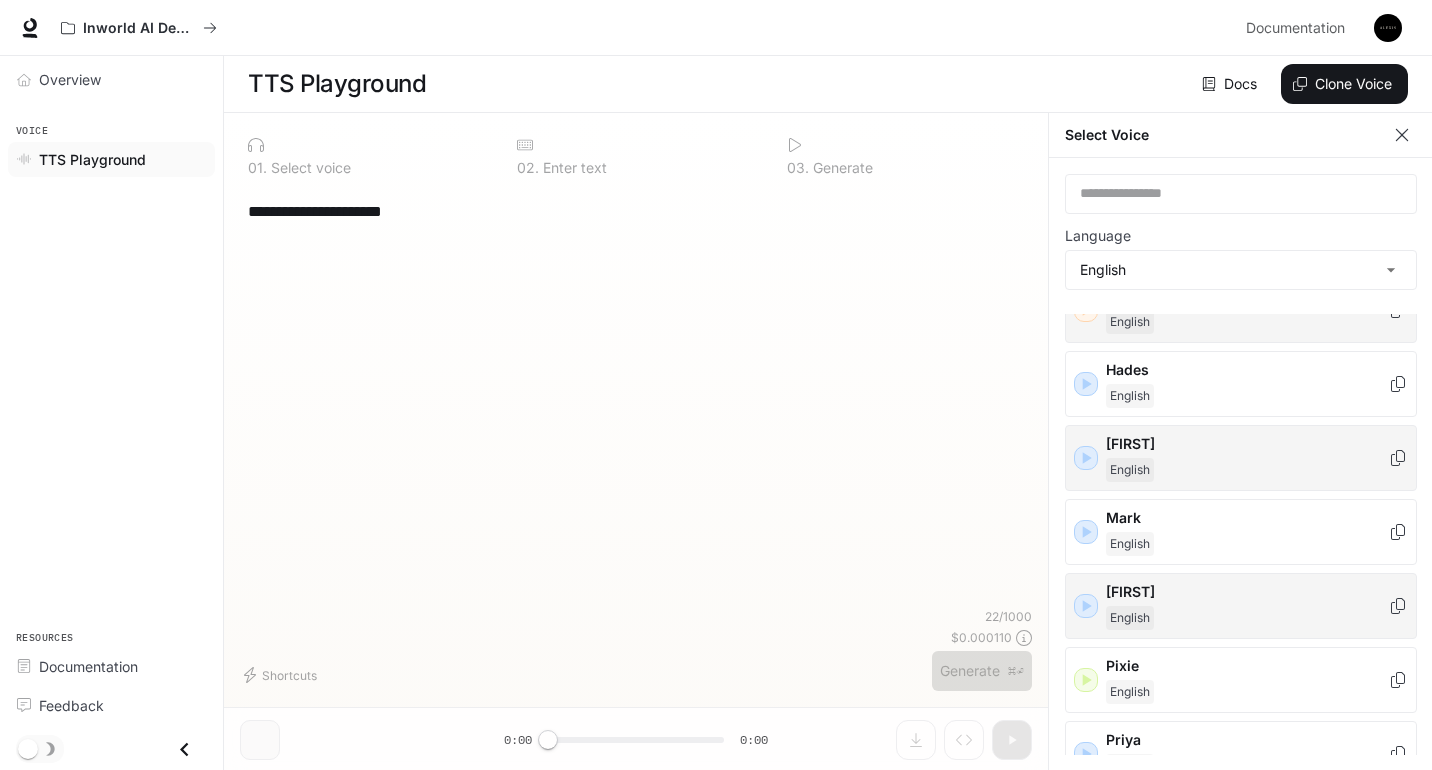 click at bounding box center (1086, 606) 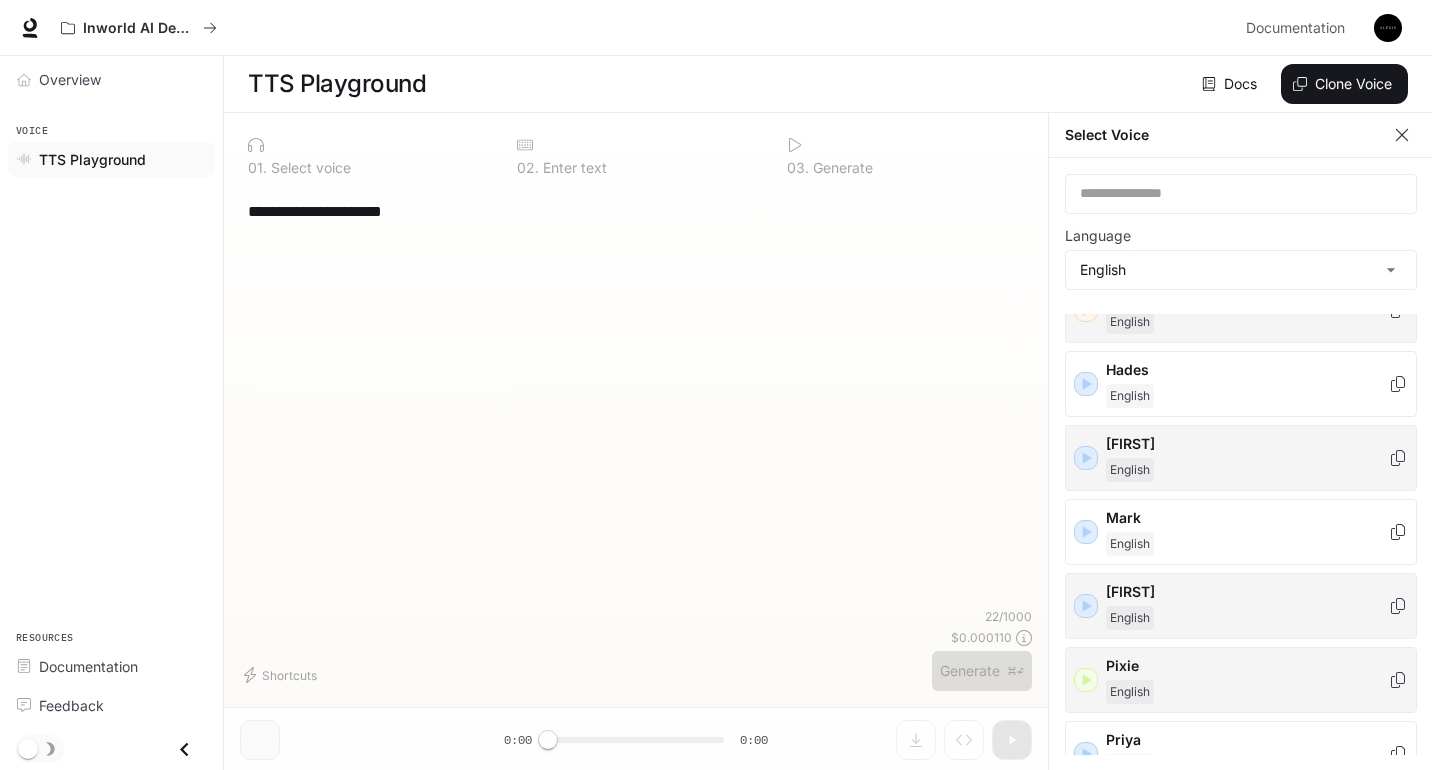 click 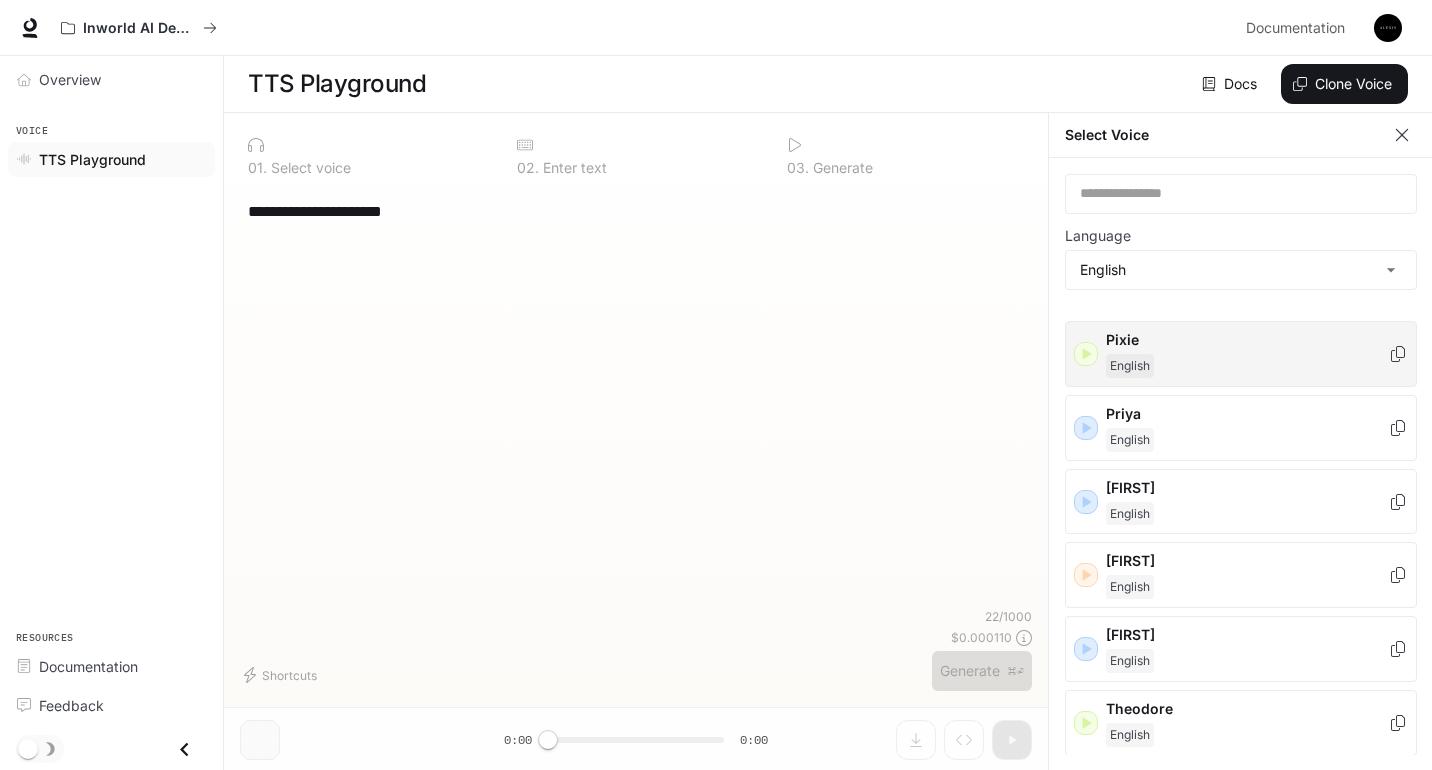 scroll, scrollTop: 951, scrollLeft: 0, axis: vertical 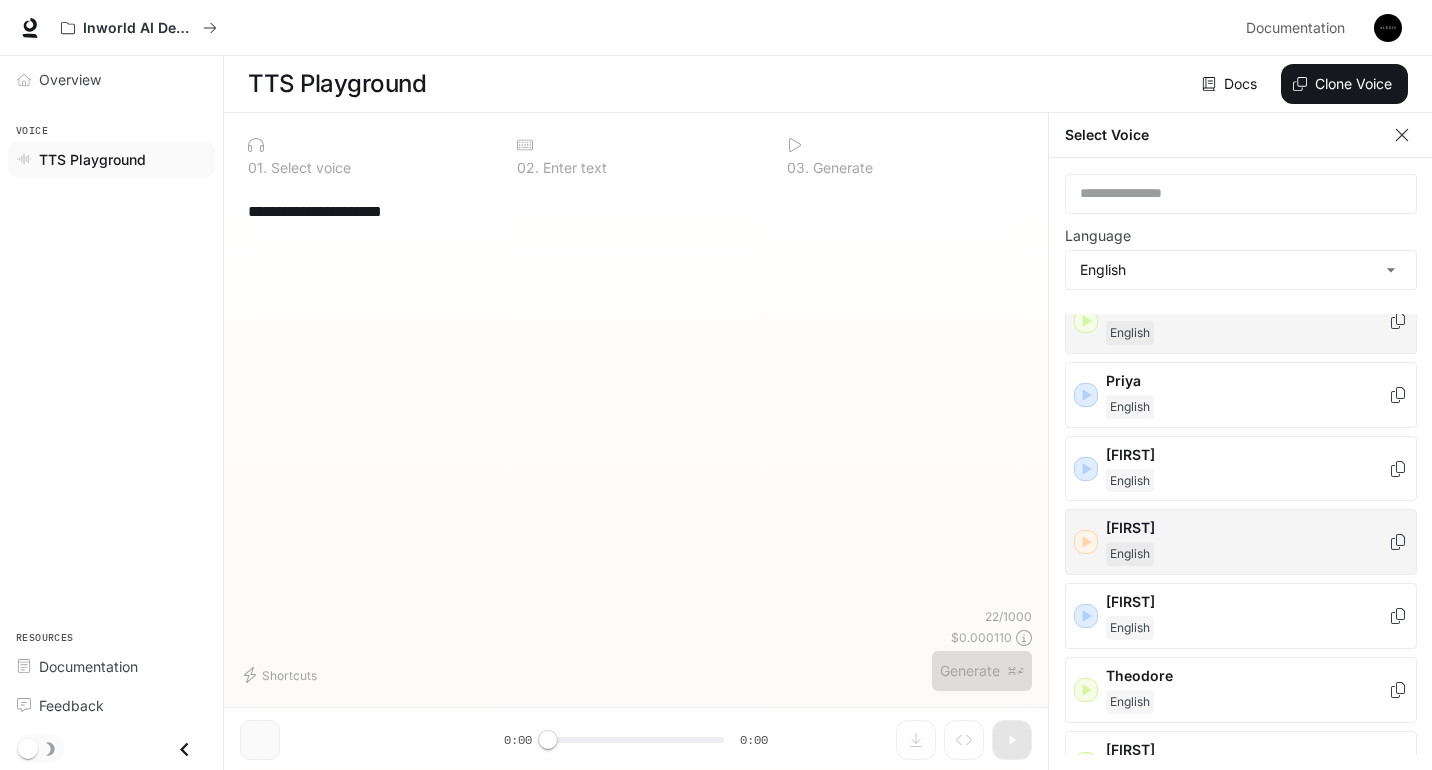 click 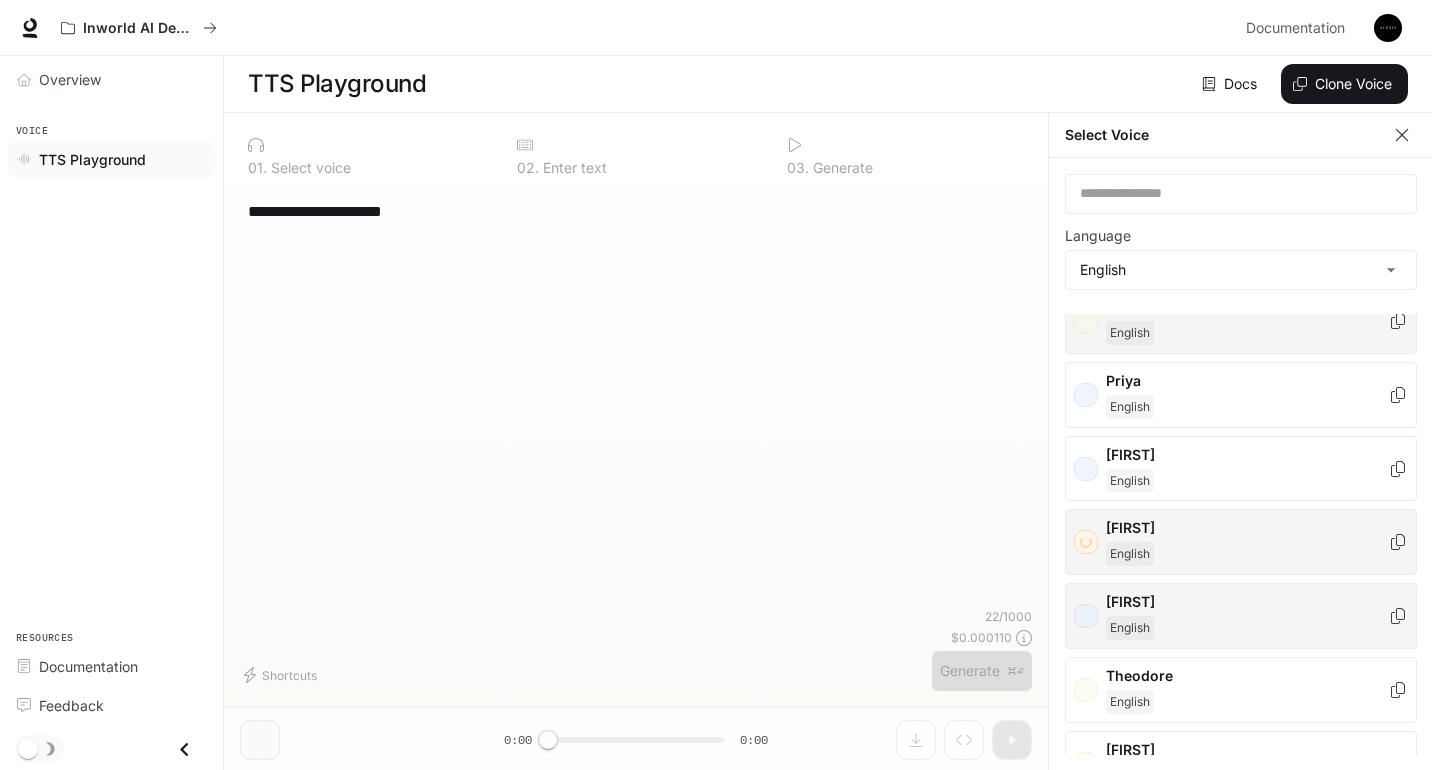 scroll, scrollTop: 1059, scrollLeft: 0, axis: vertical 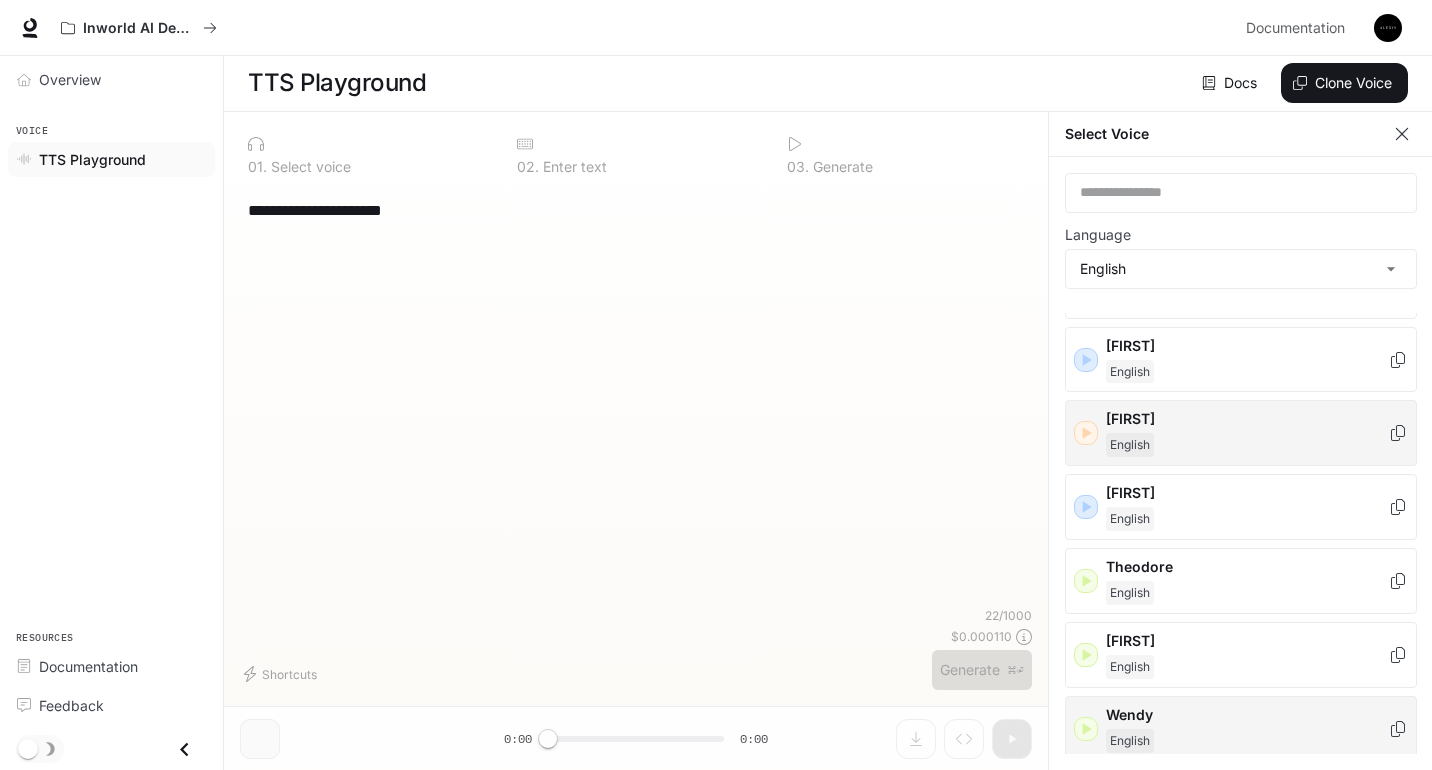 click 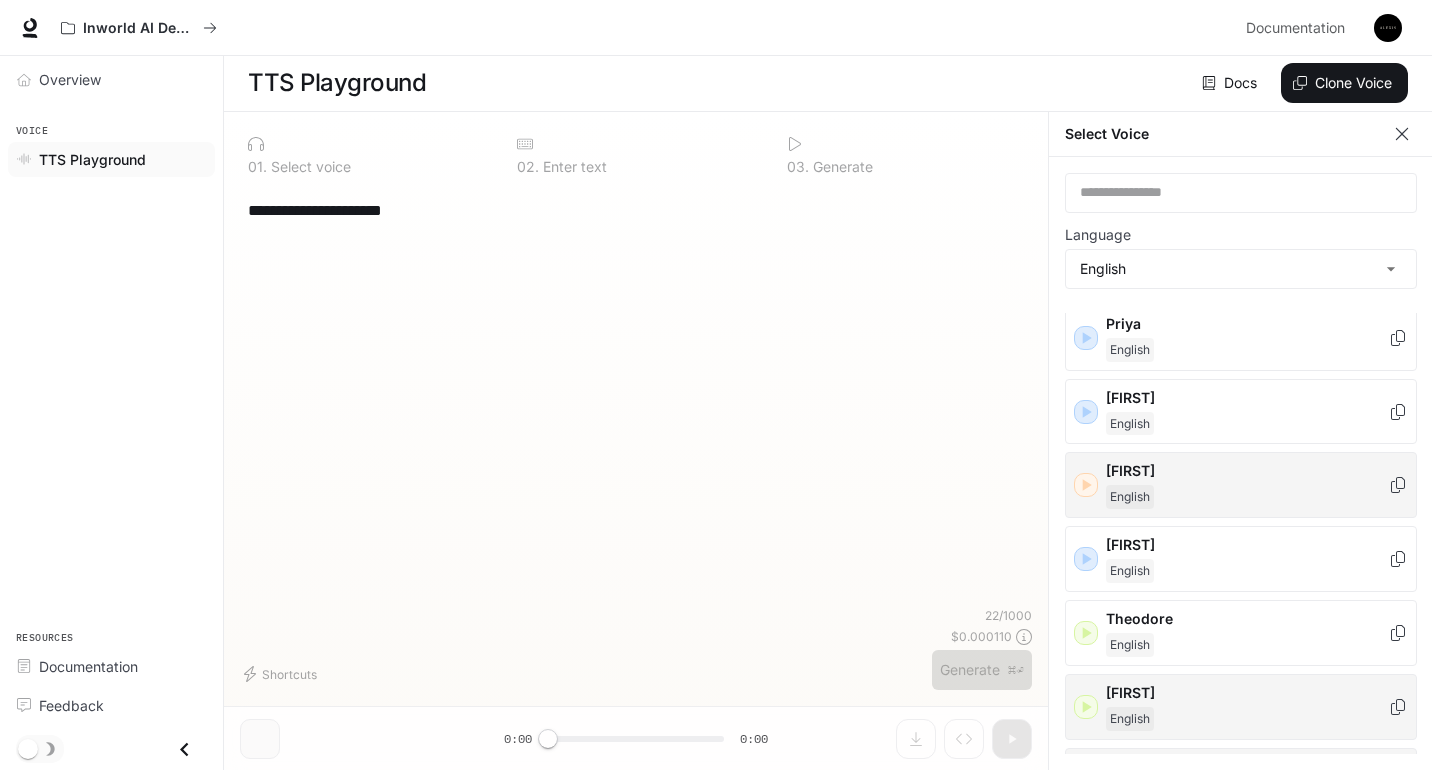 scroll, scrollTop: 994, scrollLeft: 0, axis: vertical 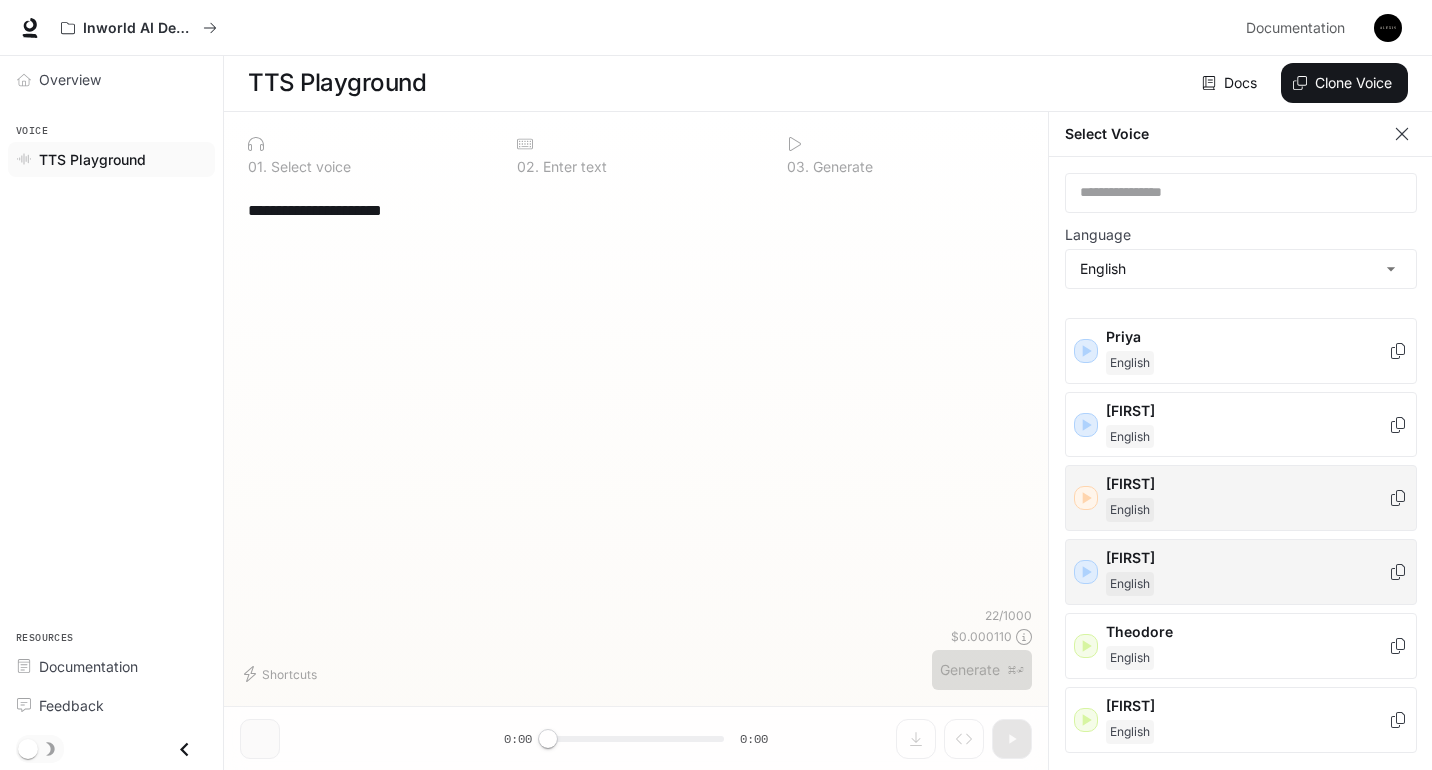 click 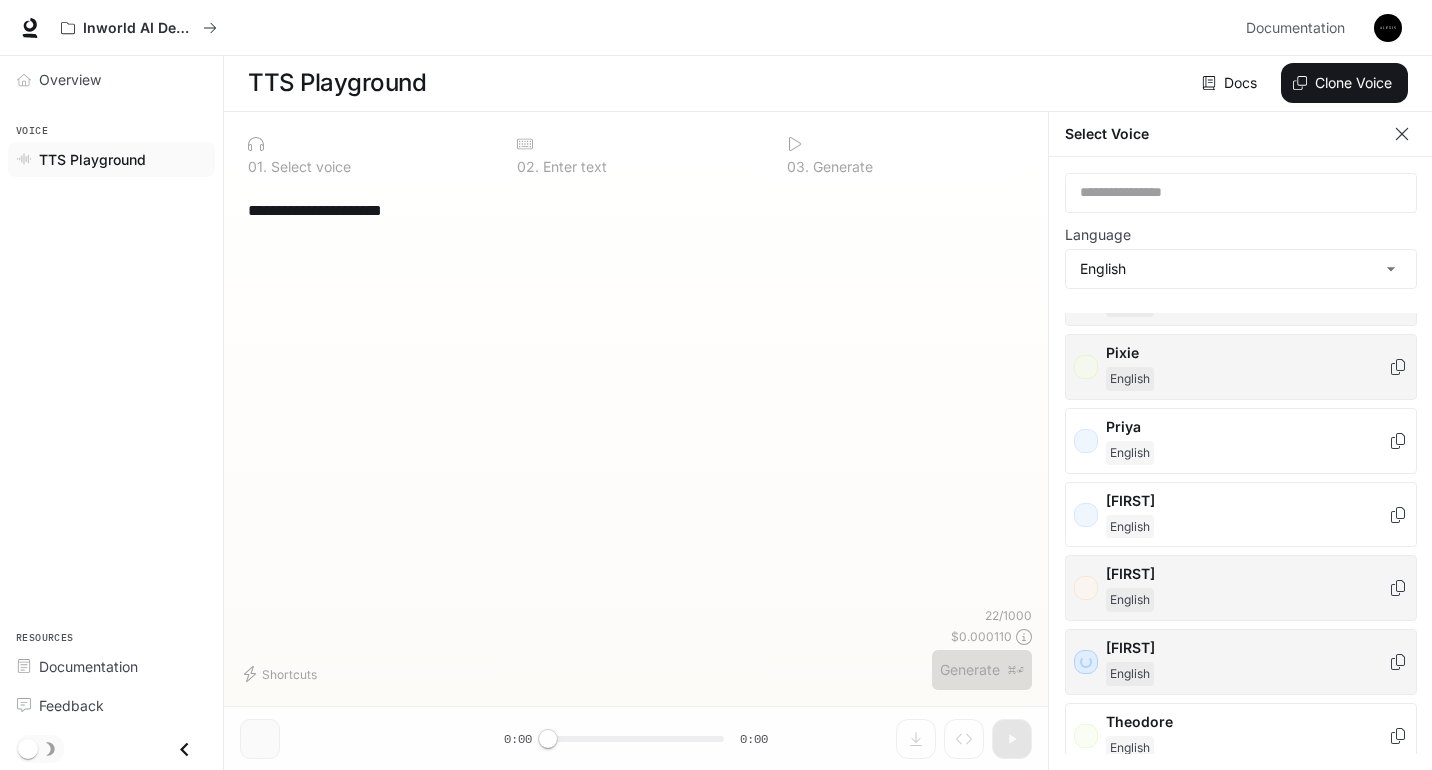 scroll, scrollTop: 893, scrollLeft: 0, axis: vertical 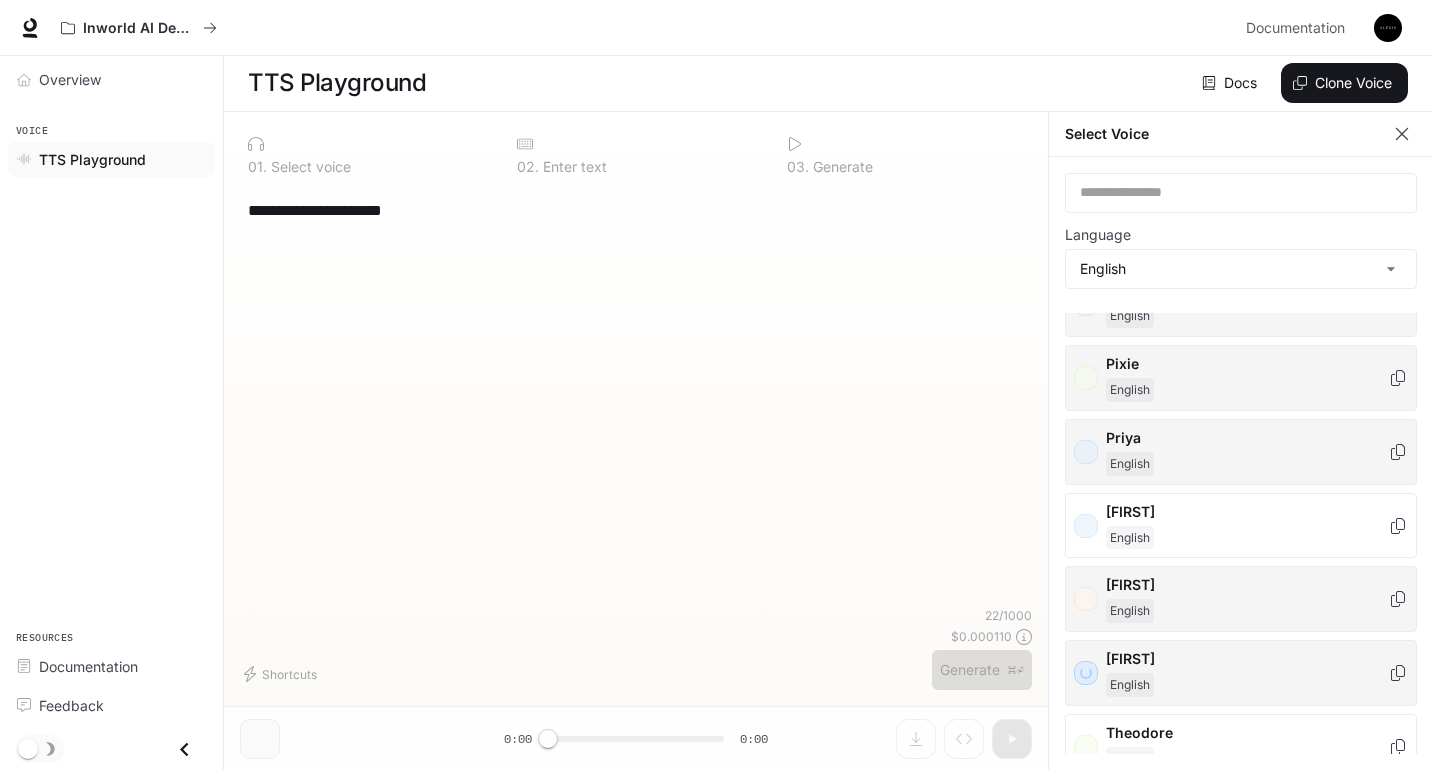 click on "[FIRST] [LAST]" at bounding box center [1241, 452] 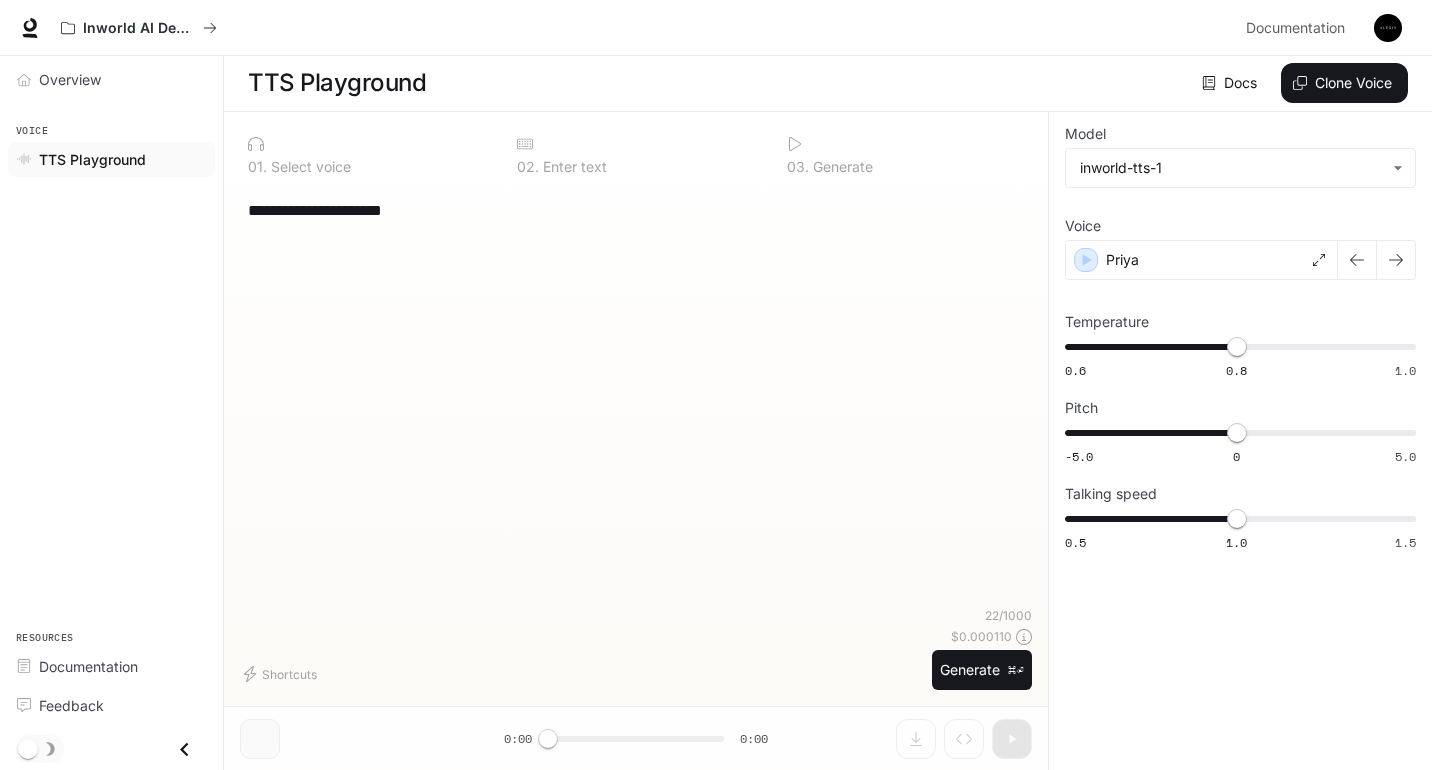 scroll, scrollTop: 1, scrollLeft: 0, axis: vertical 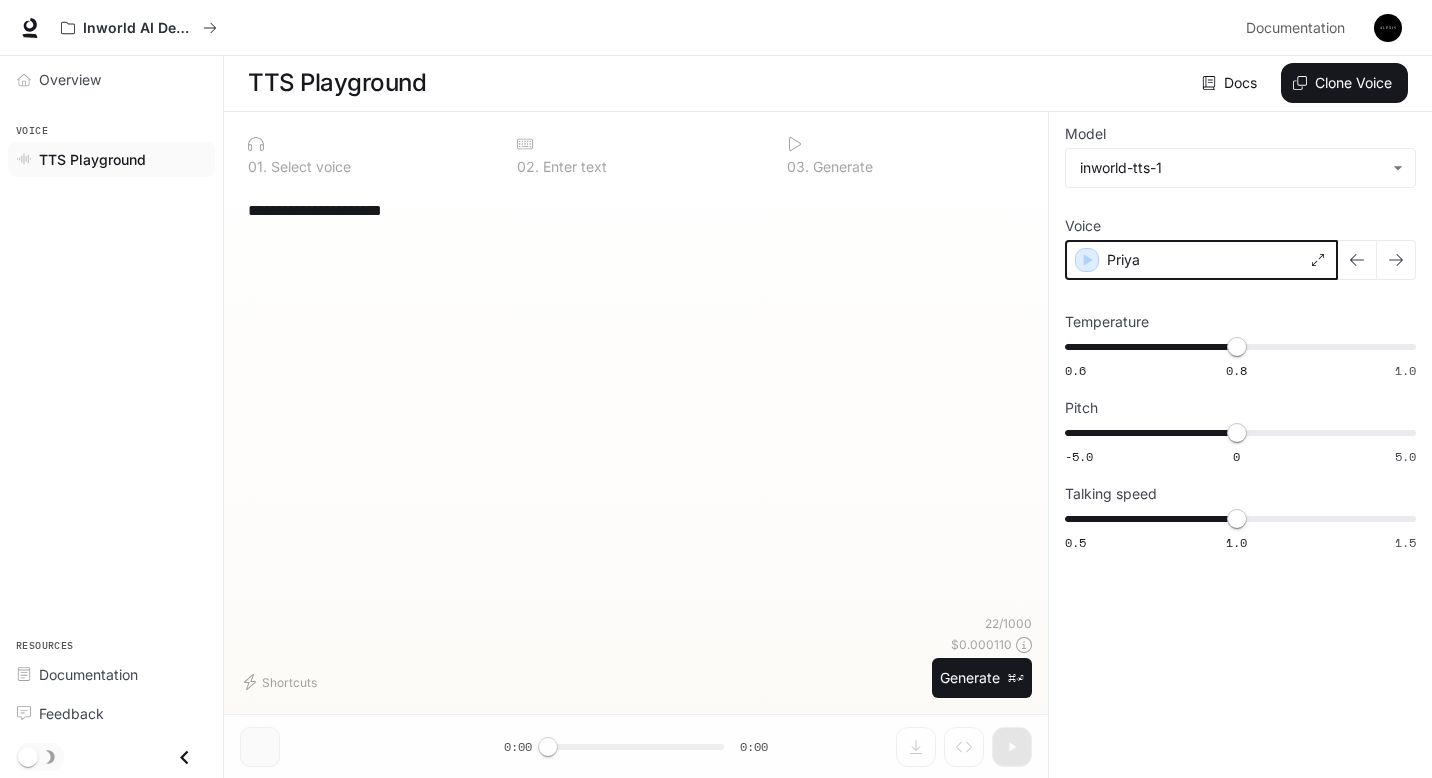 click 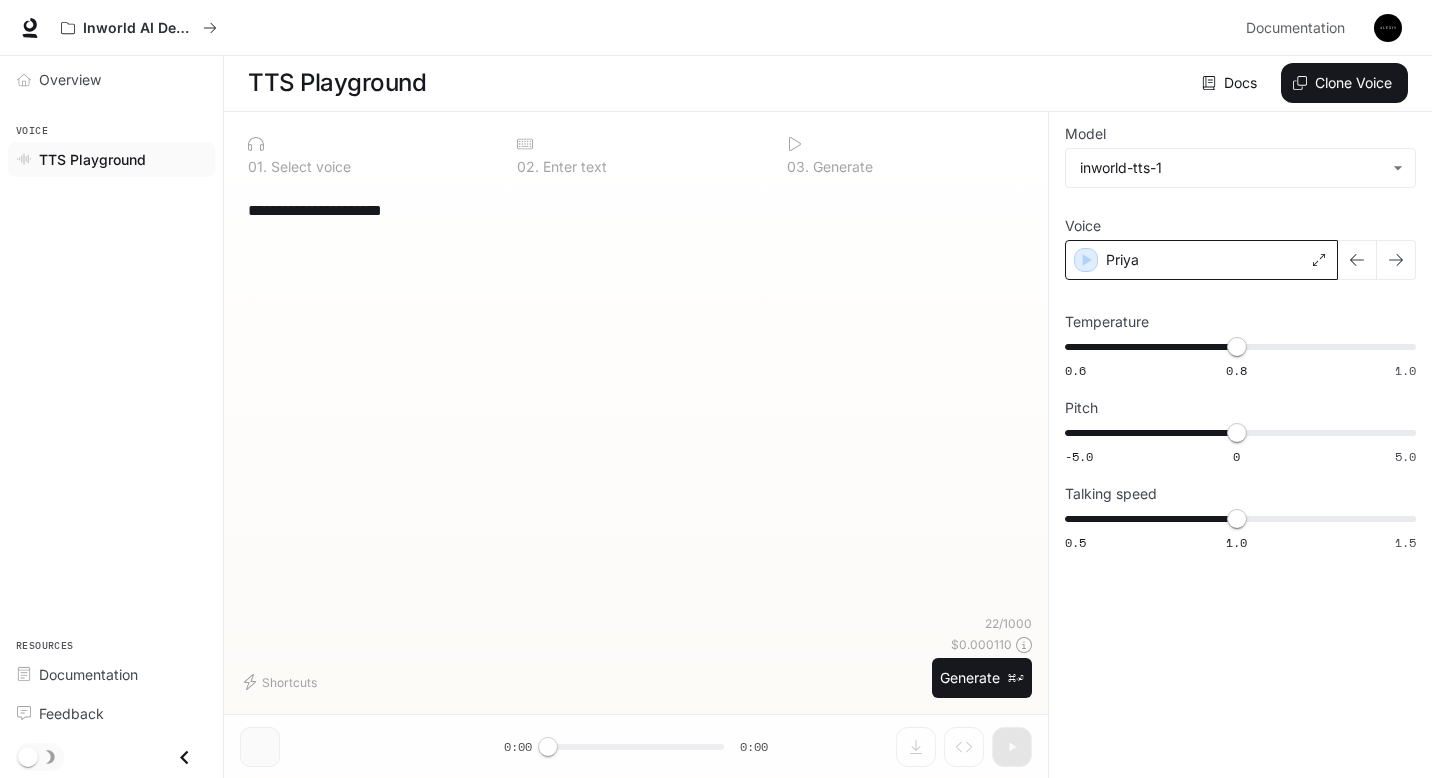 click on "Priya" at bounding box center (1201, 260) 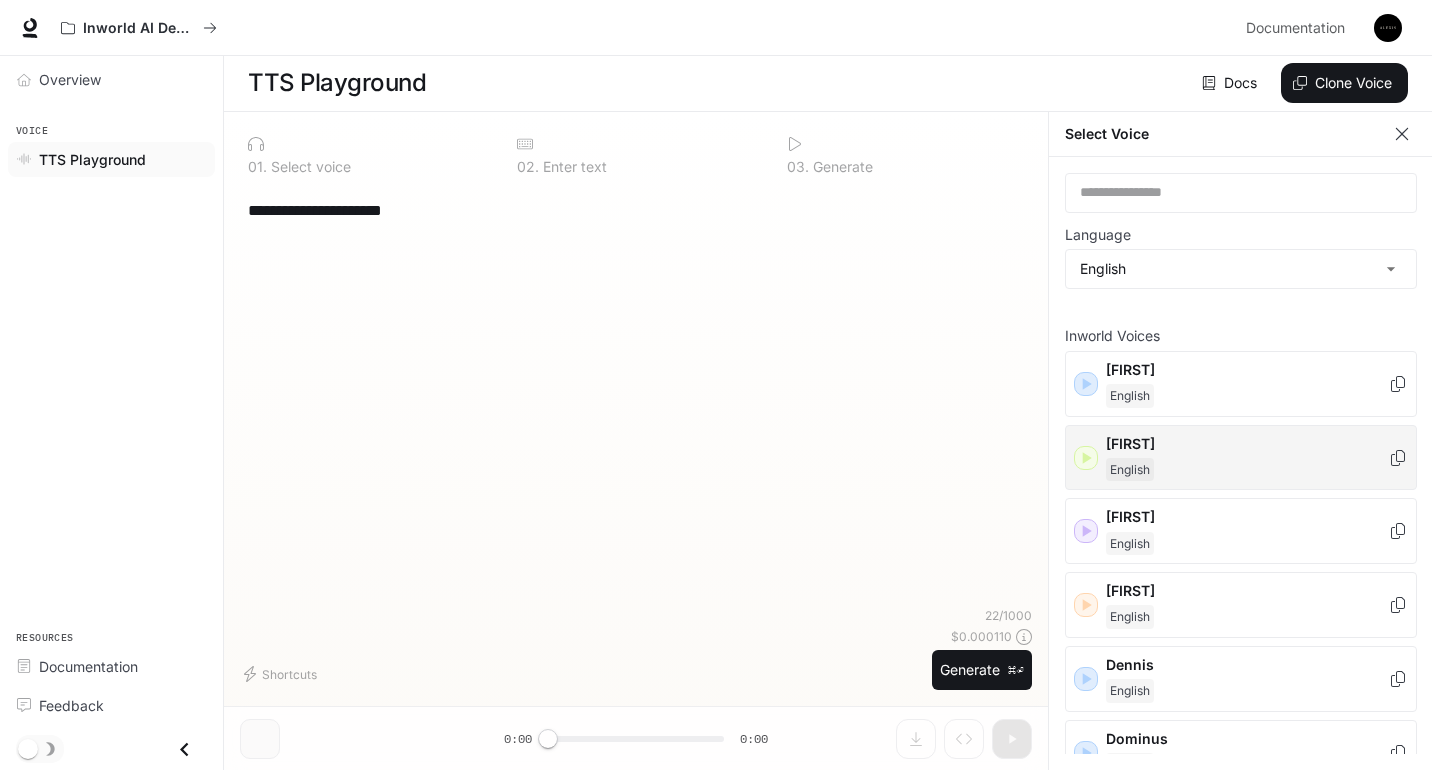click 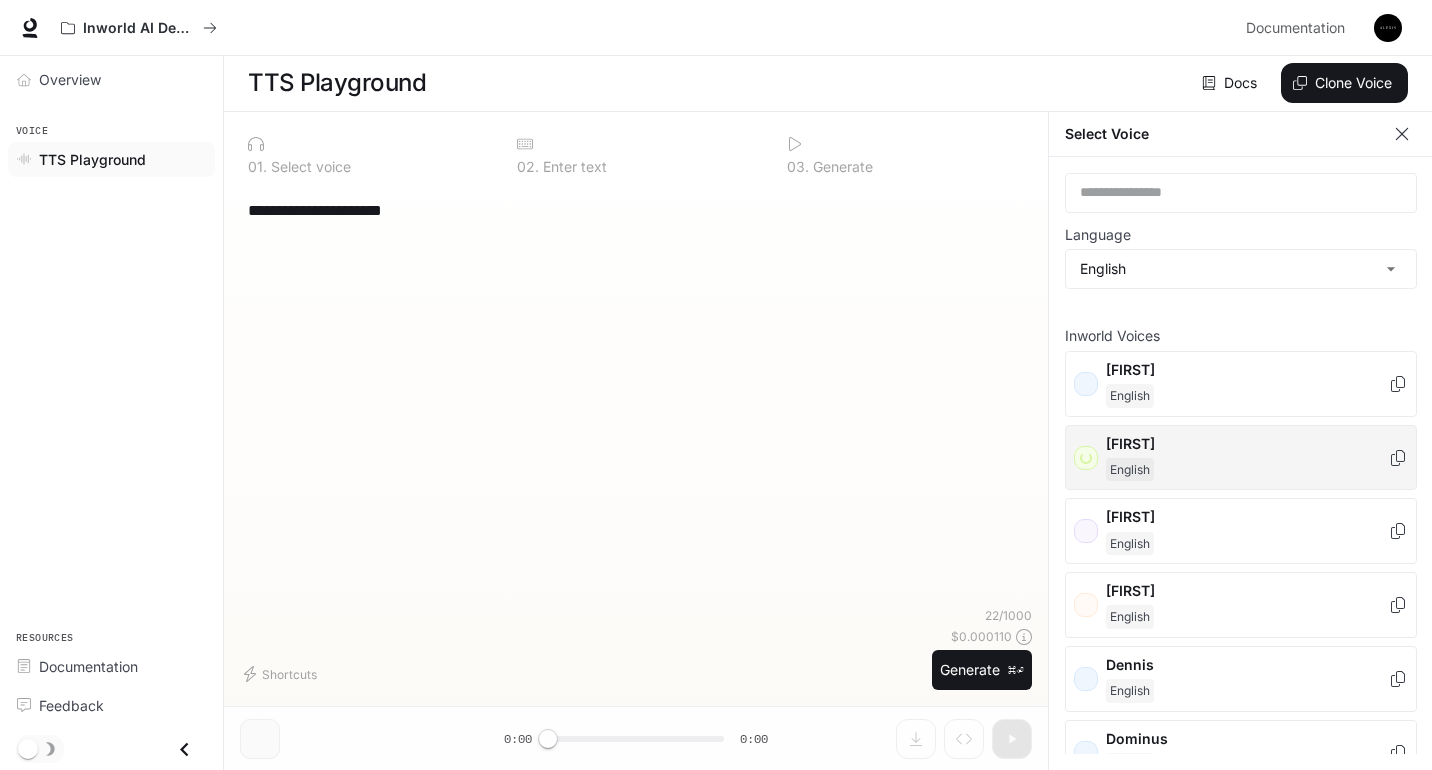 scroll, scrollTop: 0, scrollLeft: 0, axis: both 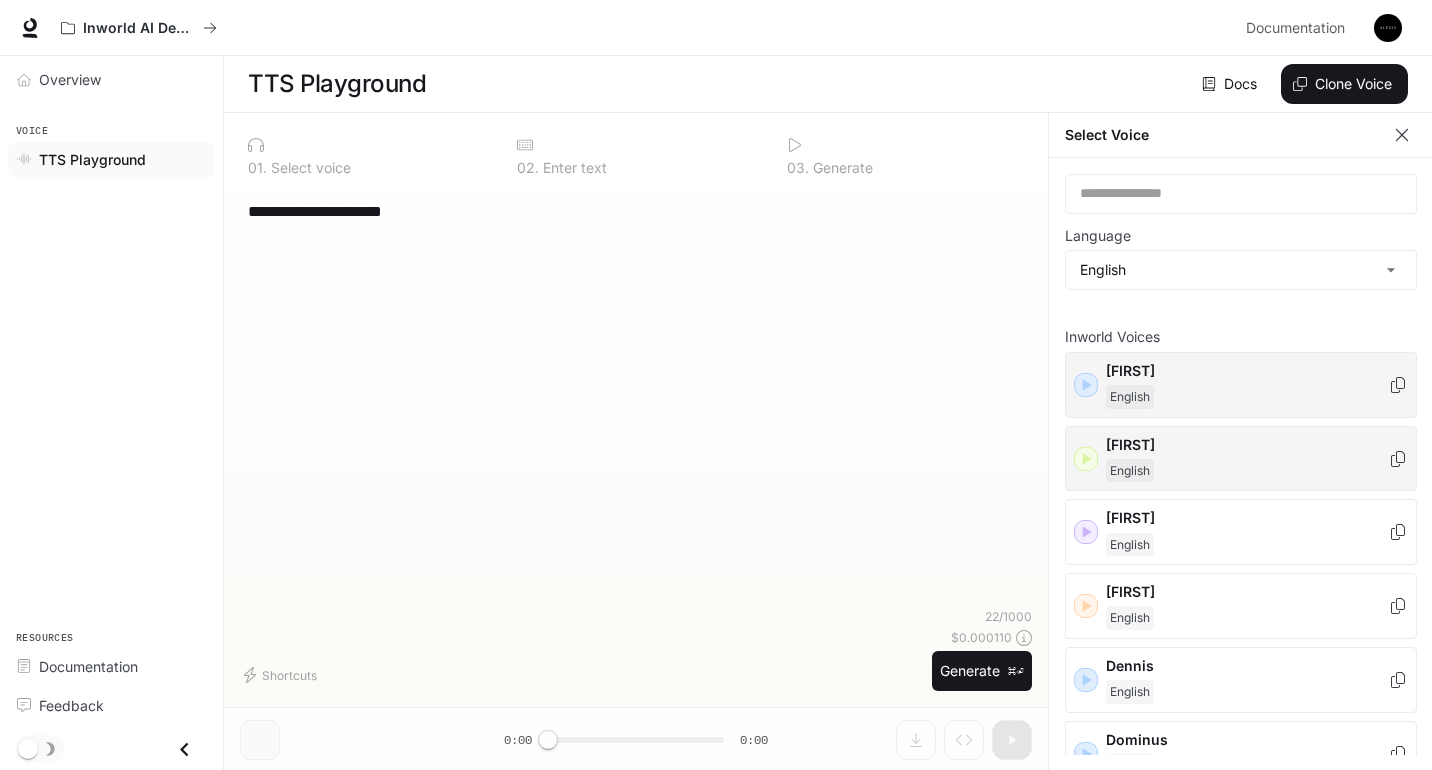 click 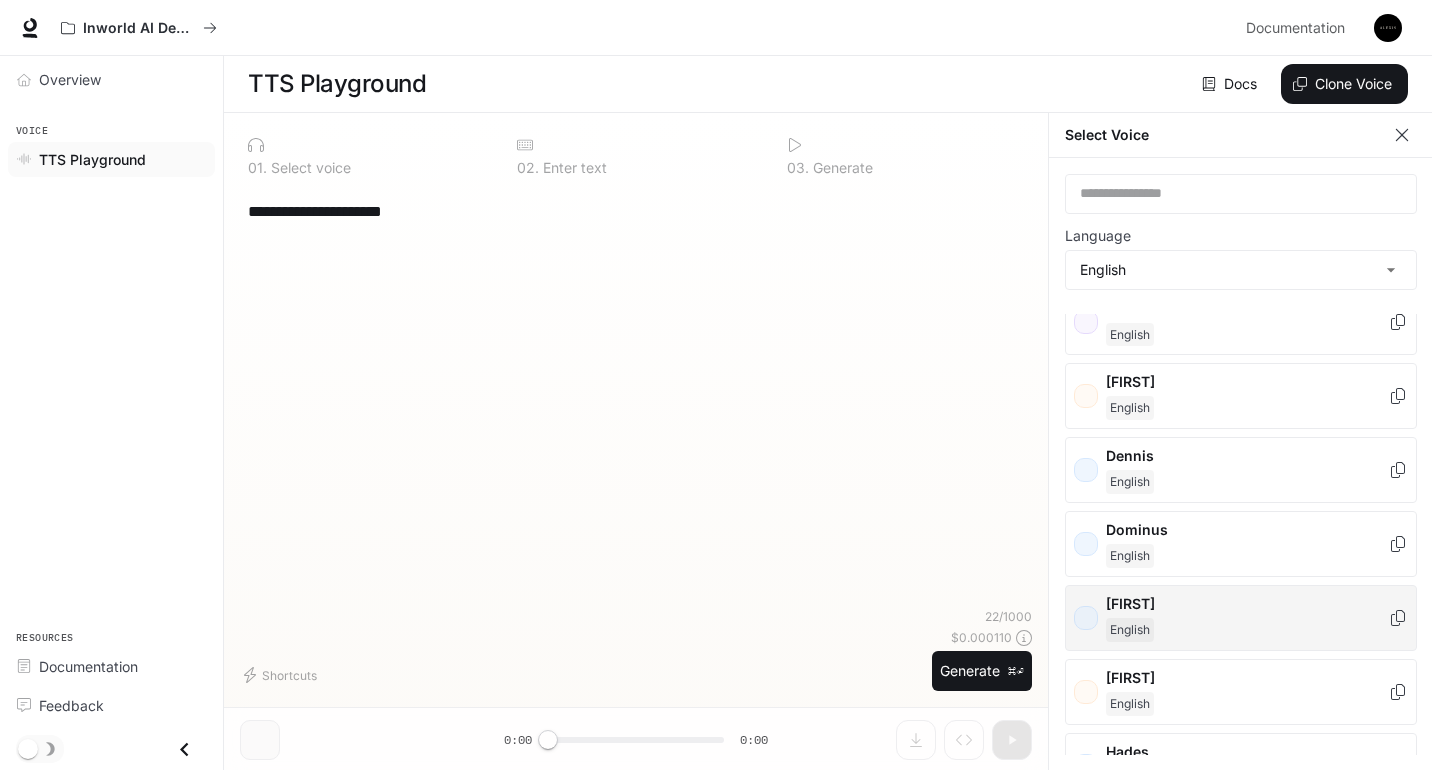 scroll, scrollTop: 272, scrollLeft: 0, axis: vertical 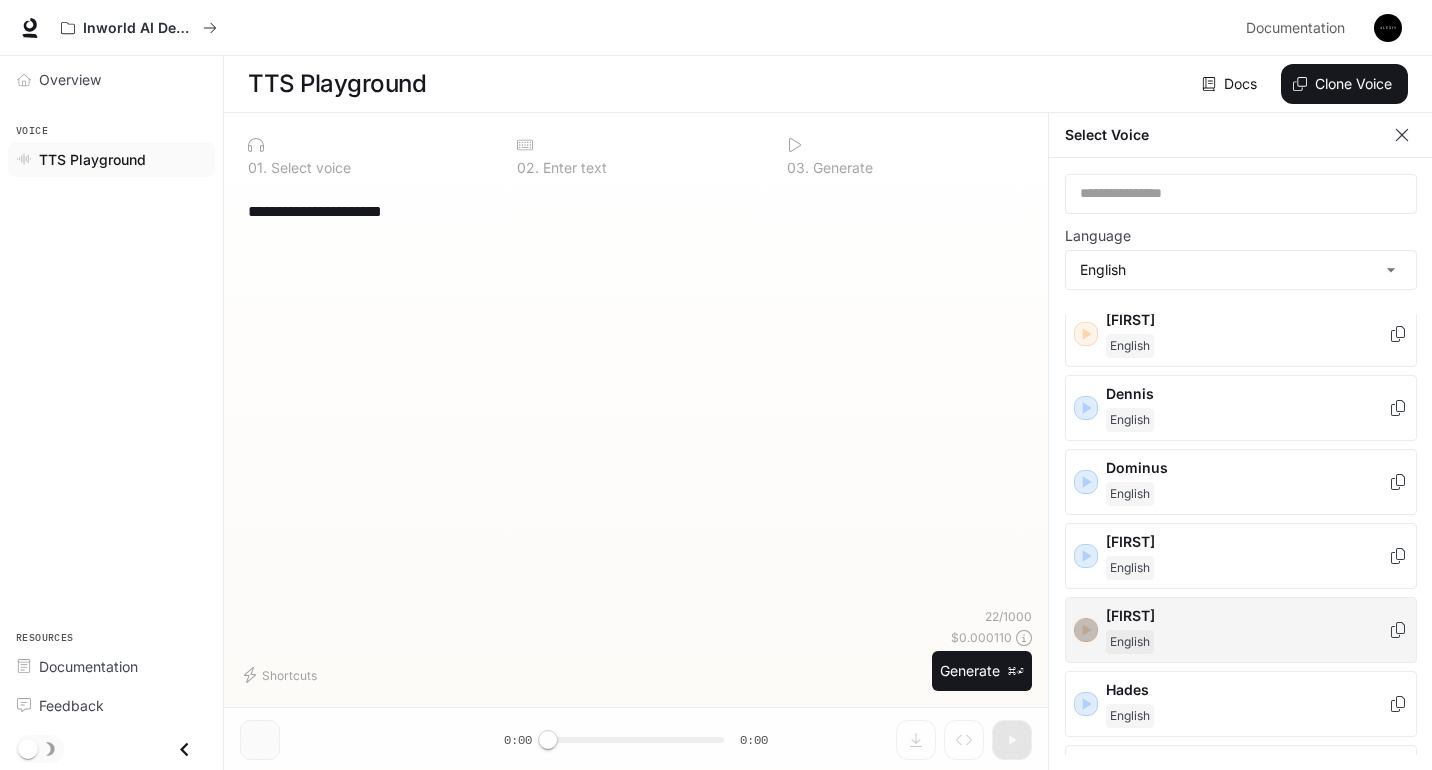 click 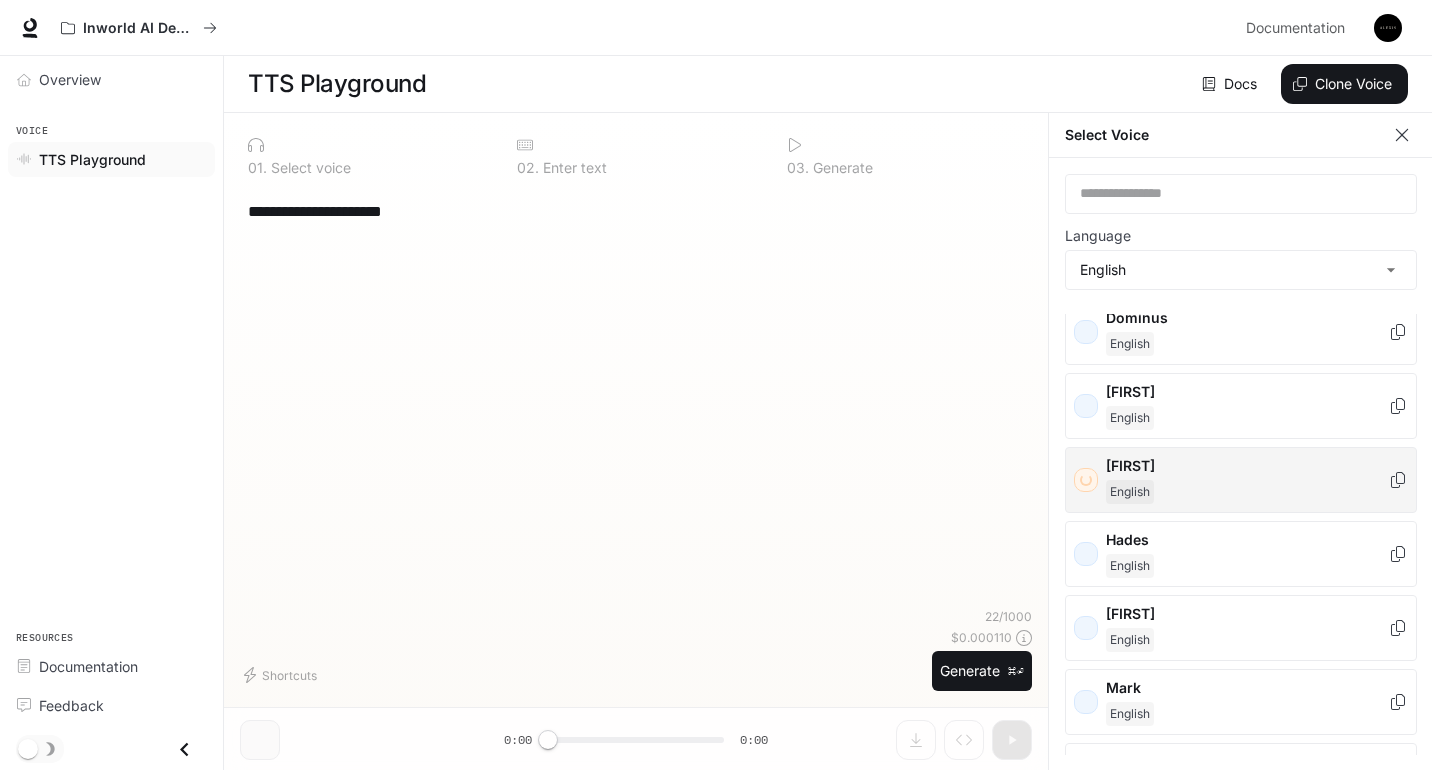 scroll, scrollTop: 434, scrollLeft: 0, axis: vertical 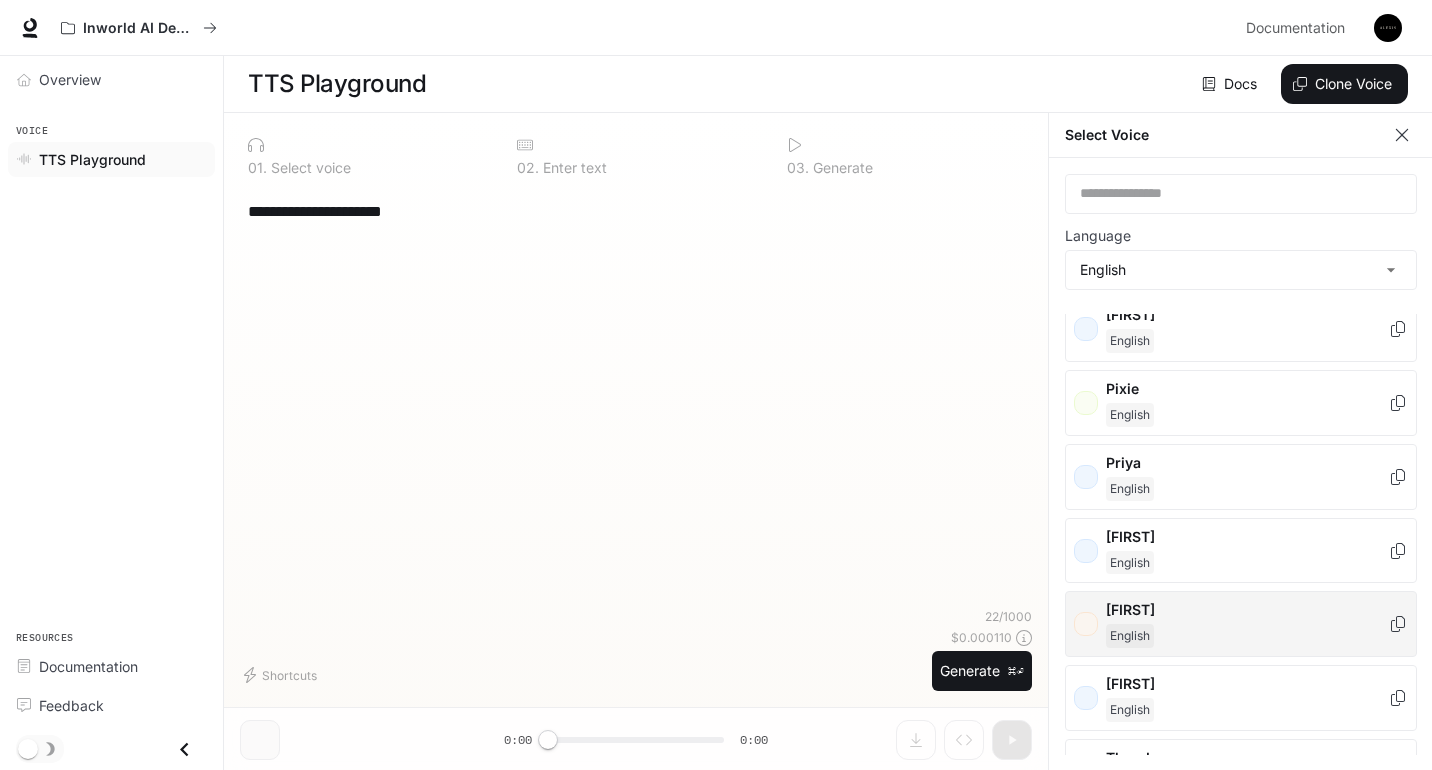 click on "[FIRST] [LAST]" at bounding box center (1241, 624) 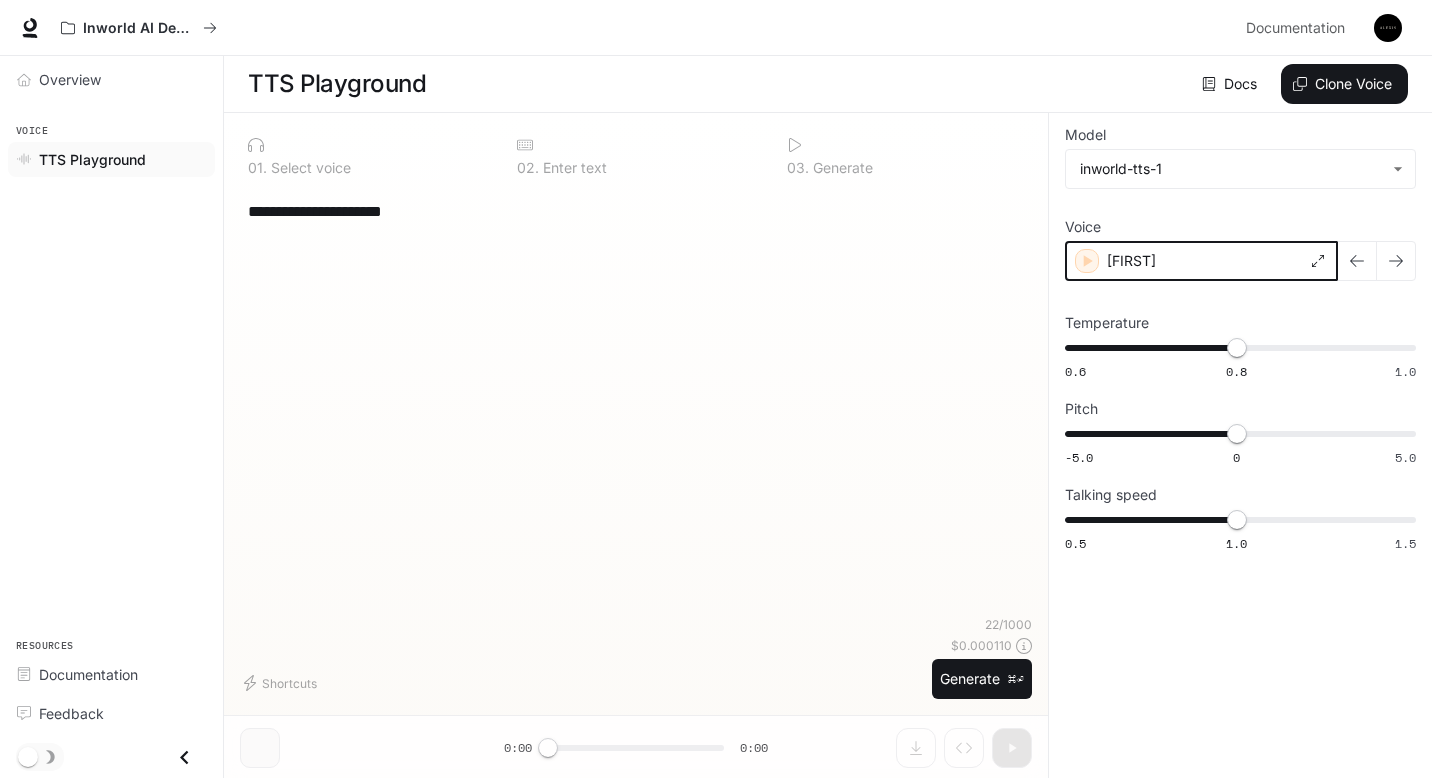 click 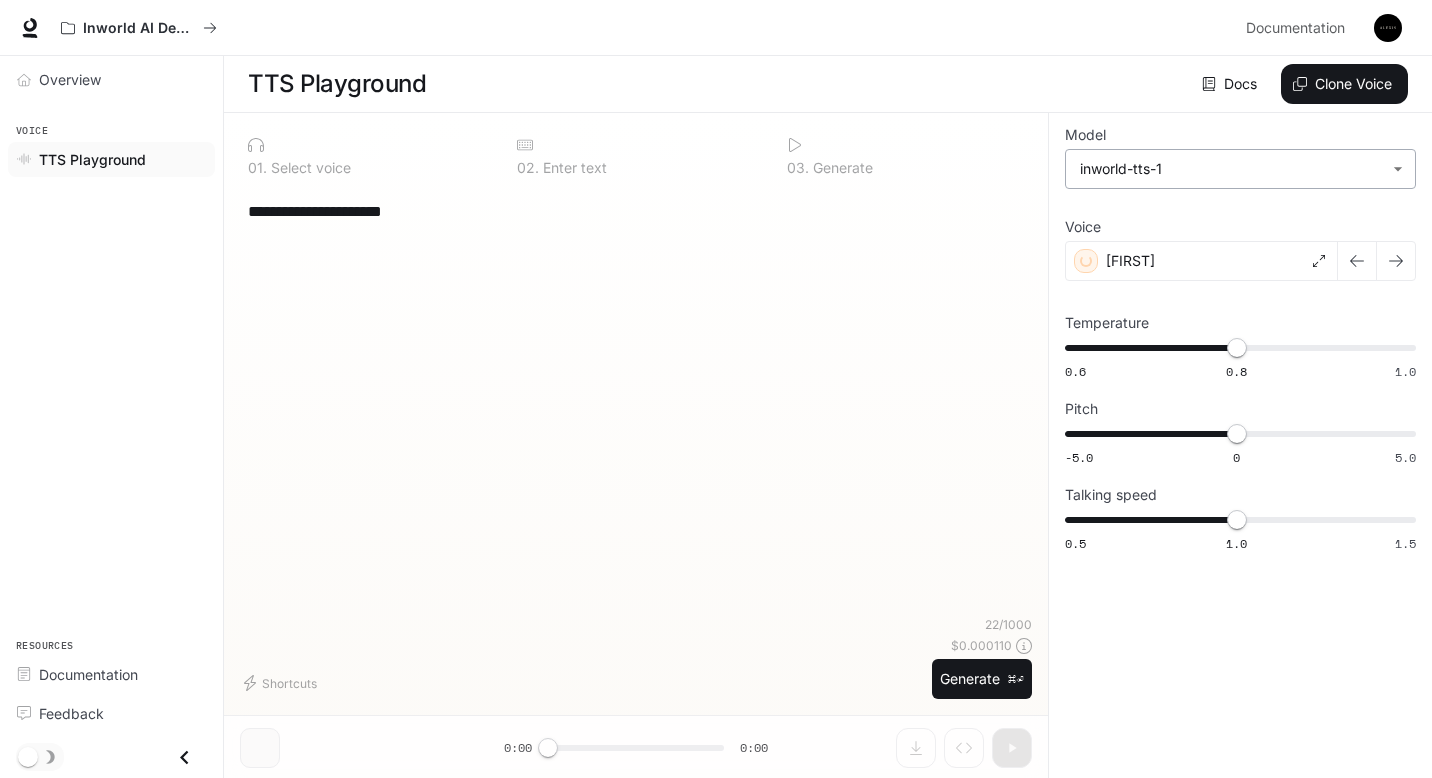 click on "**********" at bounding box center (716, 389) 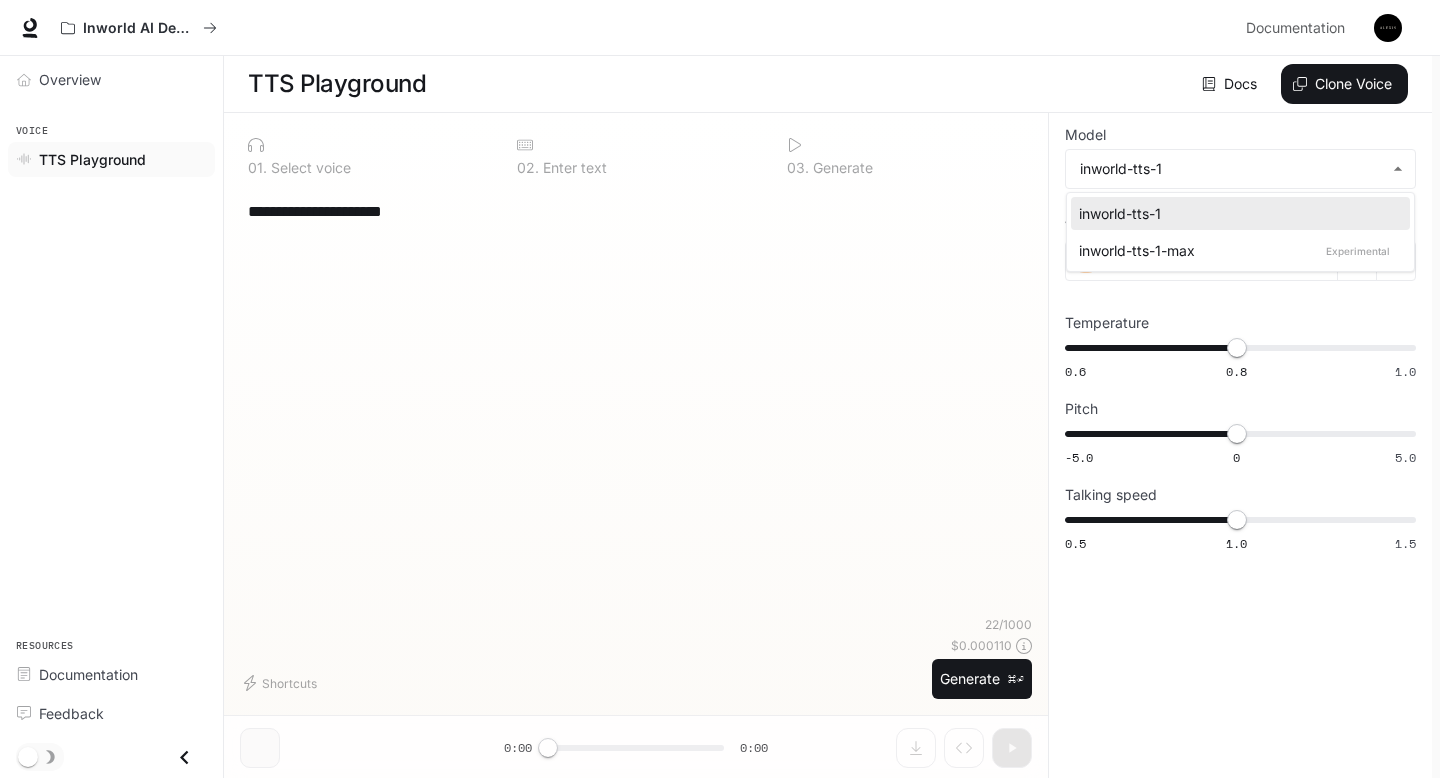 click on "inworld-tts-1-max Experimental" at bounding box center (1236, 250) 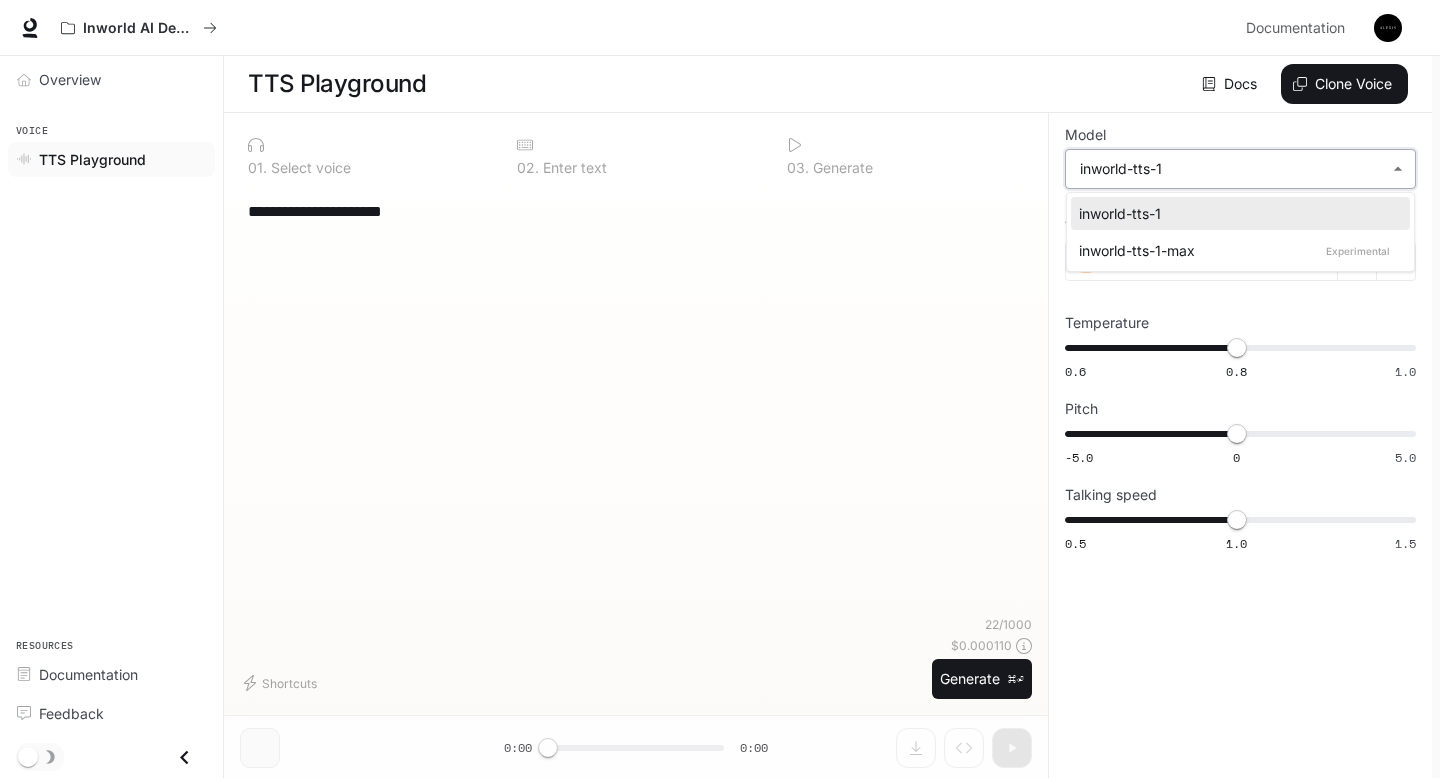 type on "**********" 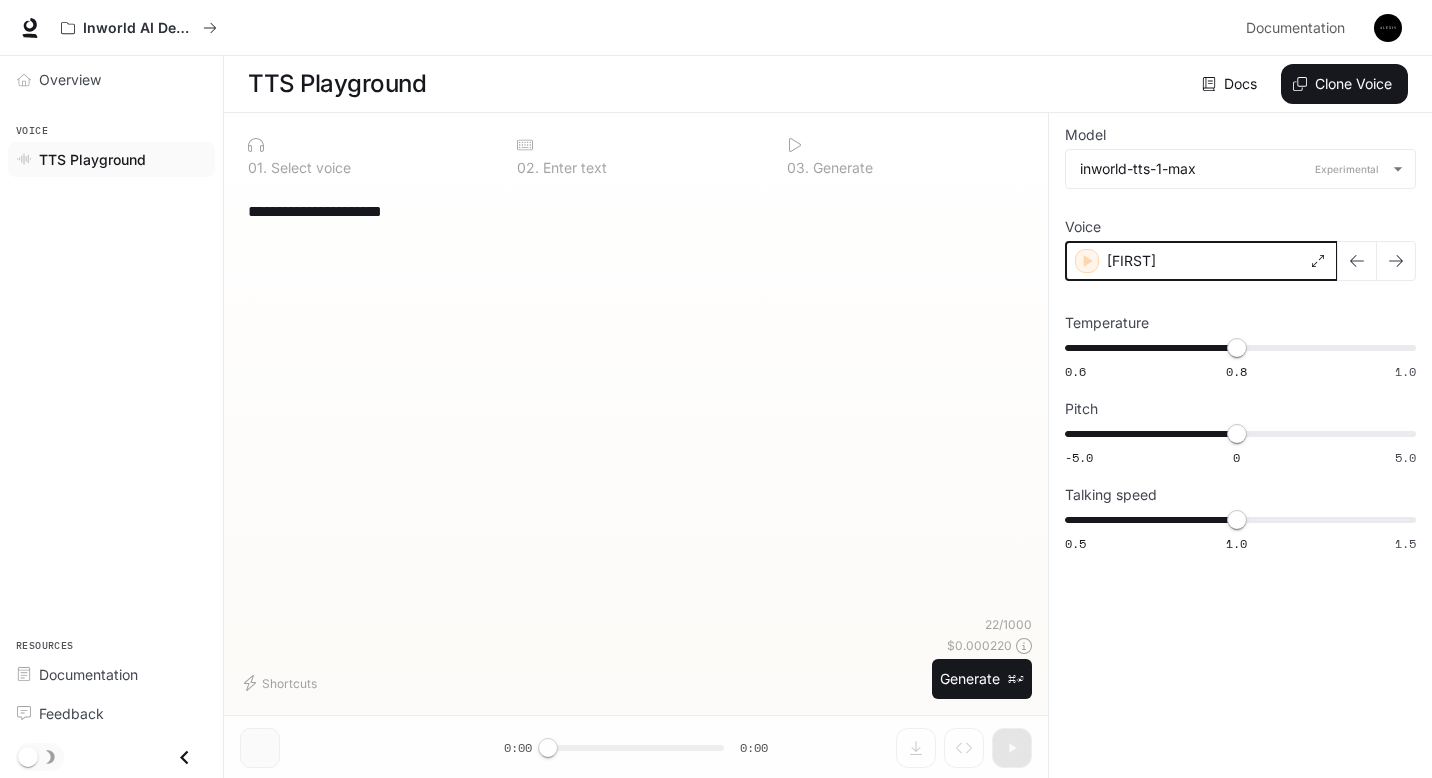 click 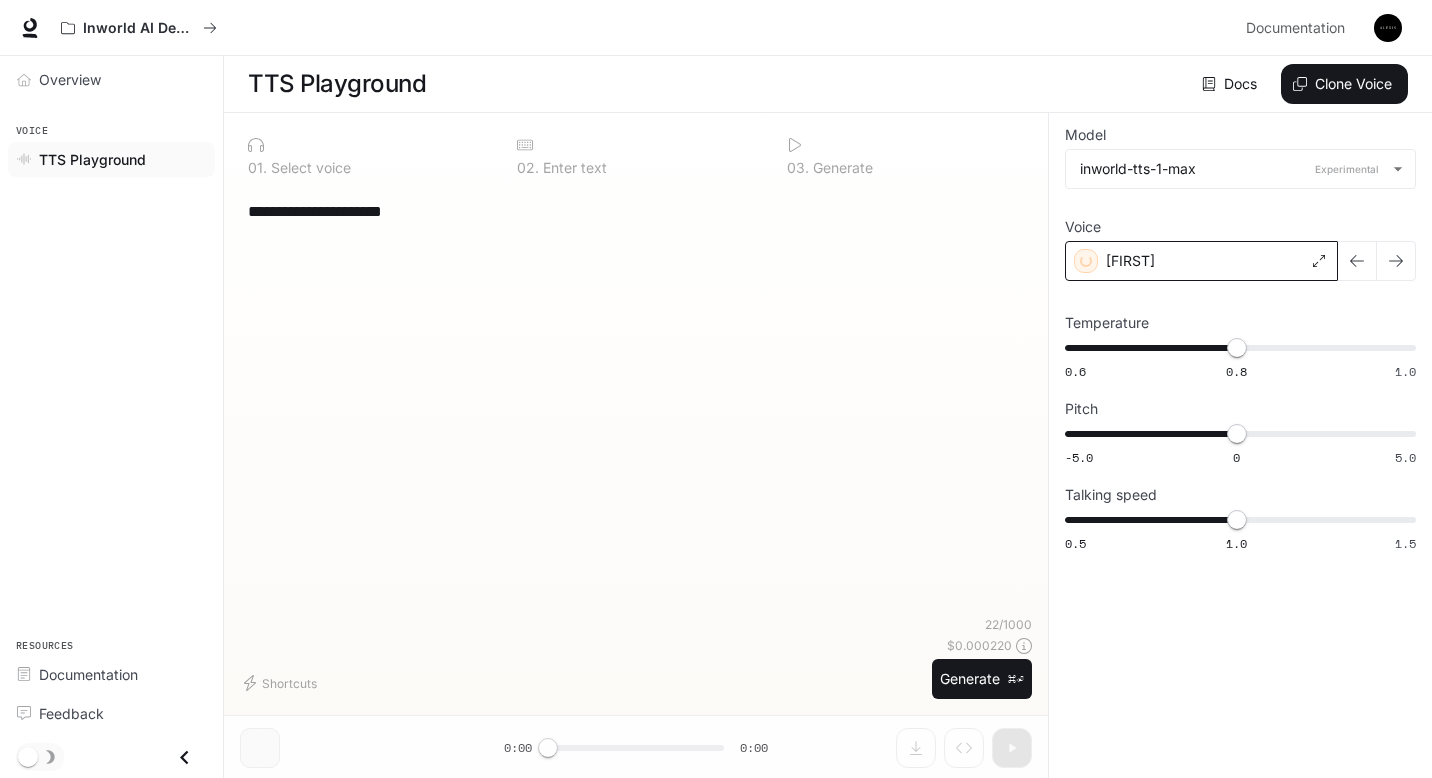 click on "[FIRST]" at bounding box center [1130, 261] 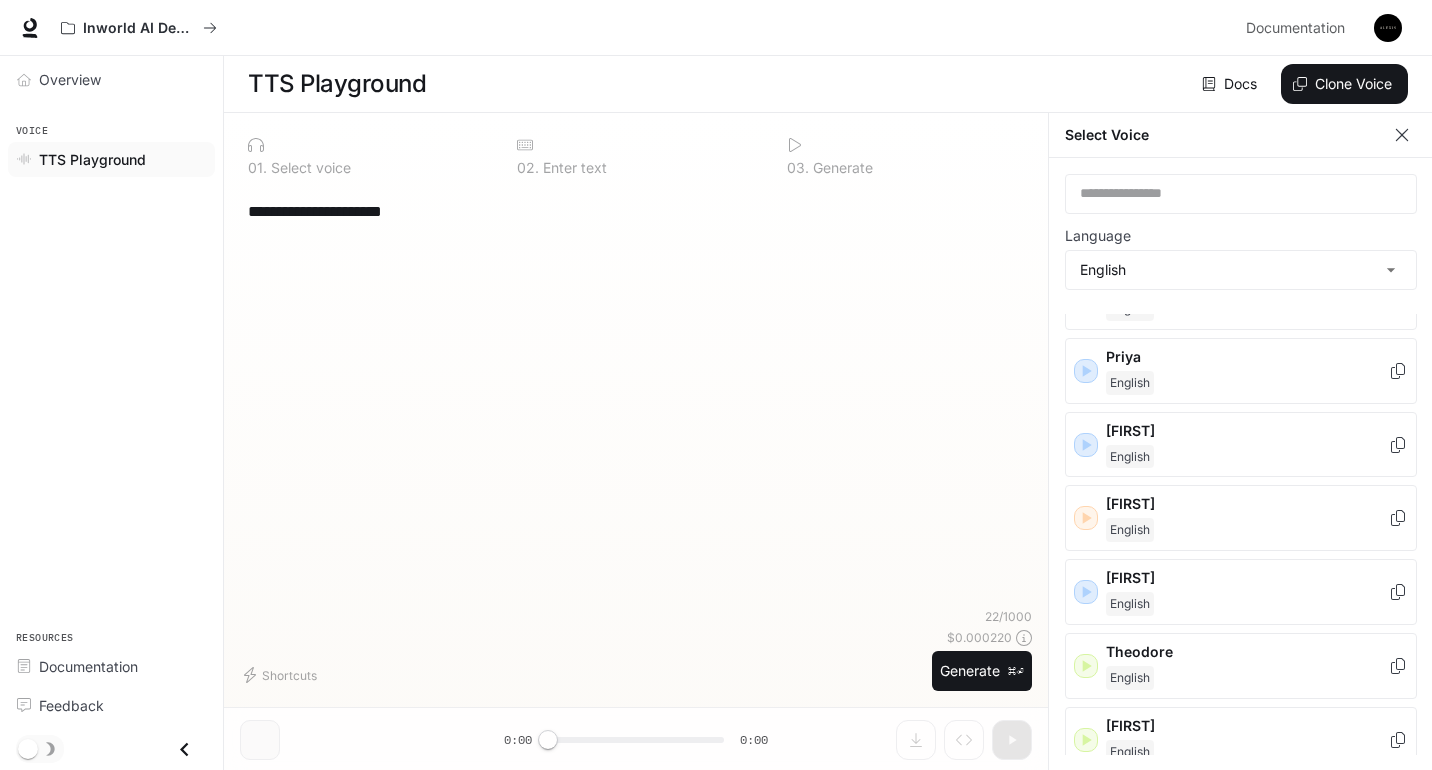 scroll, scrollTop: 1059, scrollLeft: 0, axis: vertical 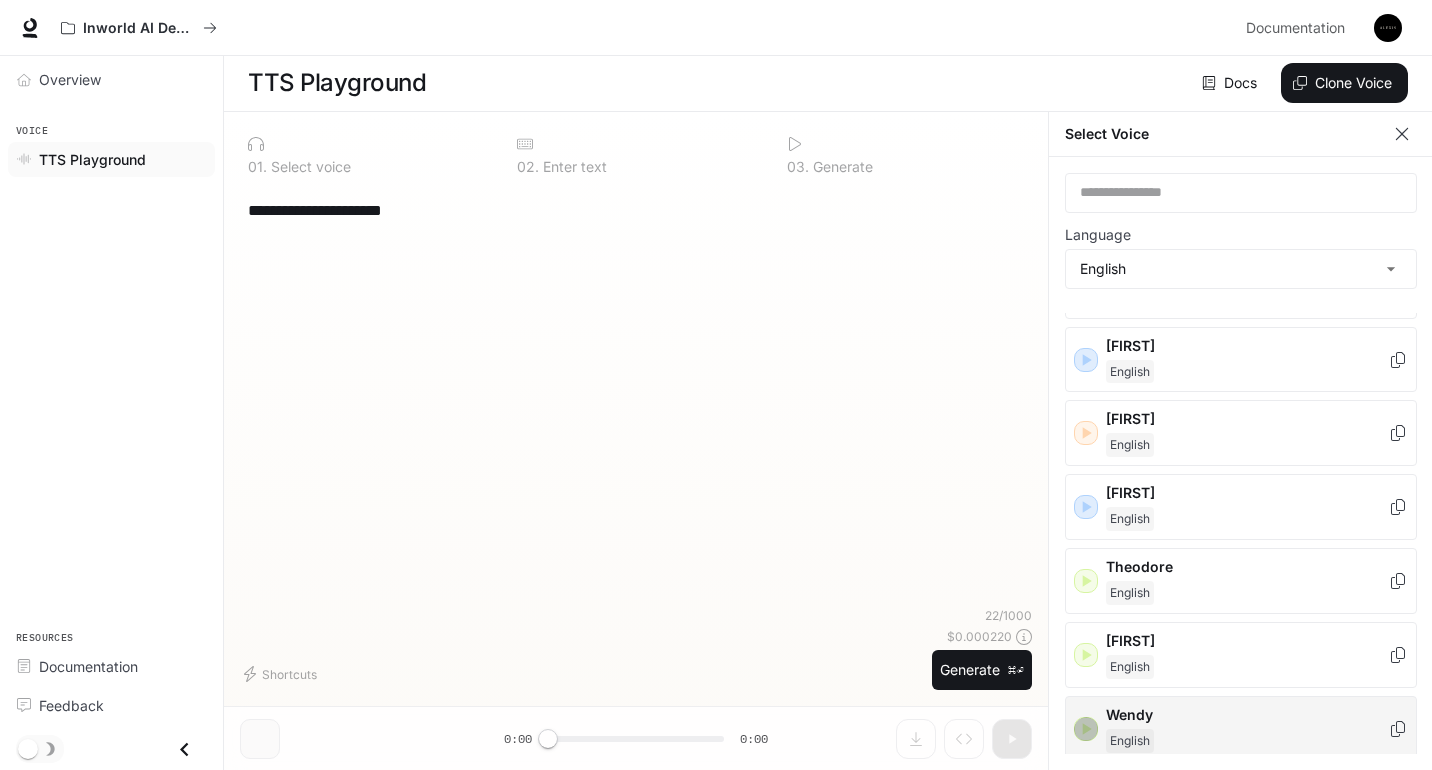 click 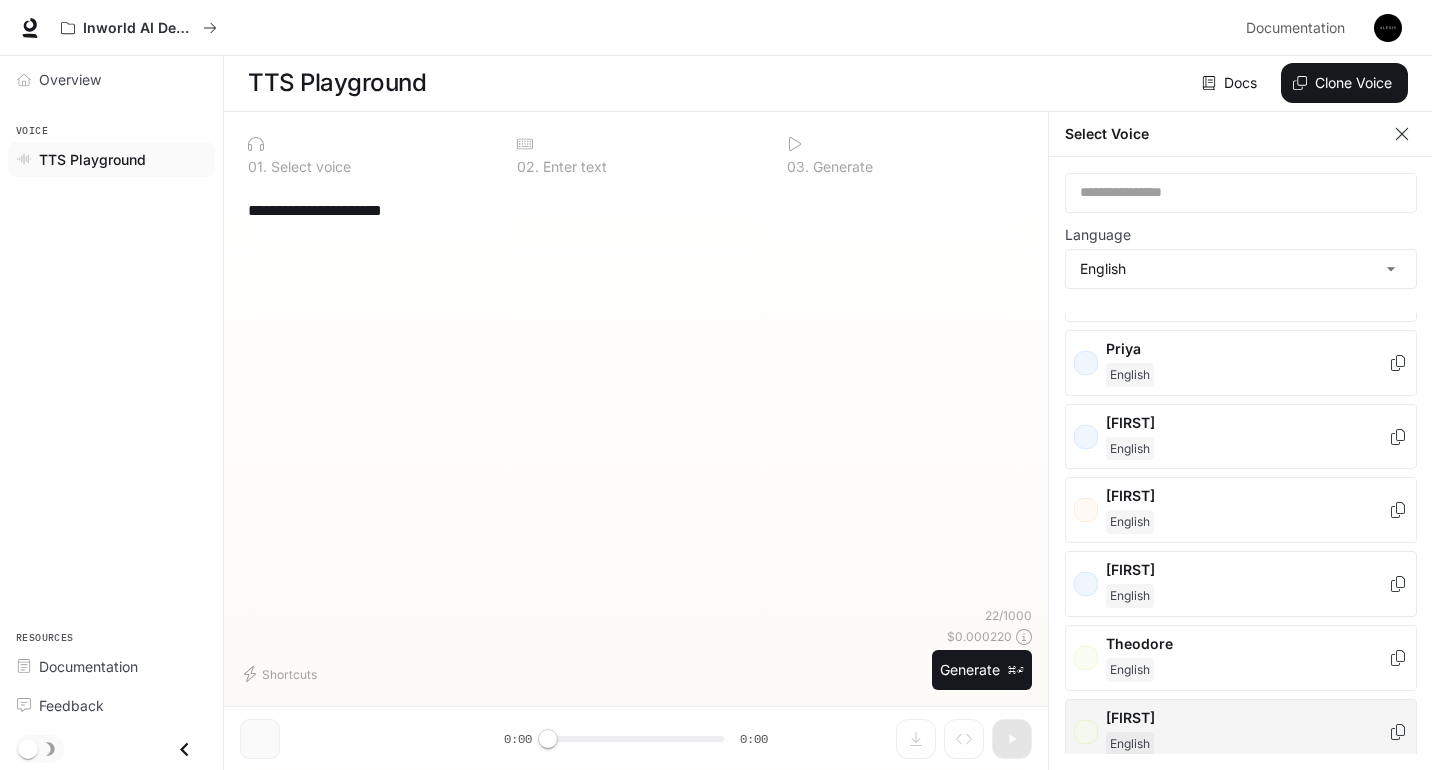 scroll, scrollTop: 954, scrollLeft: 0, axis: vertical 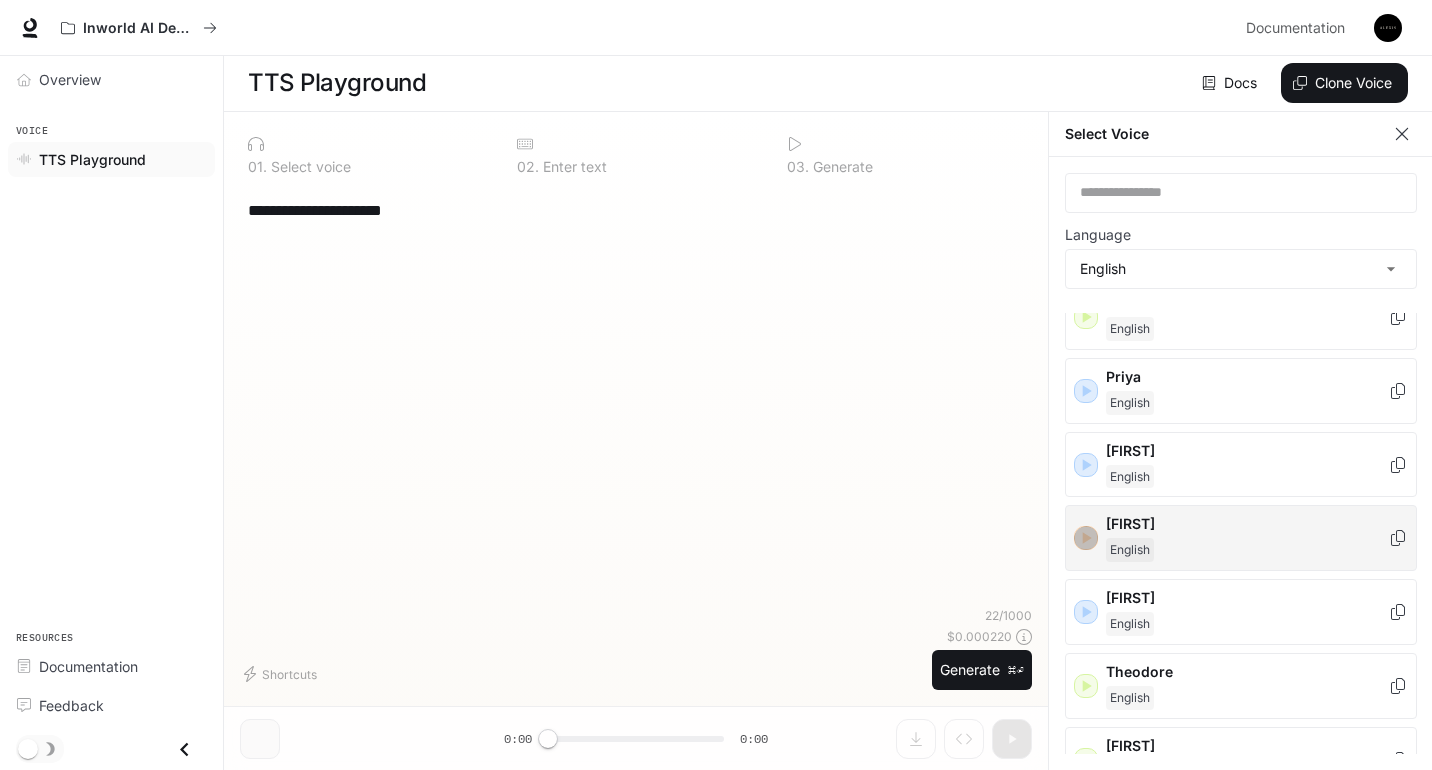 click 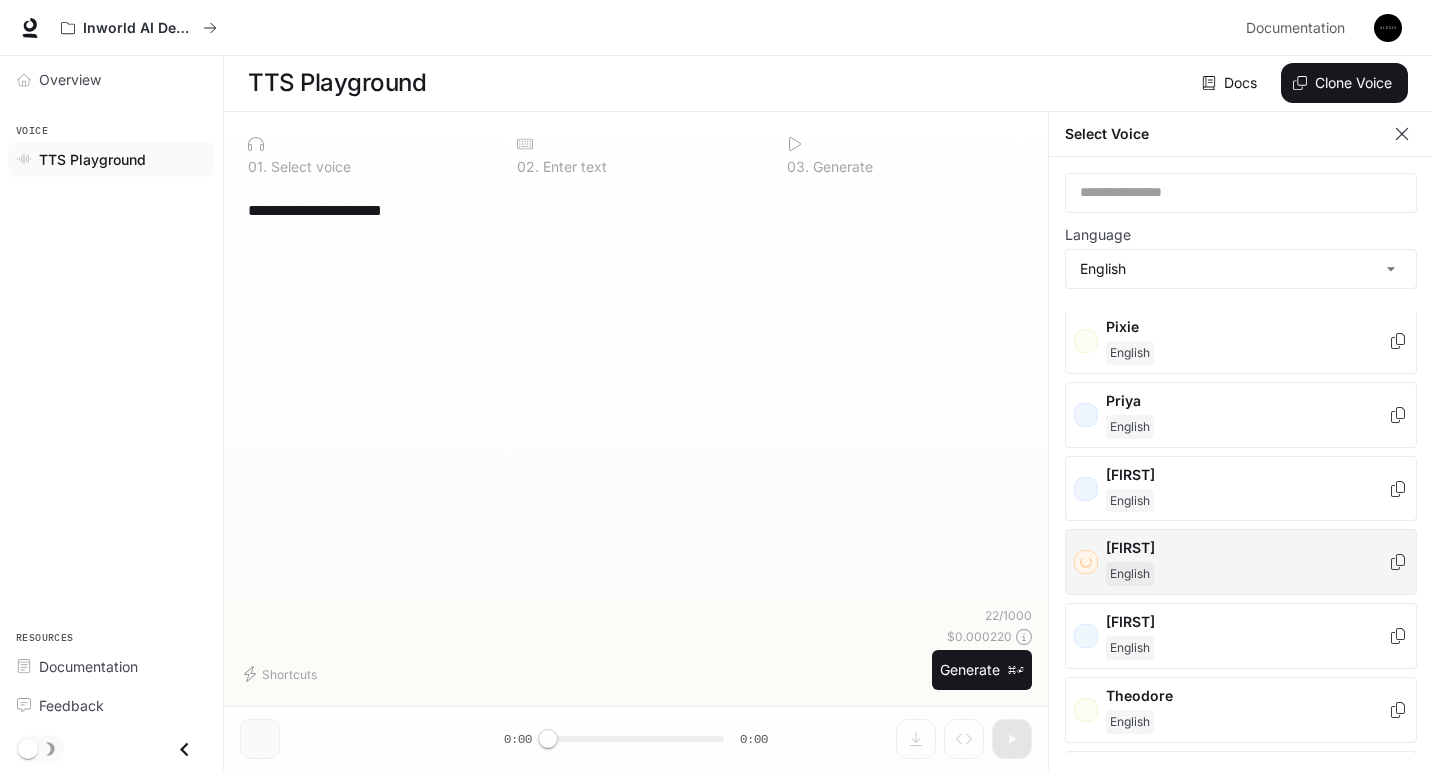 scroll, scrollTop: 926, scrollLeft: 0, axis: vertical 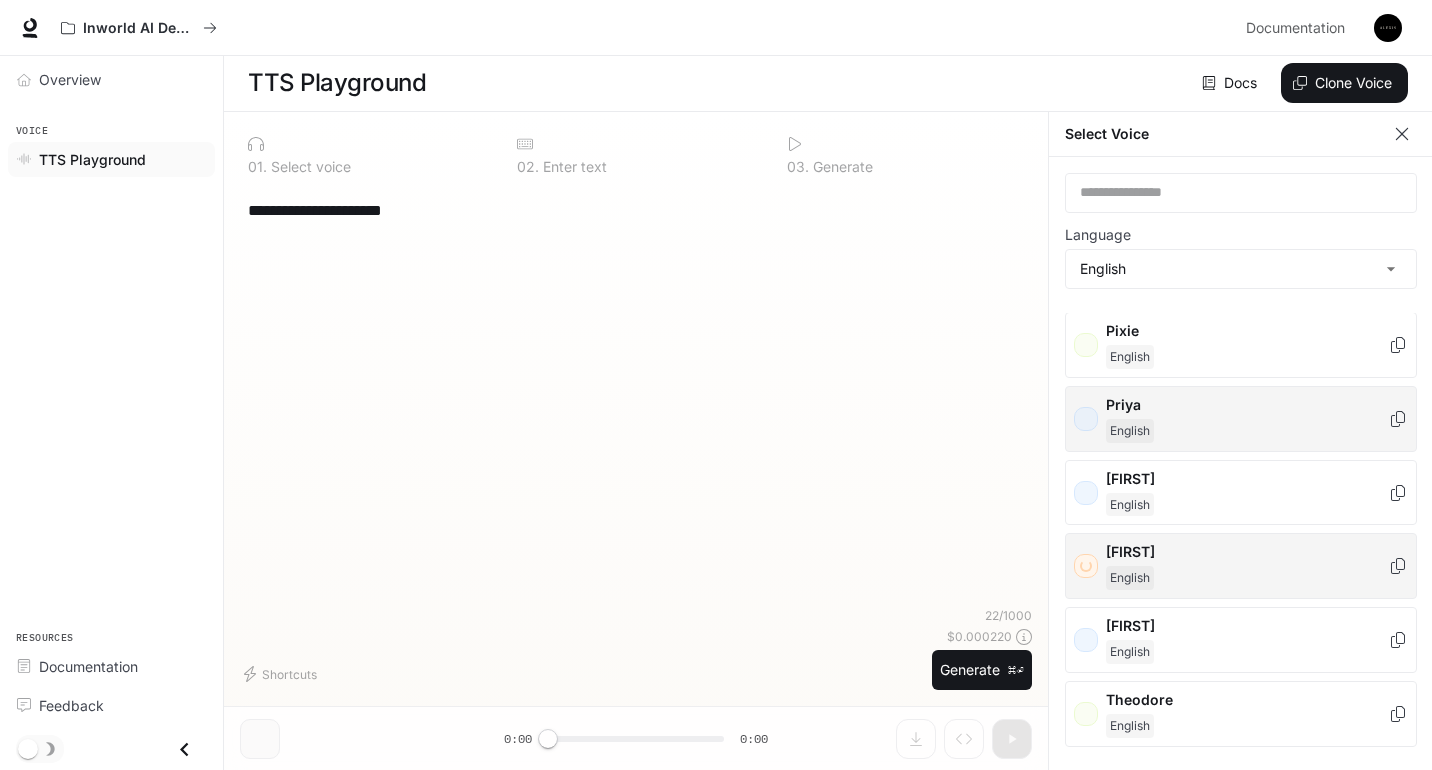 click on "[FIRST] [LAST]" at bounding box center [1241, 419] 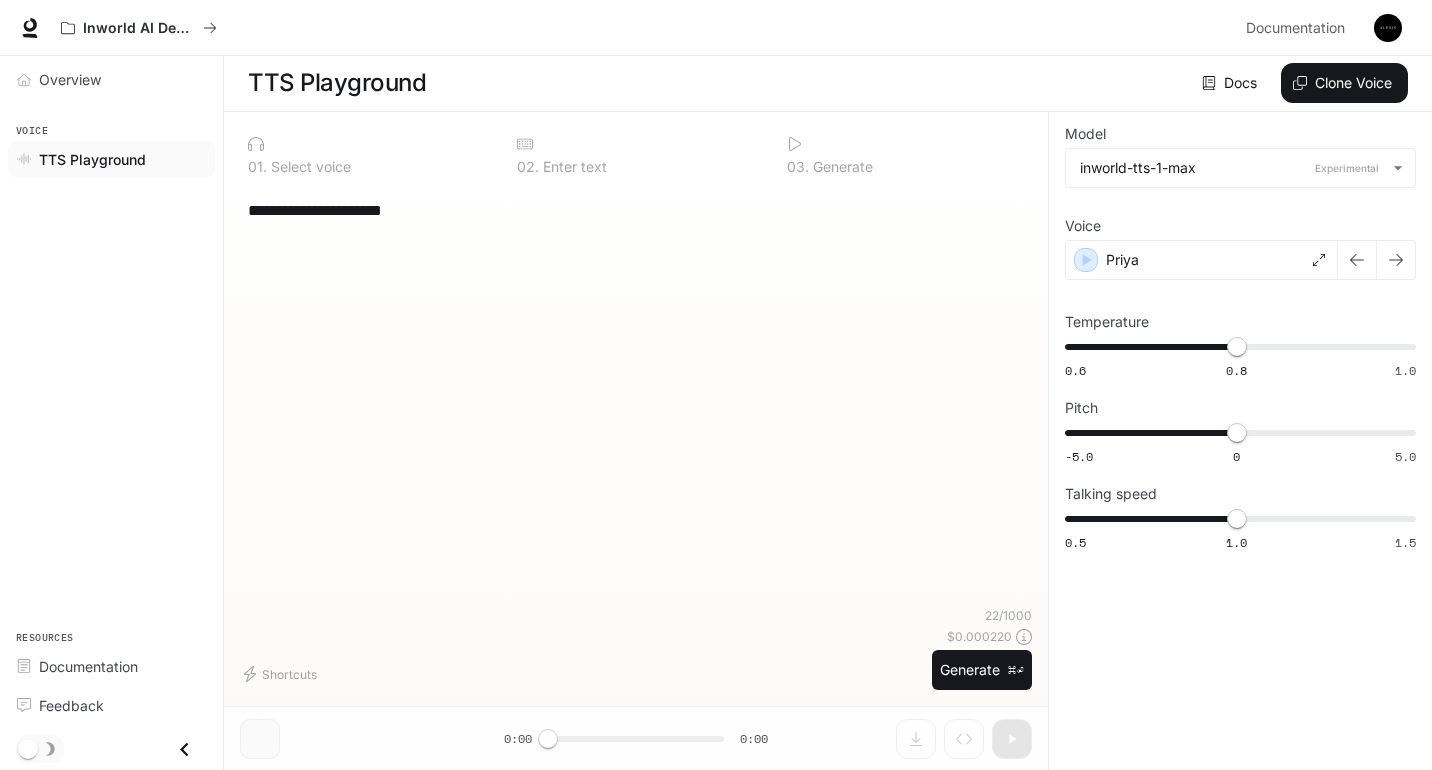 scroll, scrollTop: 1, scrollLeft: 0, axis: vertical 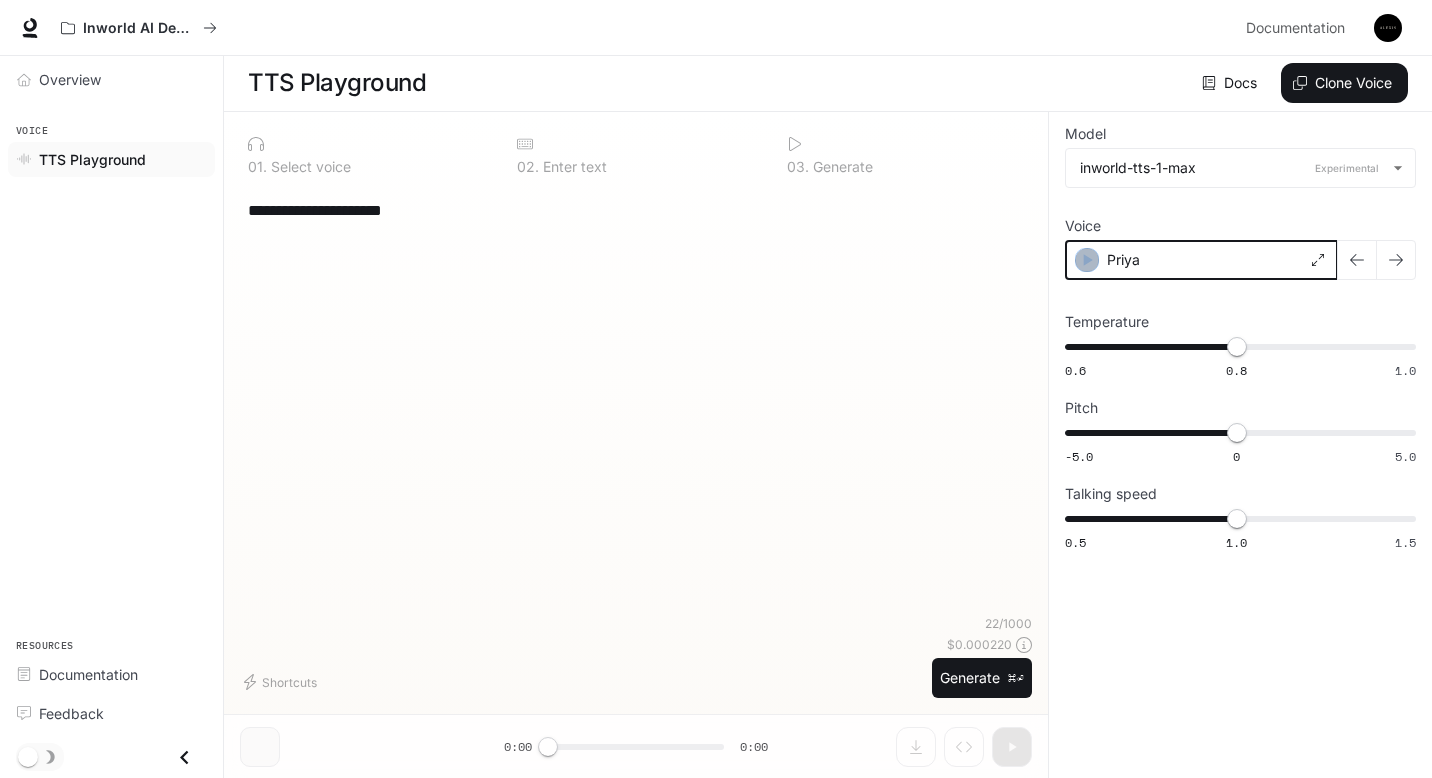 click 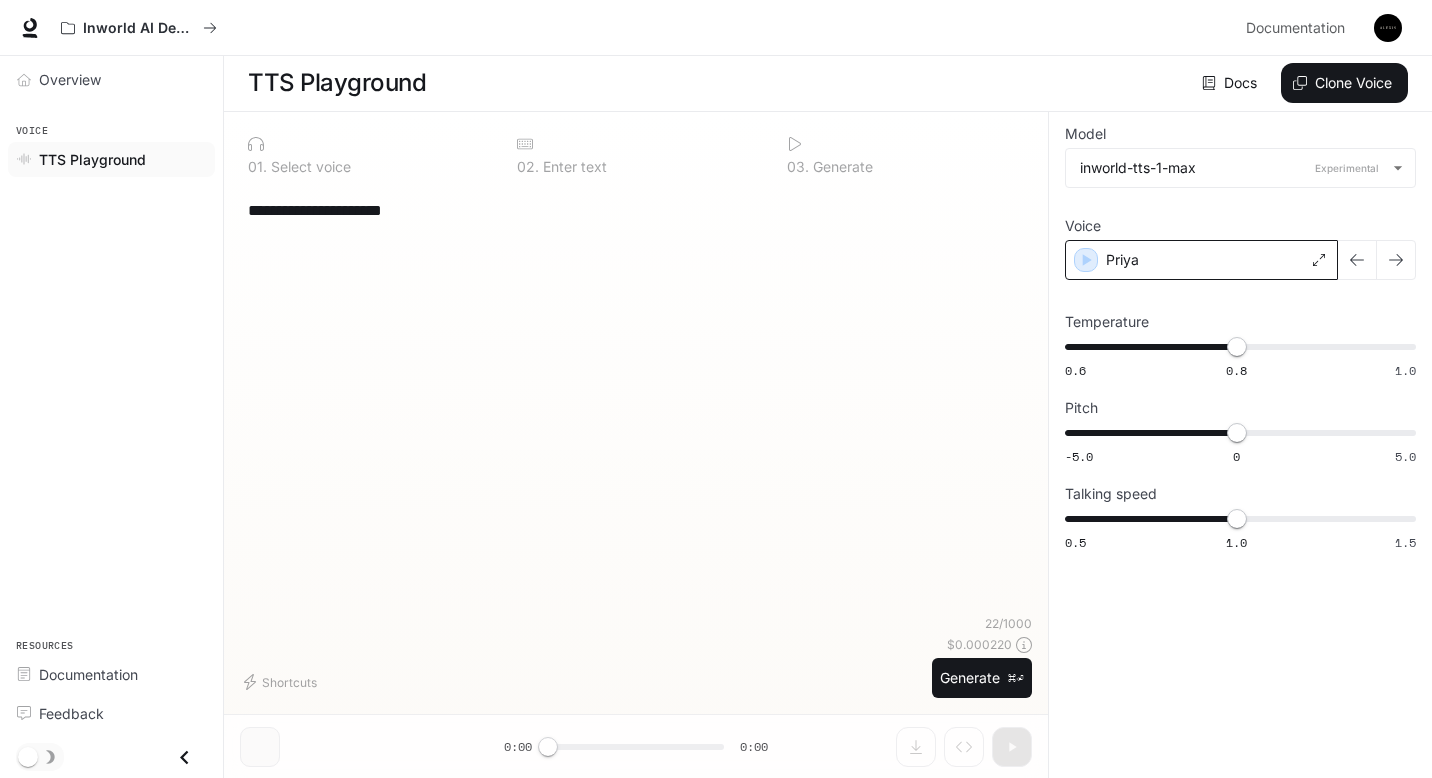 click on "Priya" at bounding box center [1122, 260] 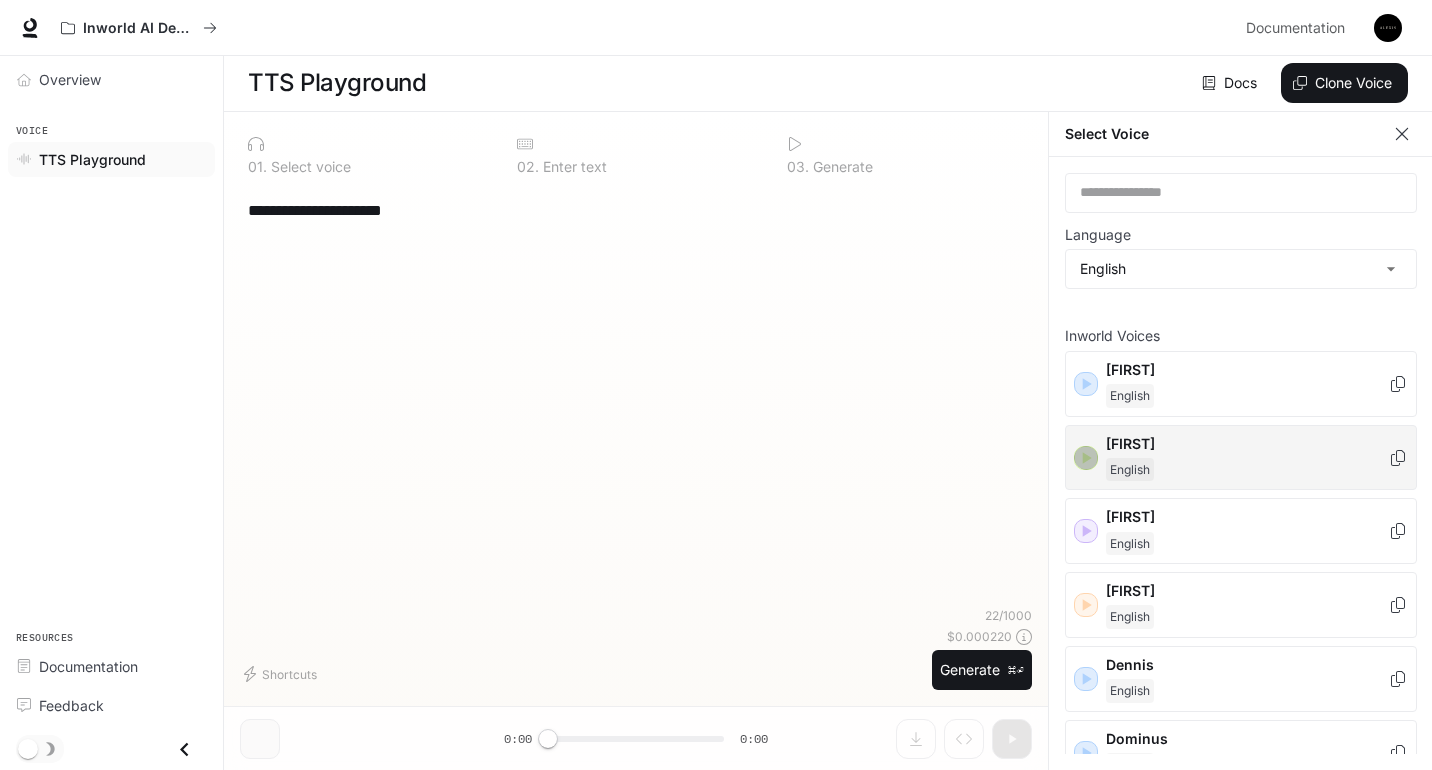 click 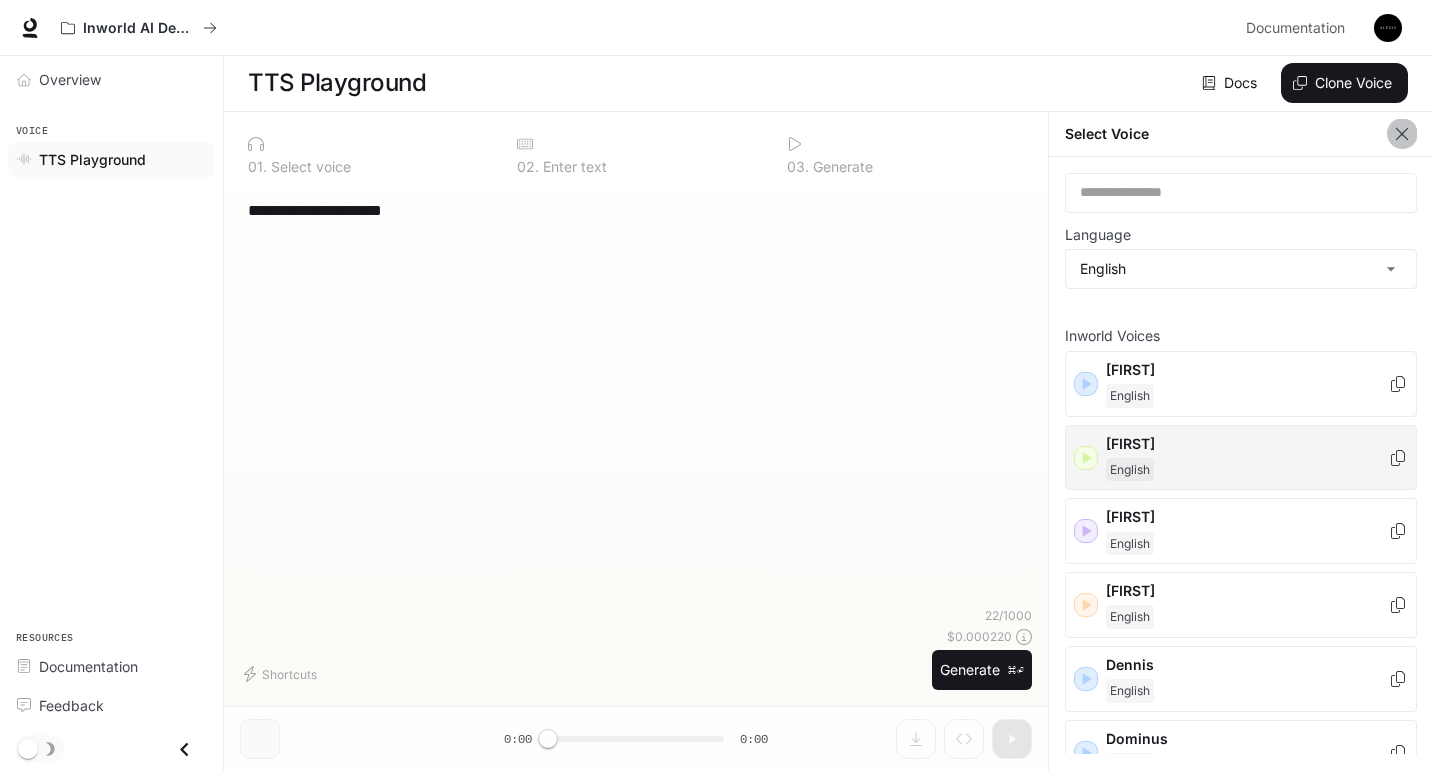 click at bounding box center [1402, 134] 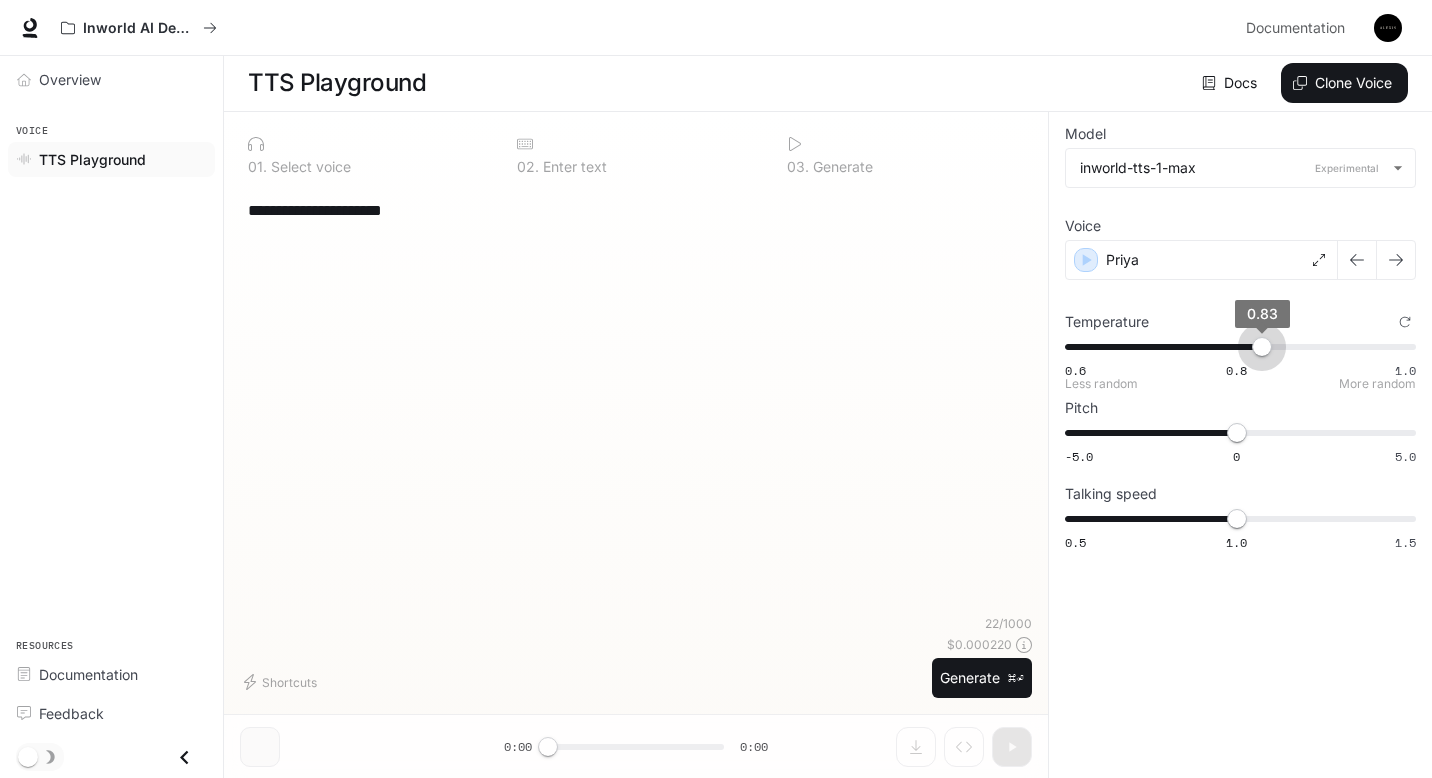 type on "****" 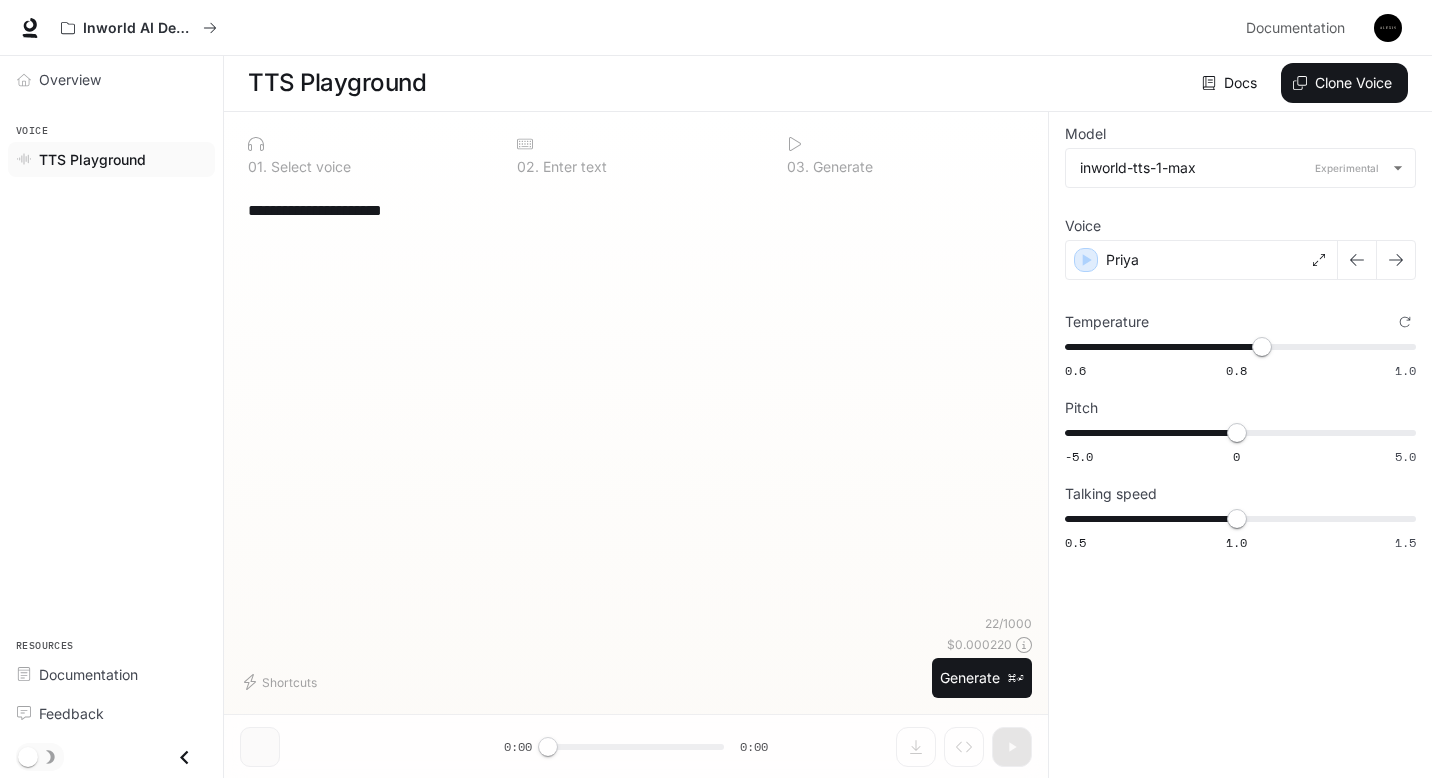click on "Voice" at bounding box center (1240, 230) 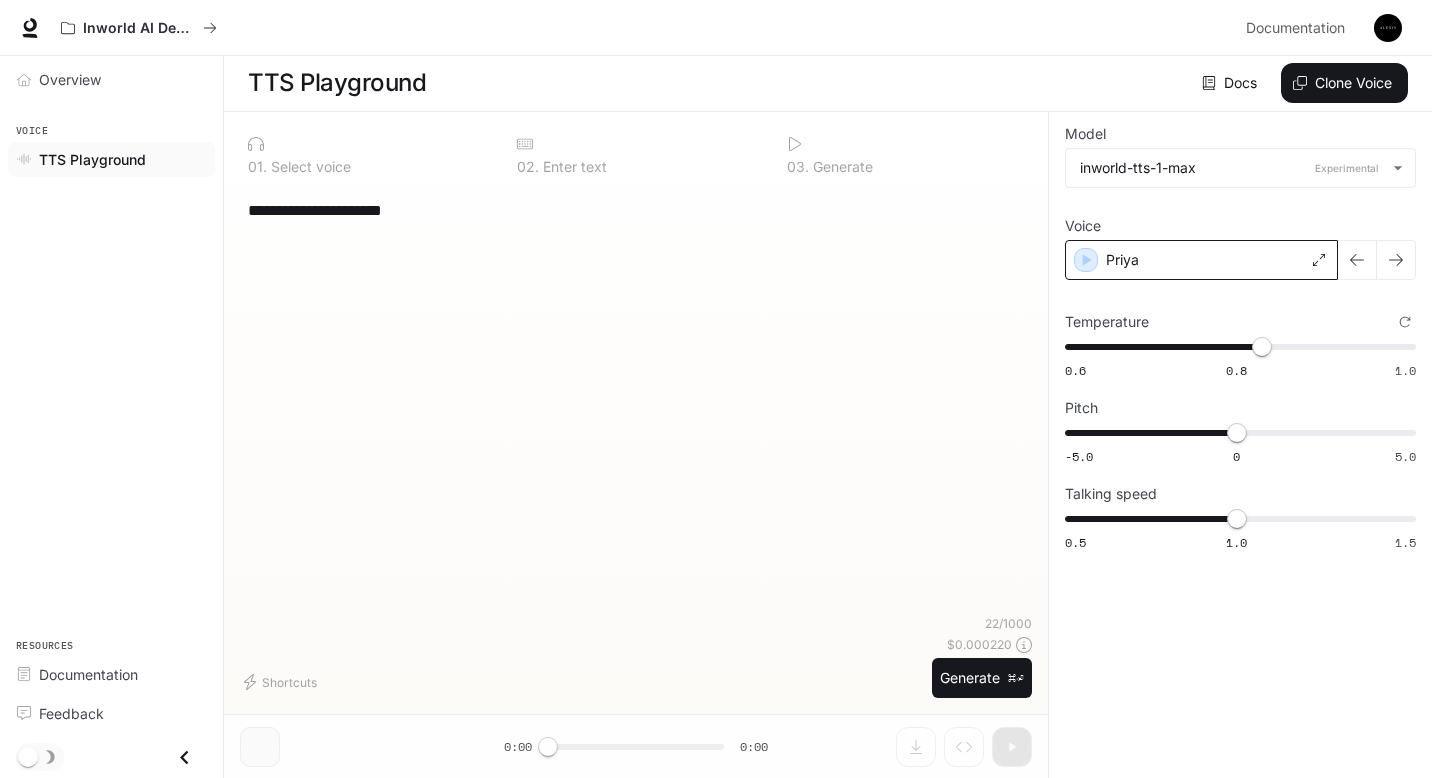 click on "Priya" at bounding box center [1201, 260] 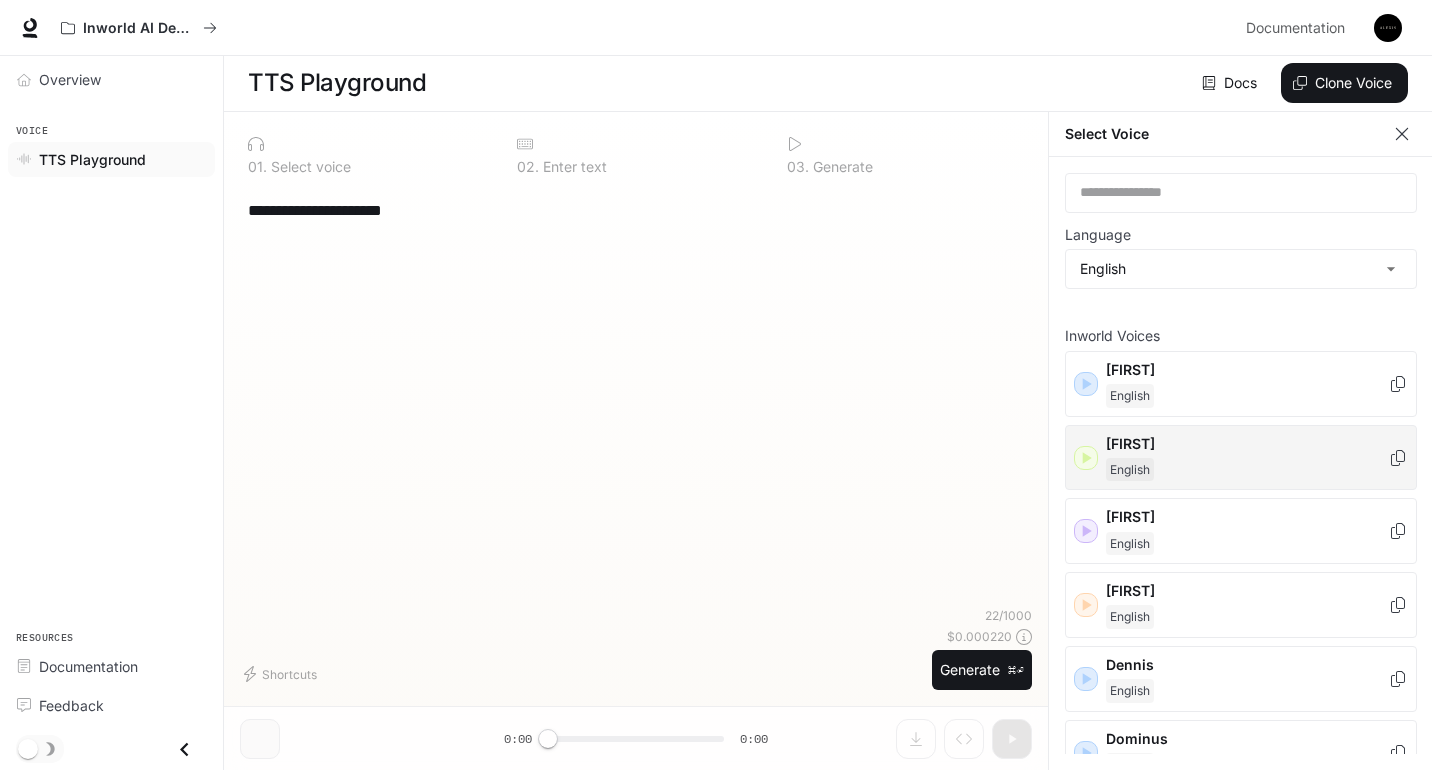 click on "[FIRST]" at bounding box center [1247, 444] 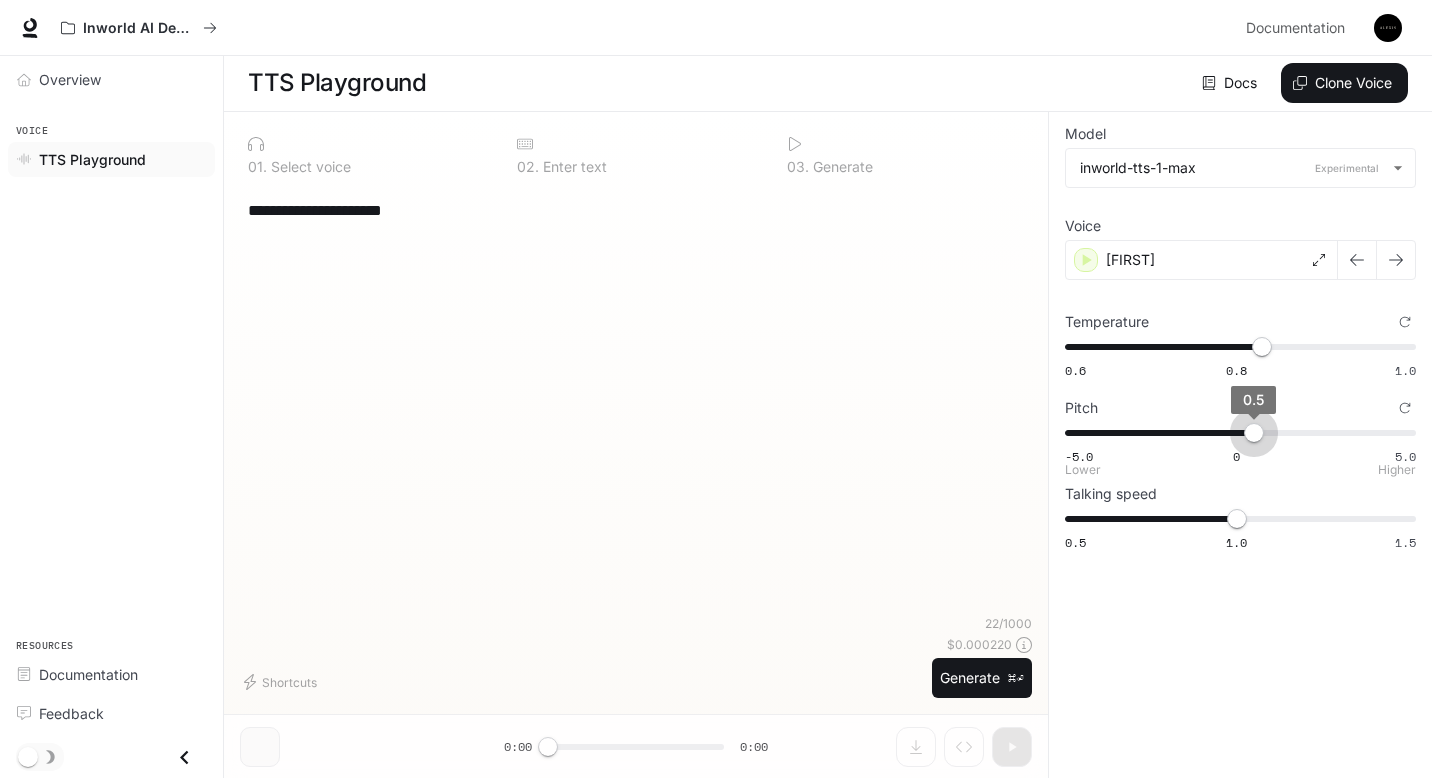 type on "***" 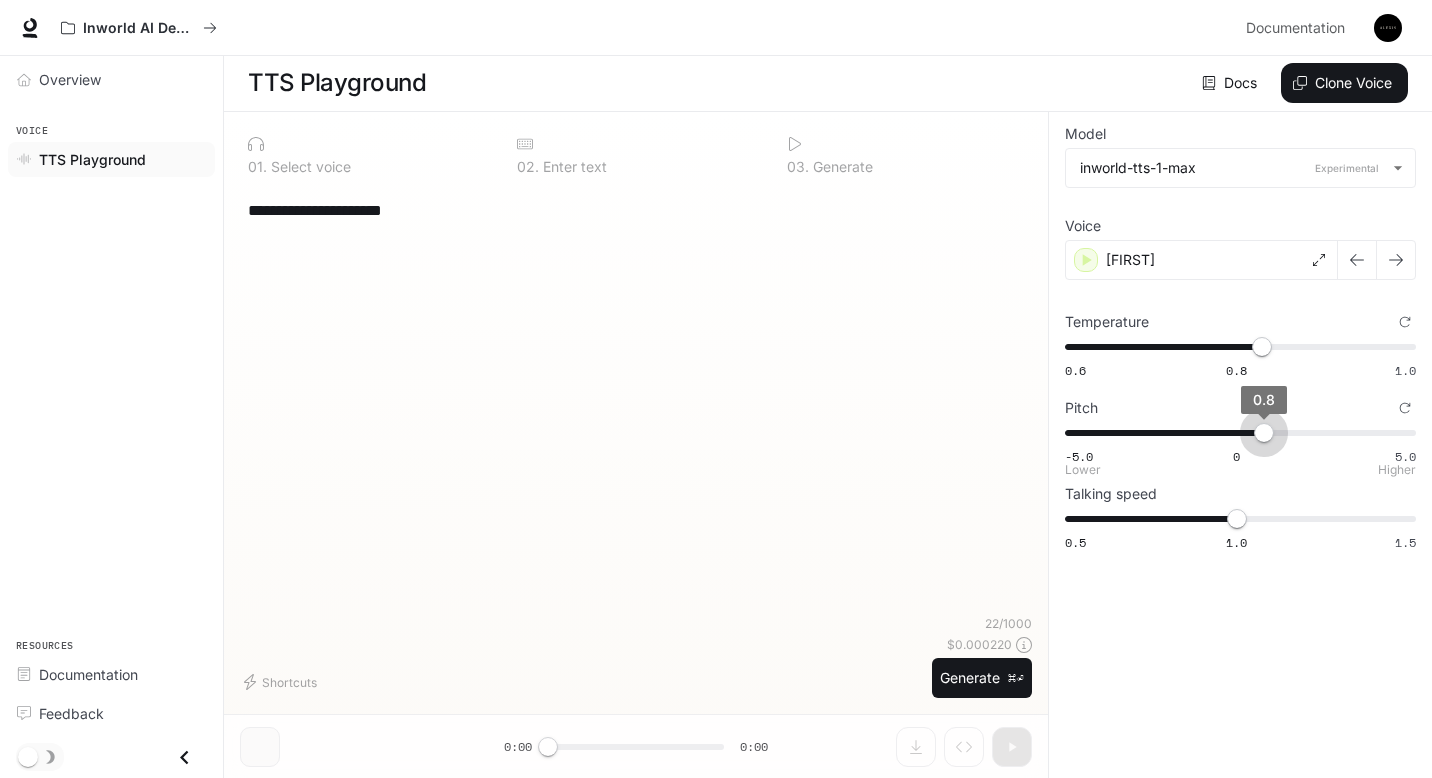 drag, startPoint x: 1240, startPoint y: 438, endPoint x: 1263, endPoint y: 437, distance: 23.021729 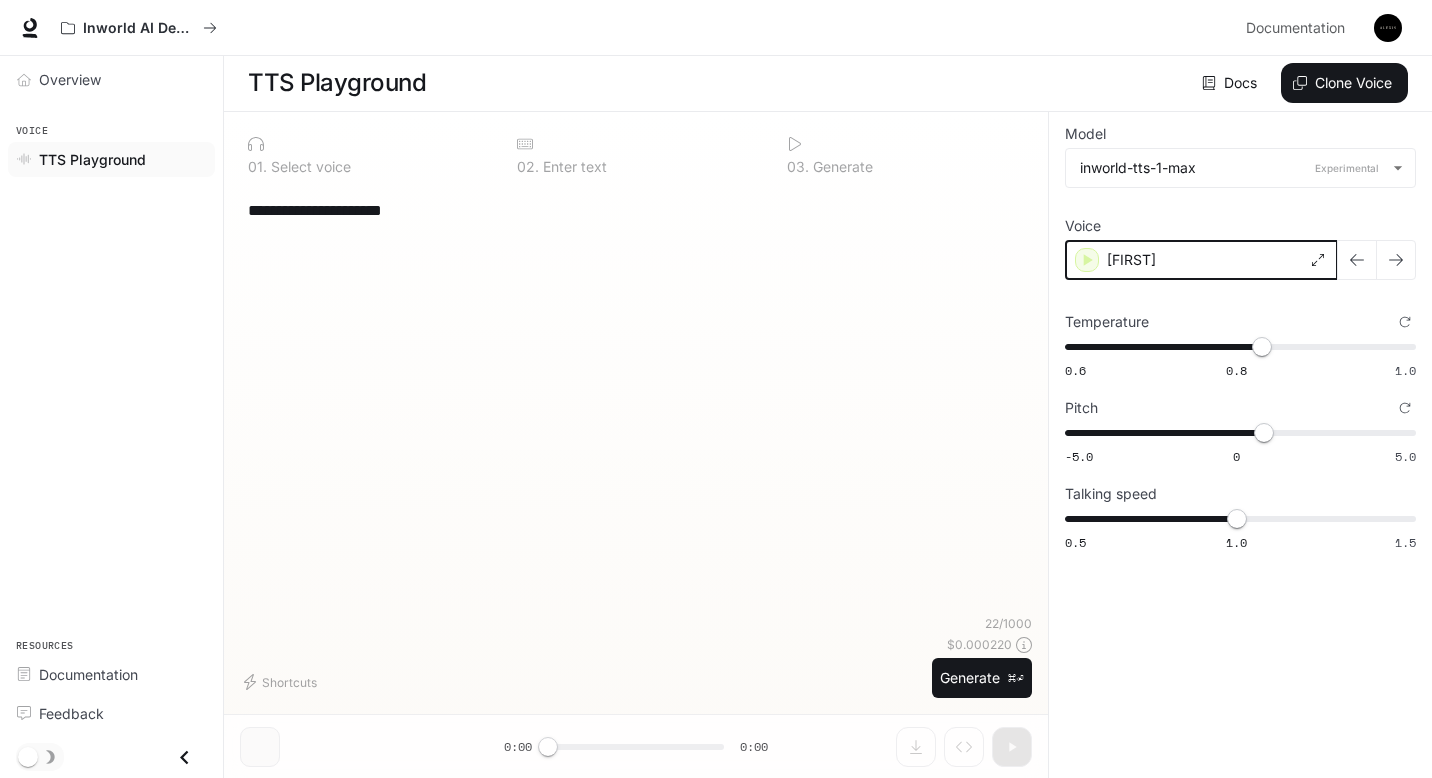 click 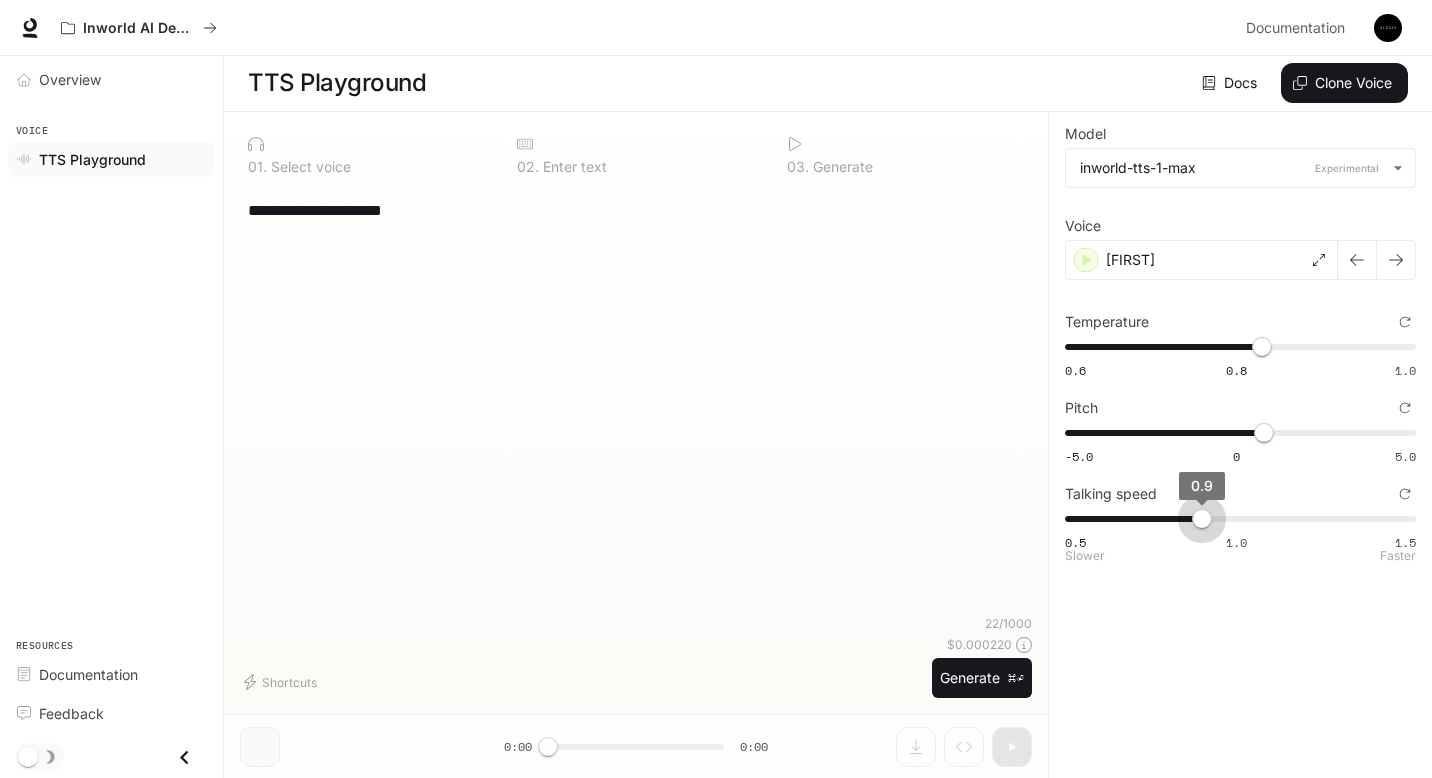 drag, startPoint x: 1229, startPoint y: 522, endPoint x: 1202, endPoint y: 522, distance: 27 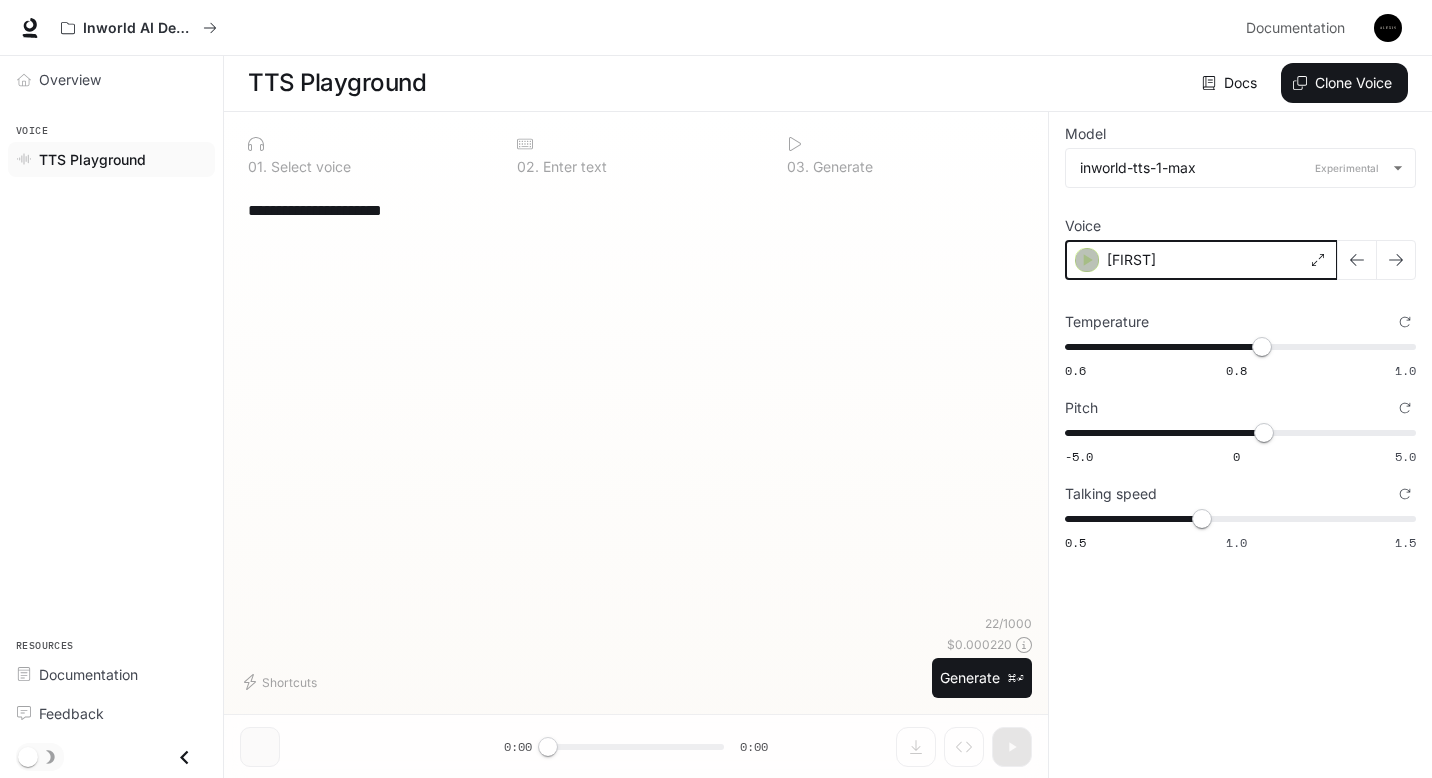 click at bounding box center [1087, 260] 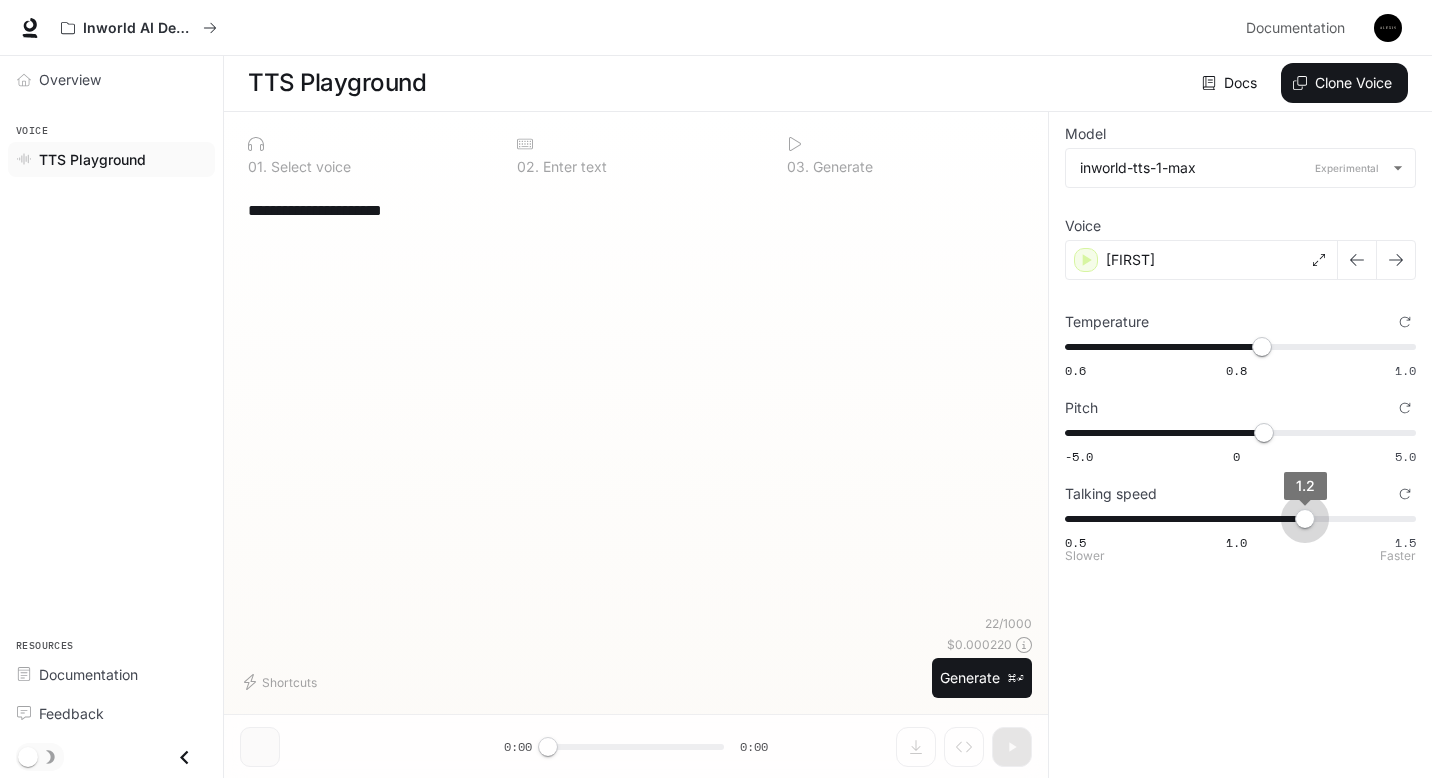 drag, startPoint x: 1206, startPoint y: 521, endPoint x: 1303, endPoint y: 526, distance: 97.128784 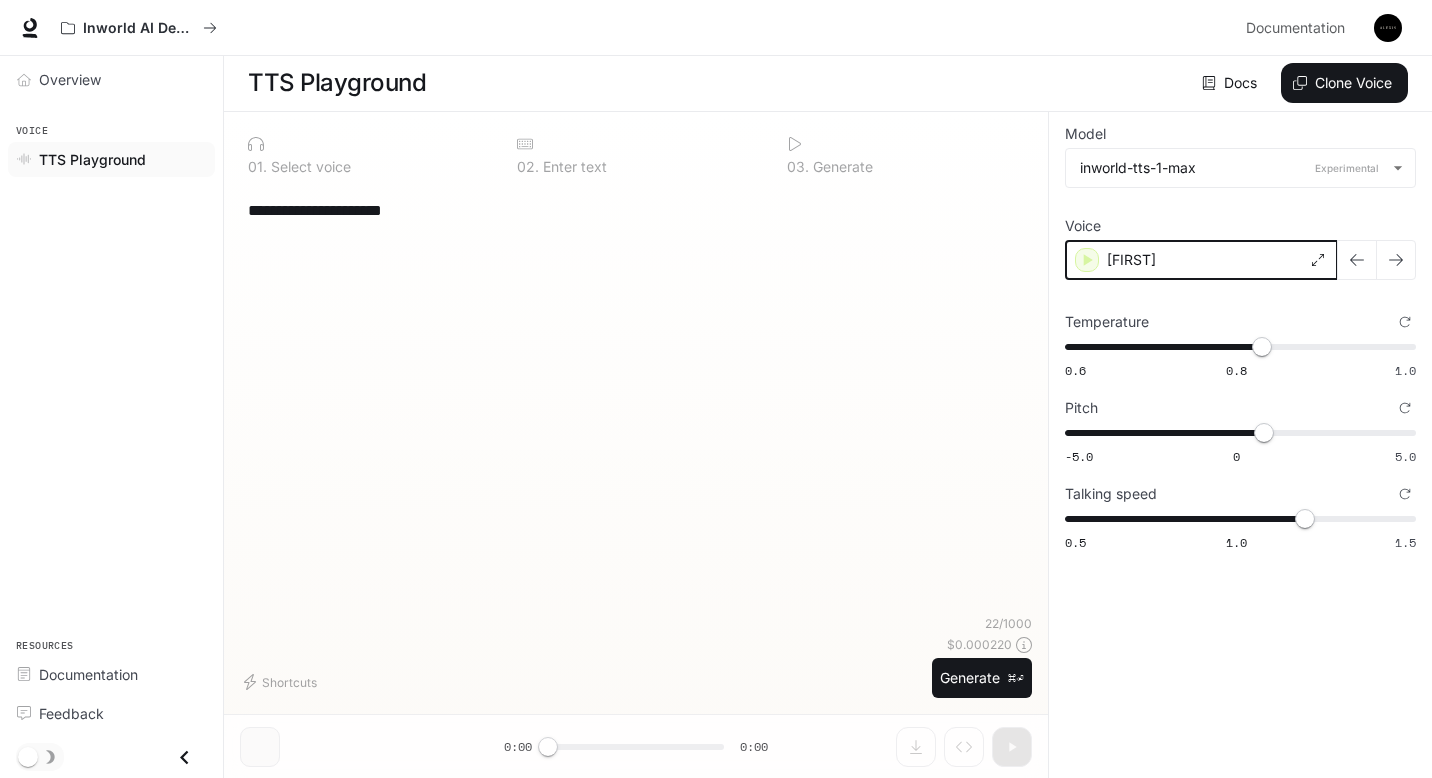 click 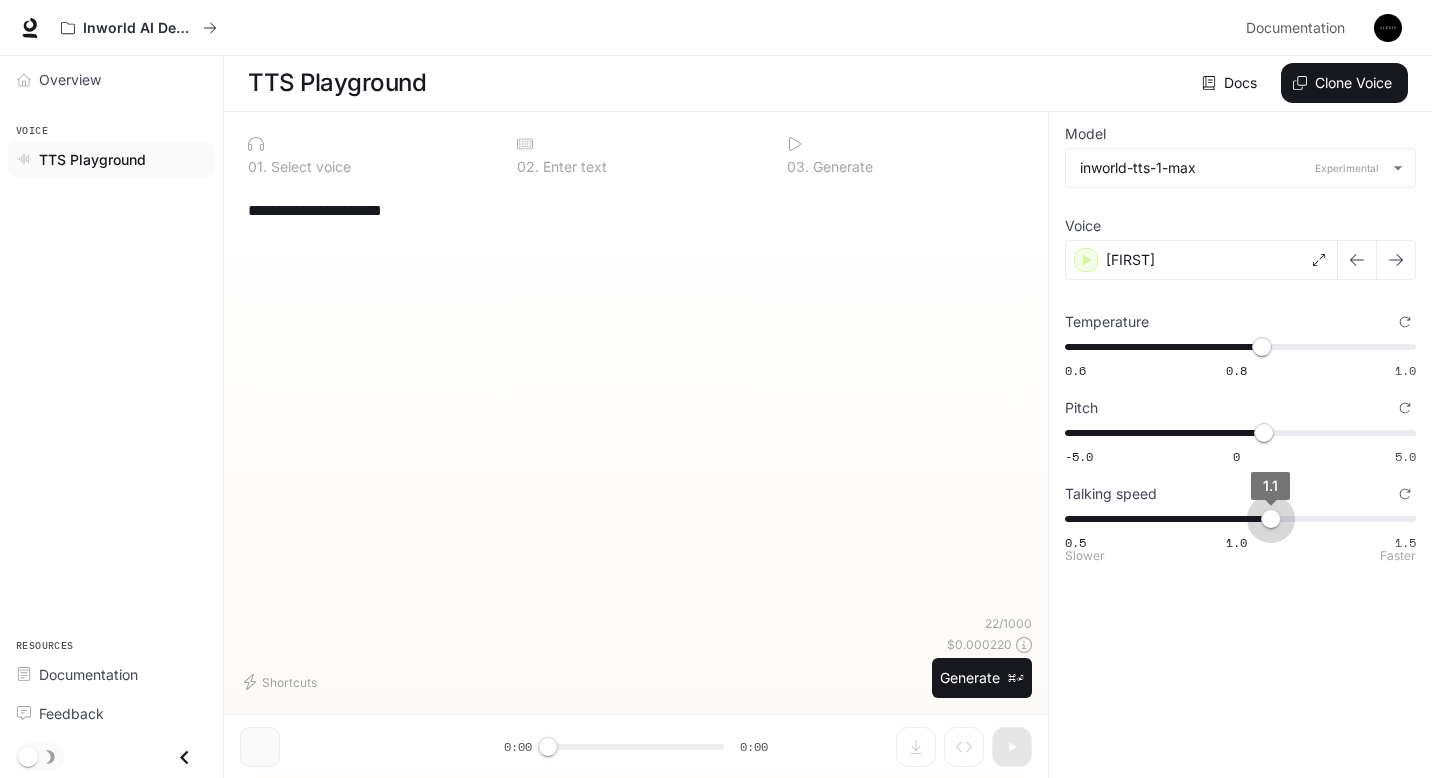 drag, startPoint x: 1306, startPoint y: 516, endPoint x: 1261, endPoint y: 516, distance: 45 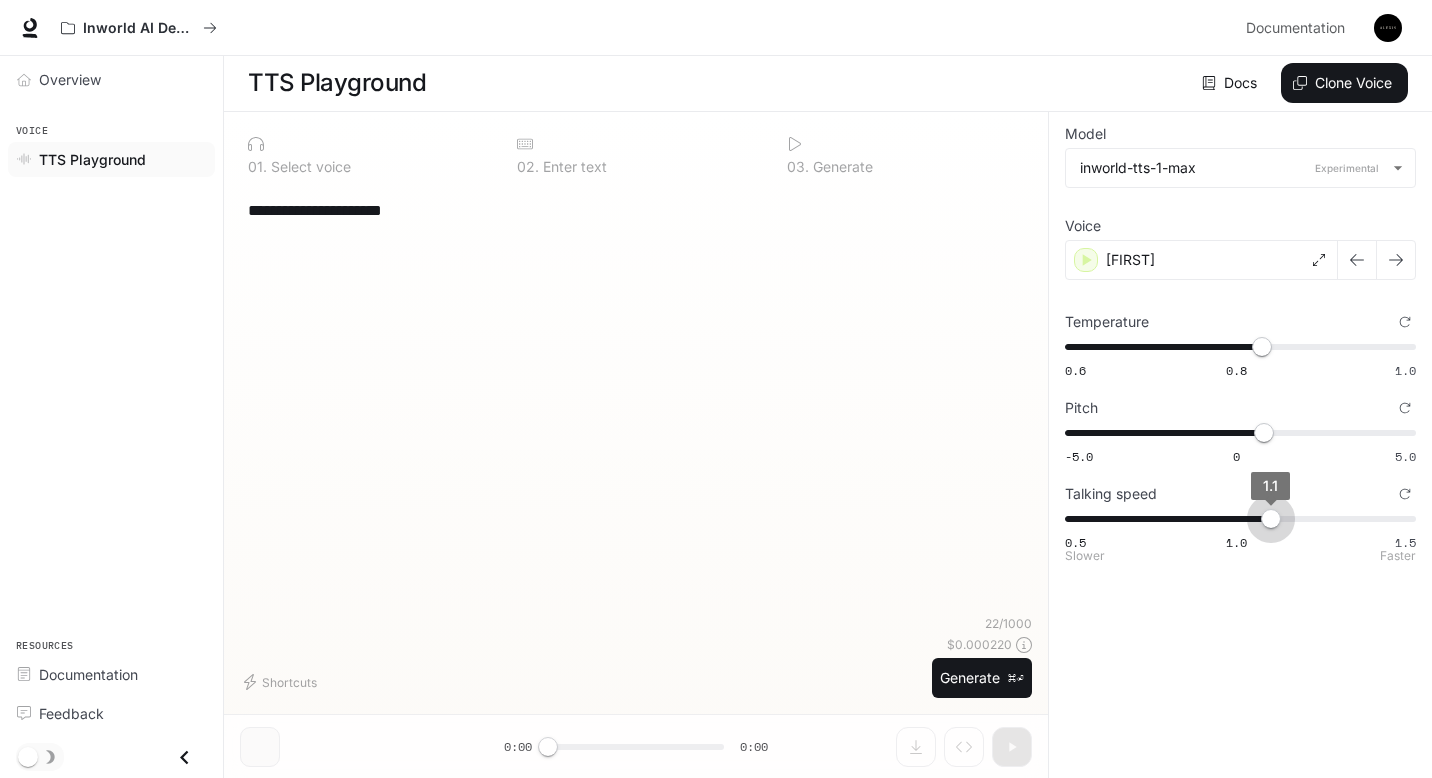 type on "*" 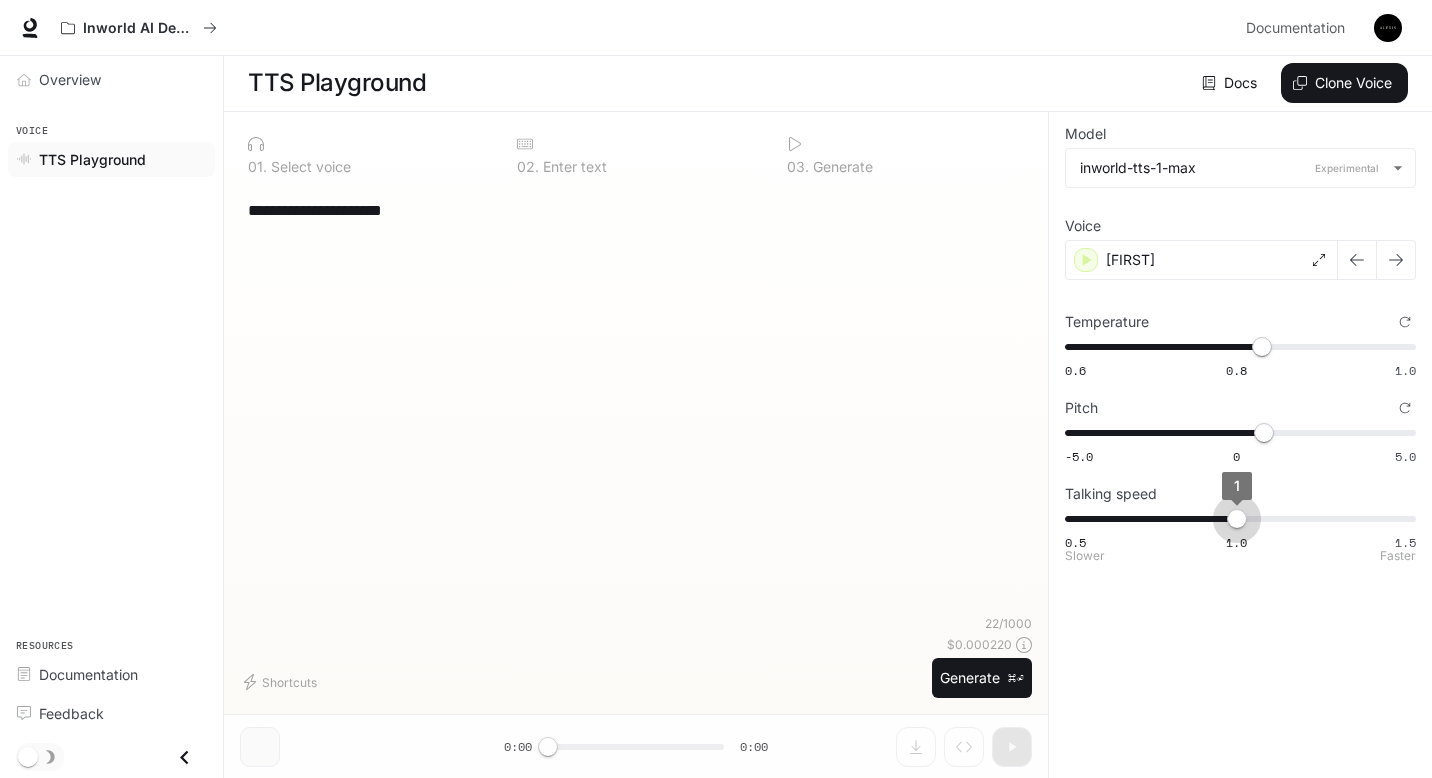drag, startPoint x: 1265, startPoint y: 517, endPoint x: 1243, endPoint y: 517, distance: 22 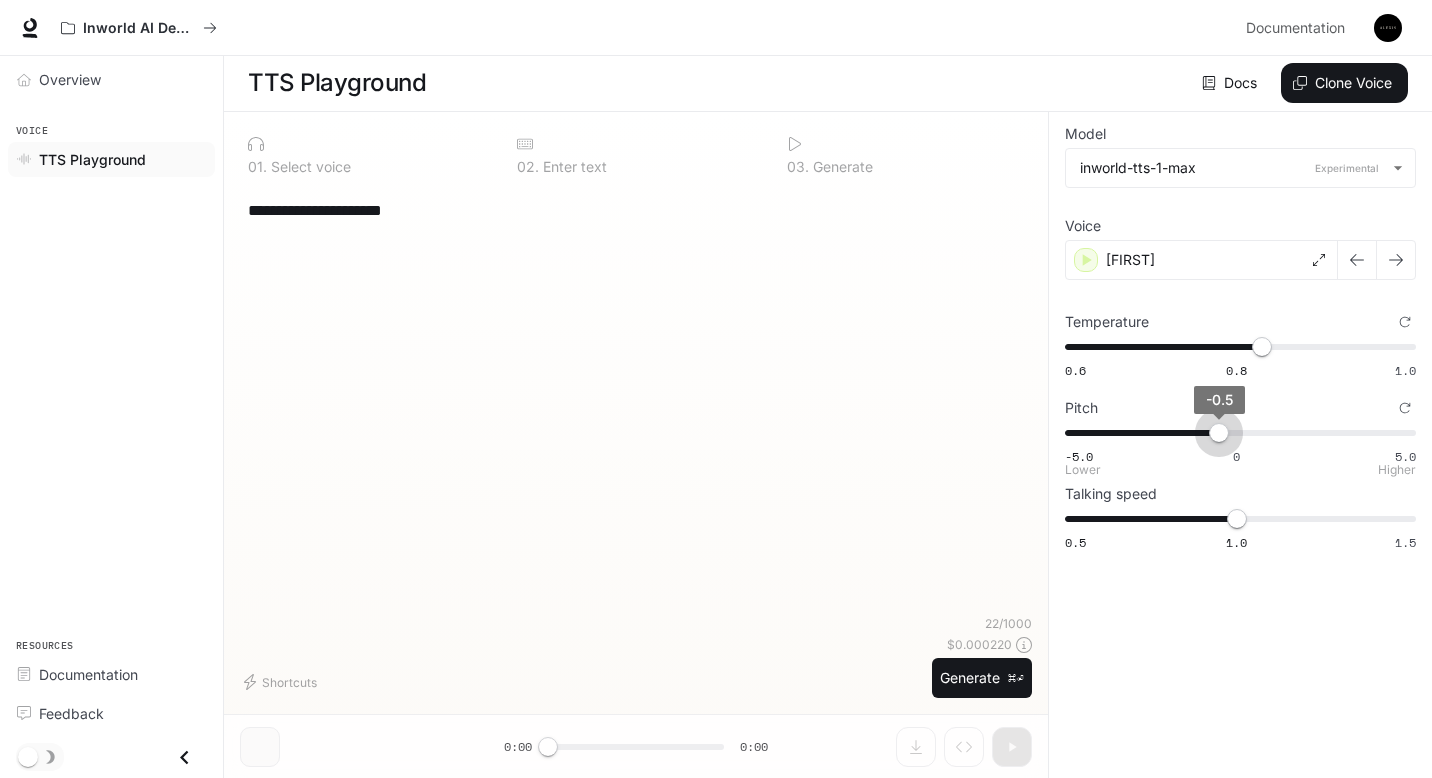 drag, startPoint x: 1263, startPoint y: 436, endPoint x: 1221, endPoint y: 434, distance: 42.047592 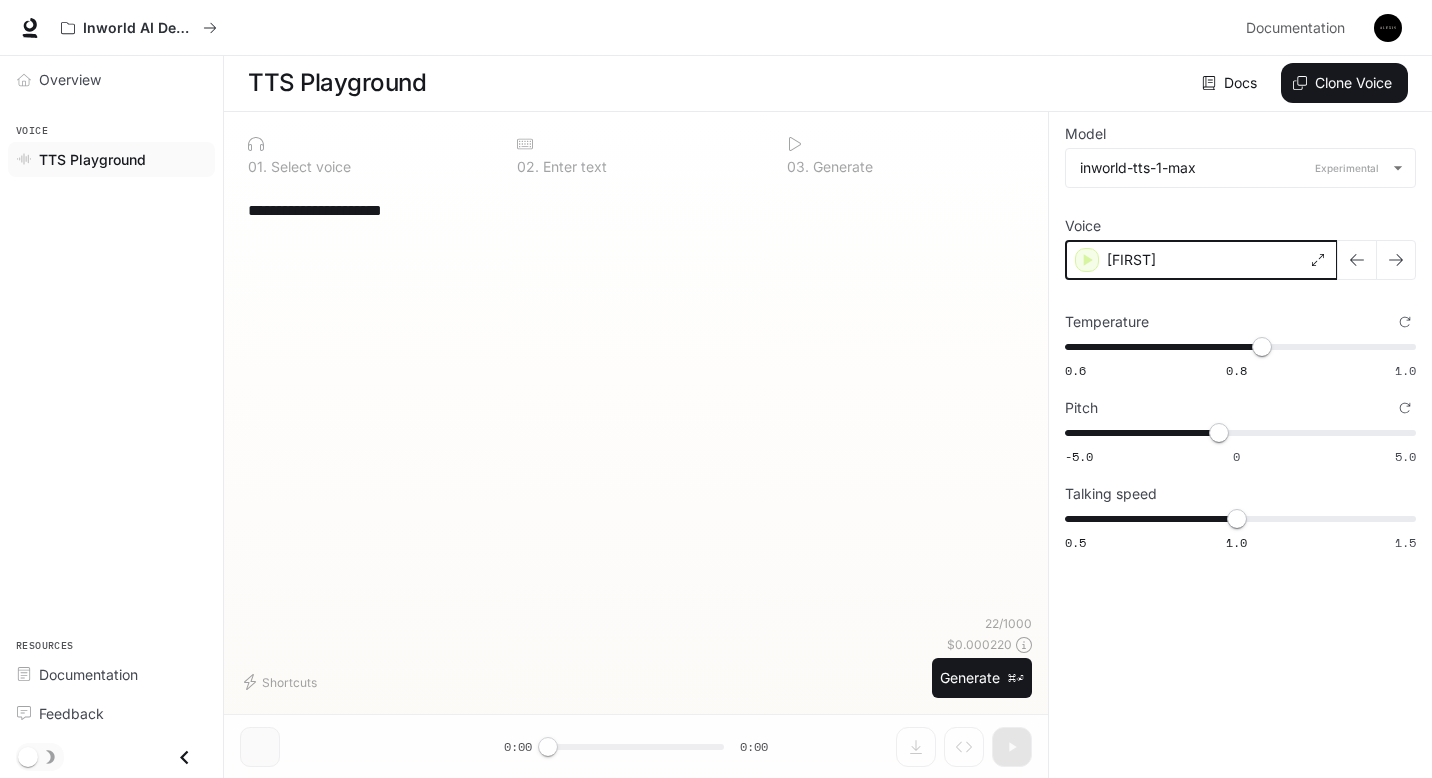 click 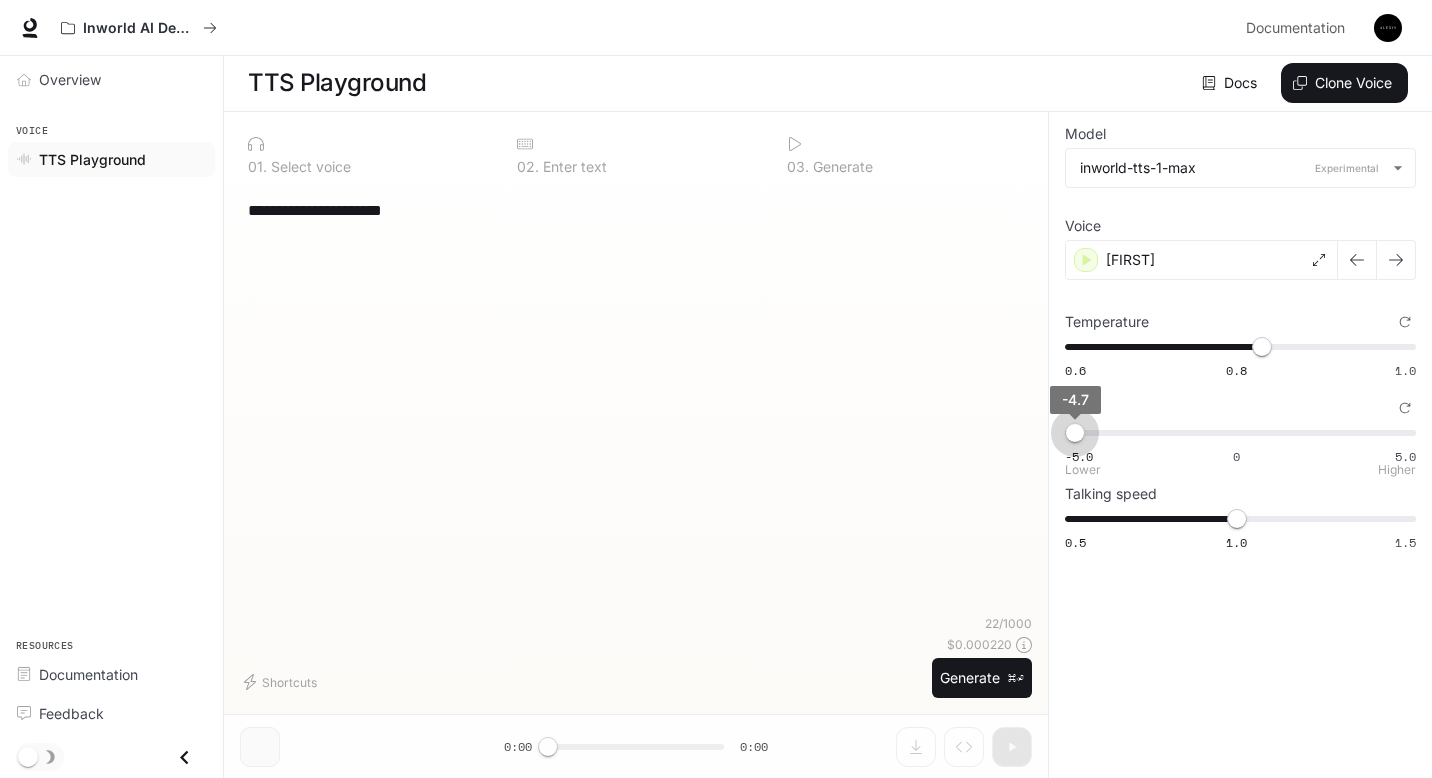 drag, startPoint x: 1214, startPoint y: 434, endPoint x: 1066, endPoint y: 433, distance: 148.00337 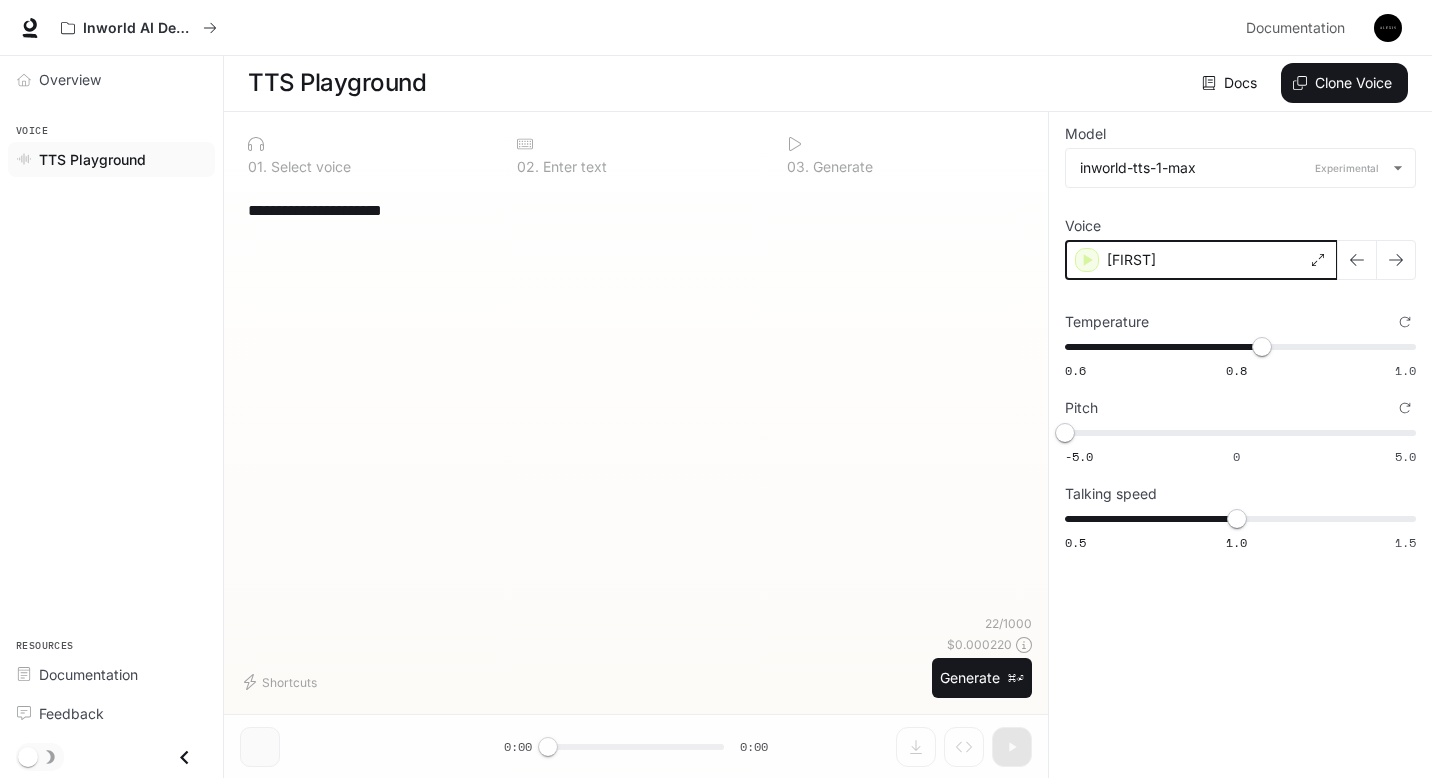 click 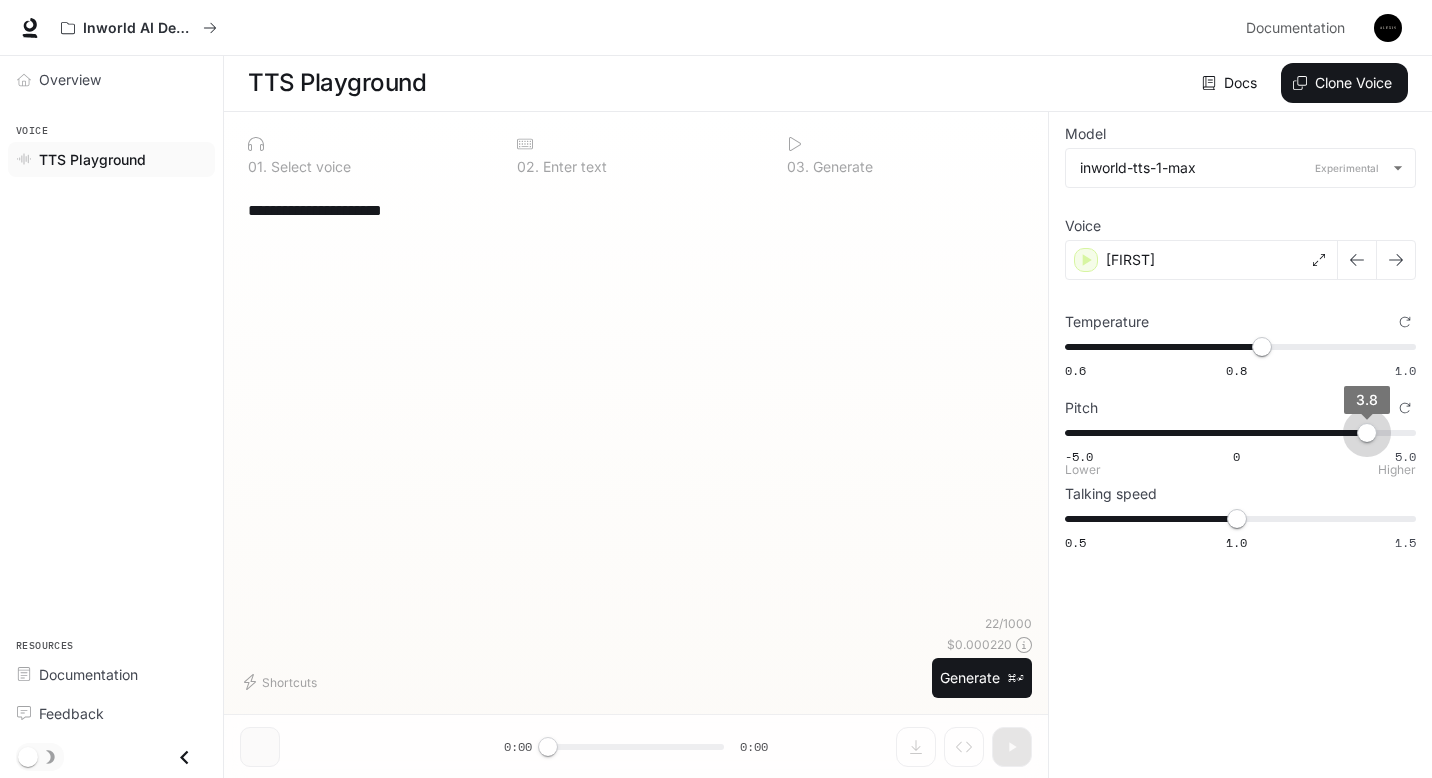 drag, startPoint x: 1070, startPoint y: 431, endPoint x: 1368, endPoint y: 421, distance: 298.16772 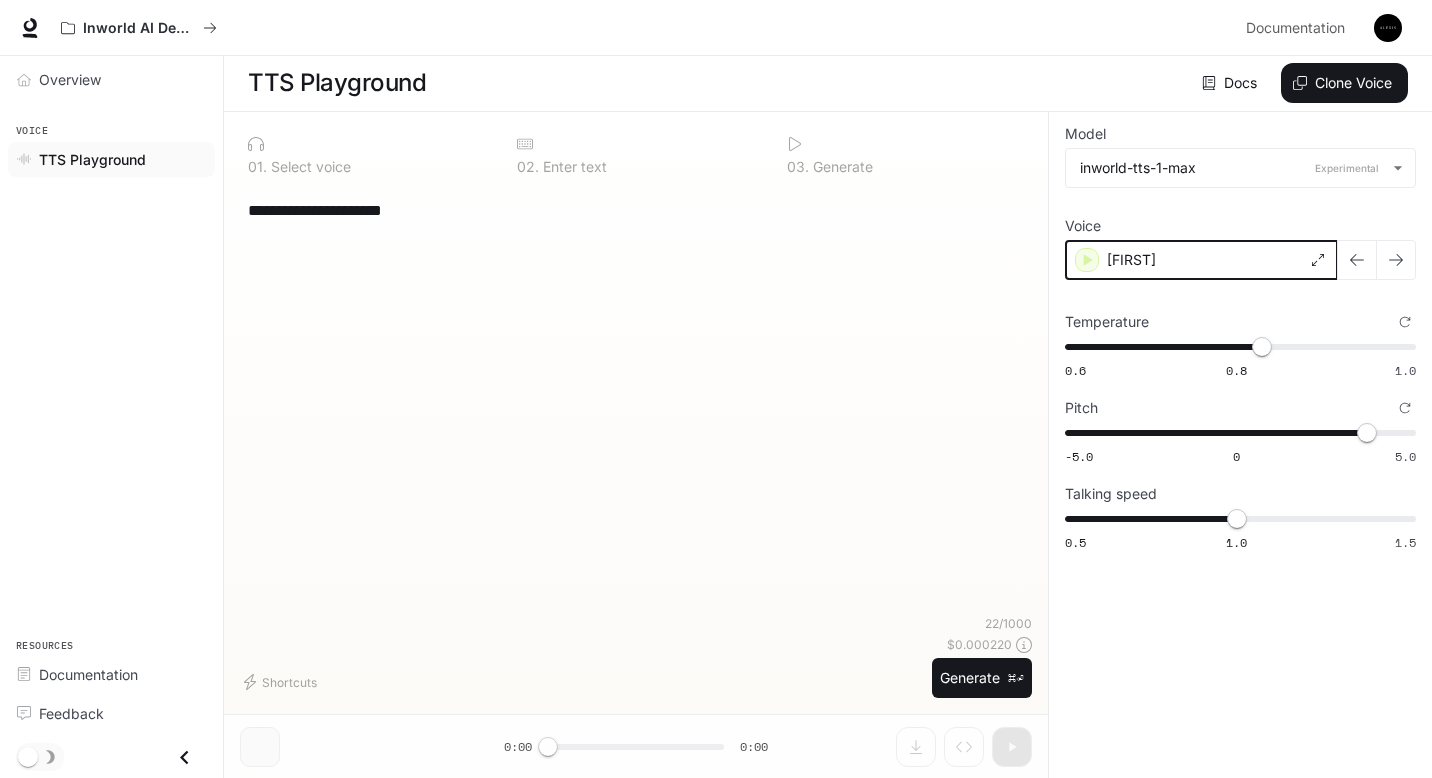 click 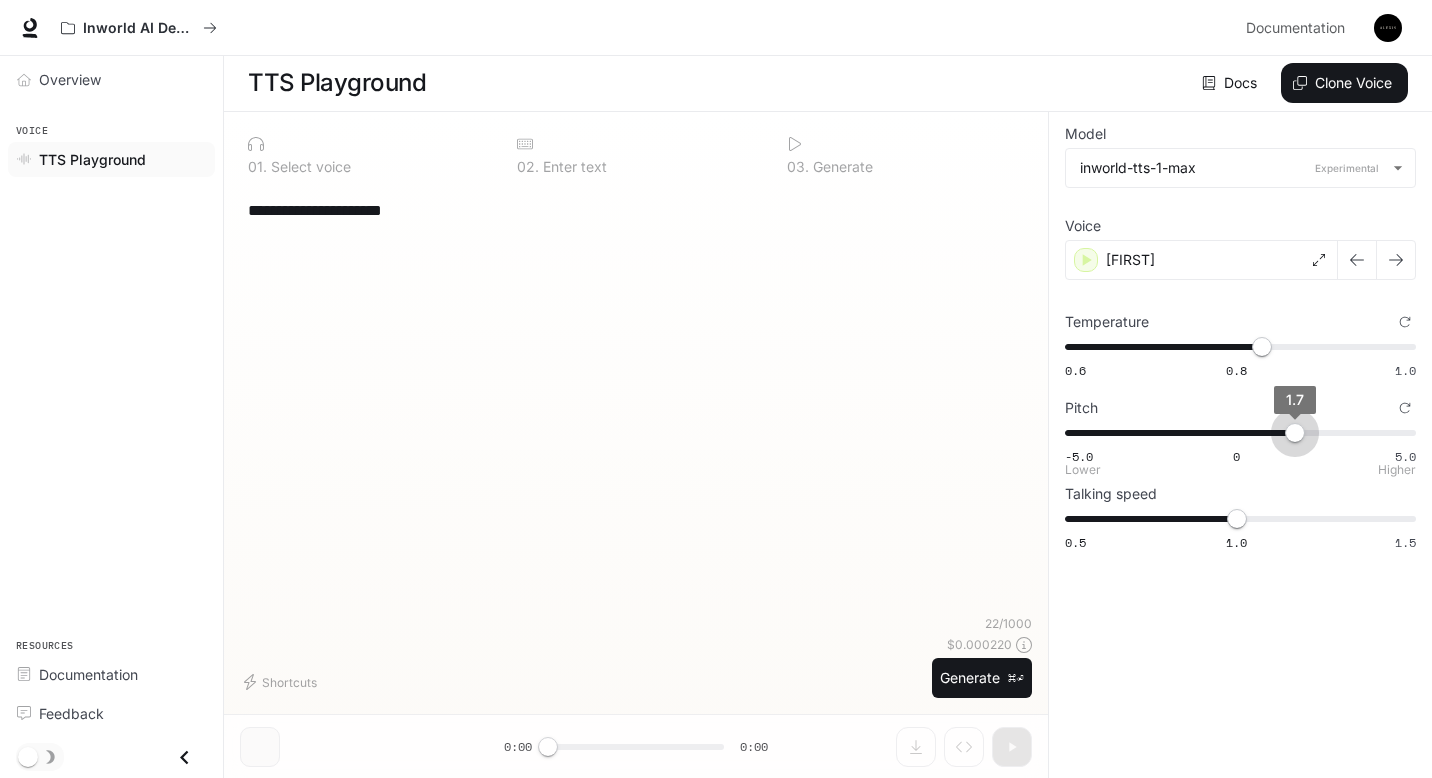 type on "***" 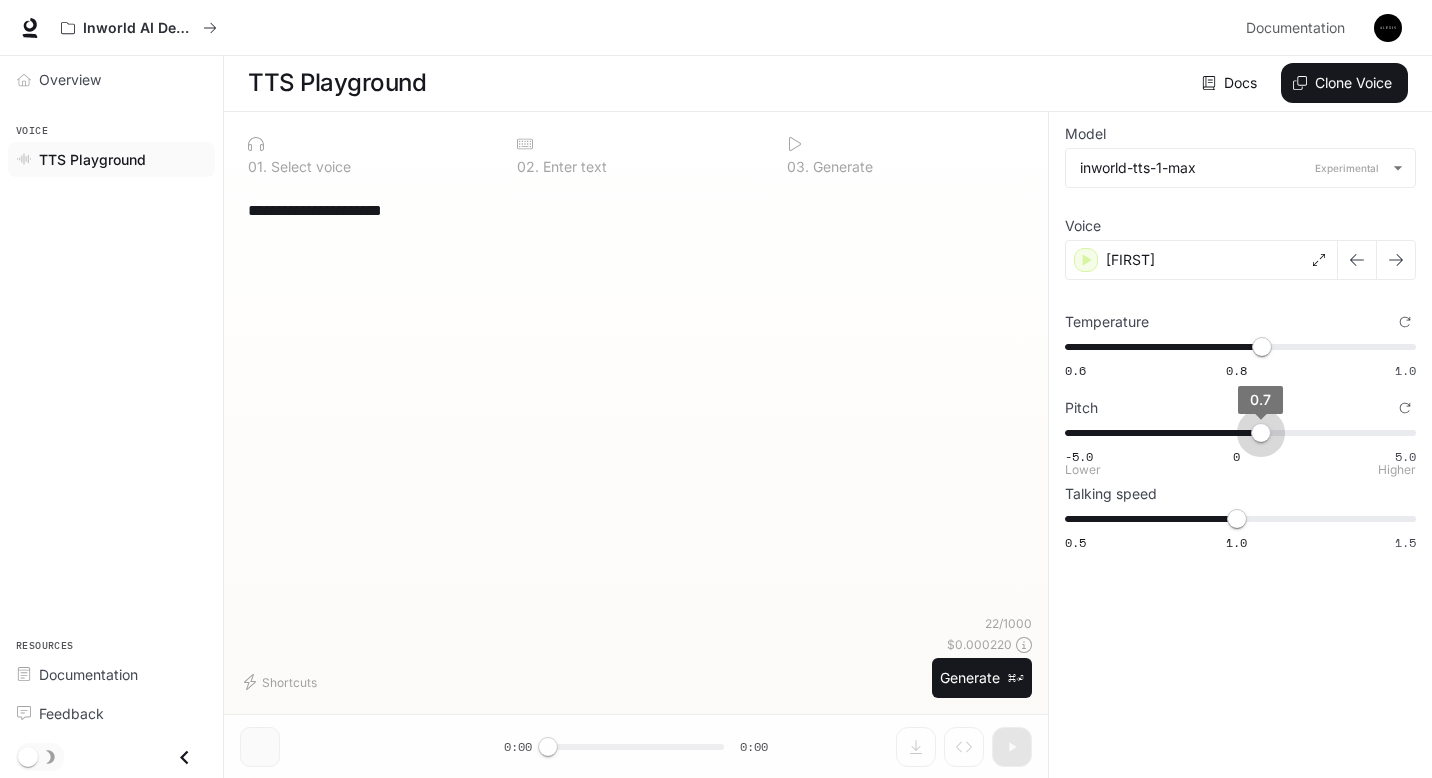 drag, startPoint x: 1359, startPoint y: 440, endPoint x: 1259, endPoint y: 439, distance: 100.005 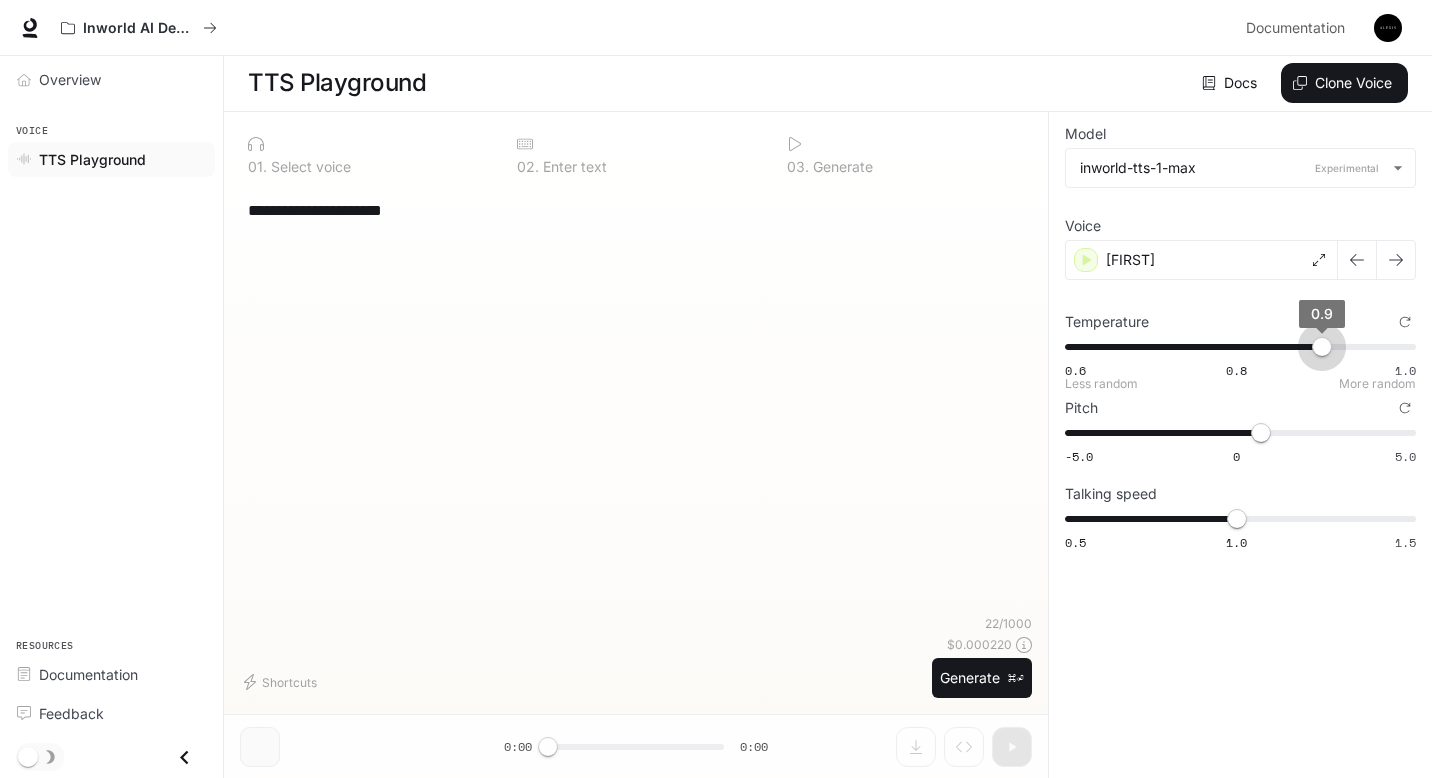 drag, startPoint x: 1267, startPoint y: 345, endPoint x: 1317, endPoint y: 344, distance: 50.01 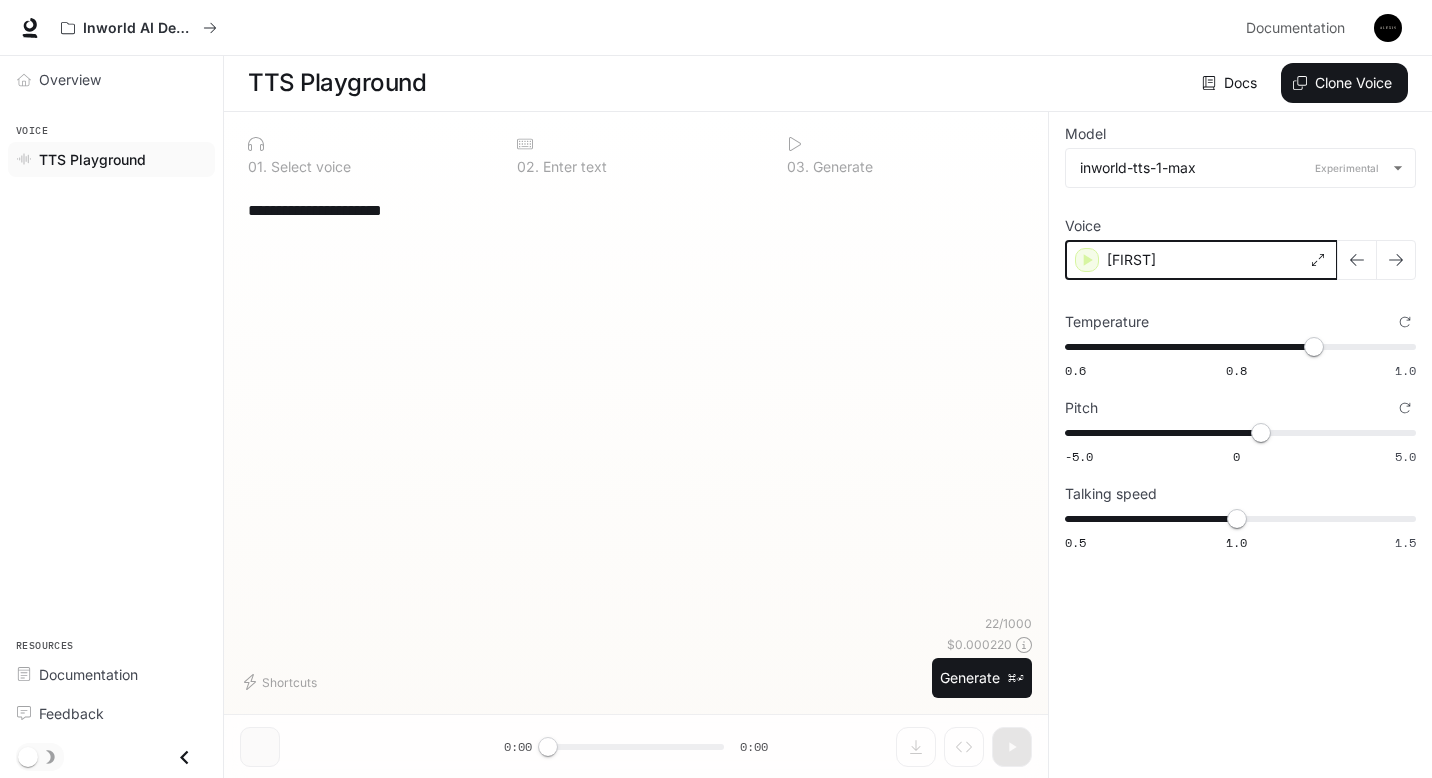 click 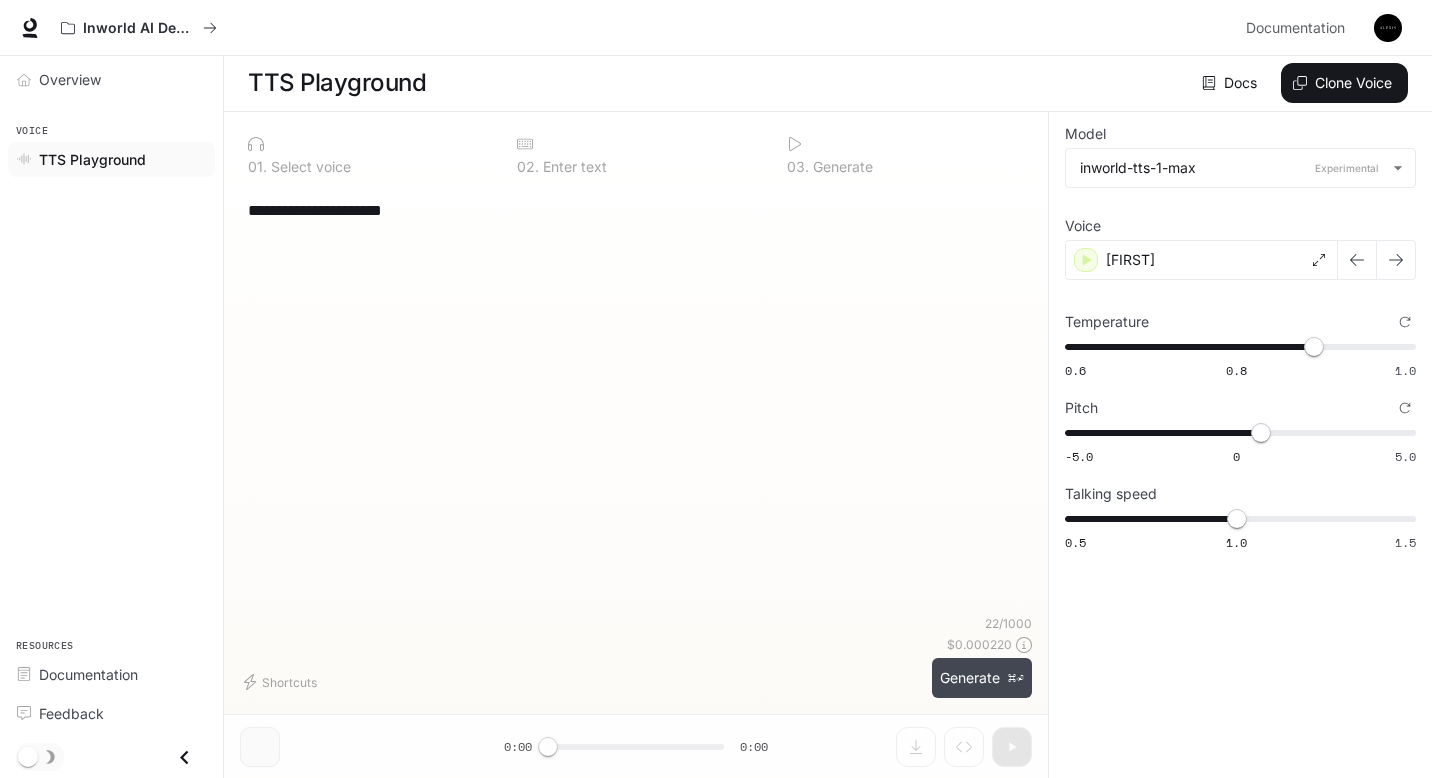 click on "Generate ⌘⏎" at bounding box center [982, 678] 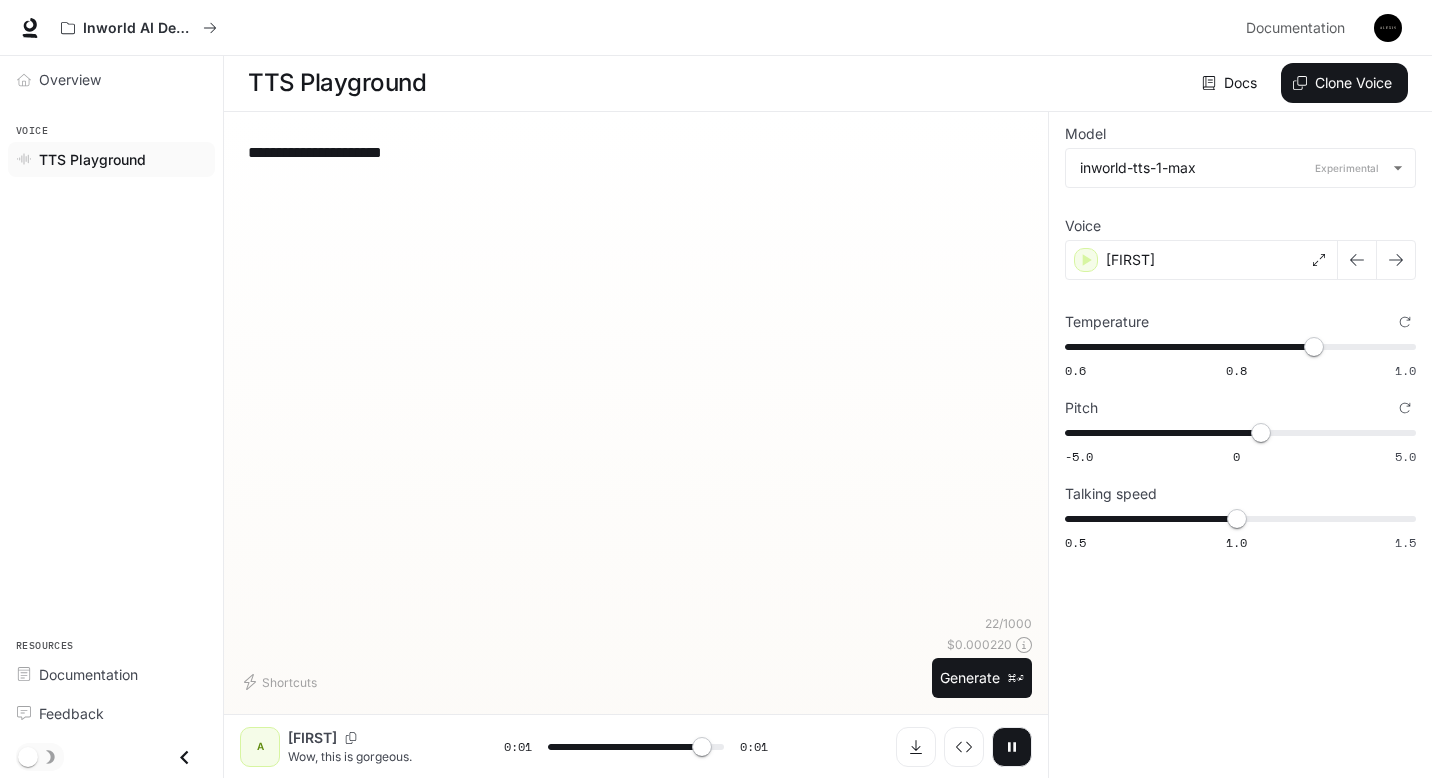 type on "*" 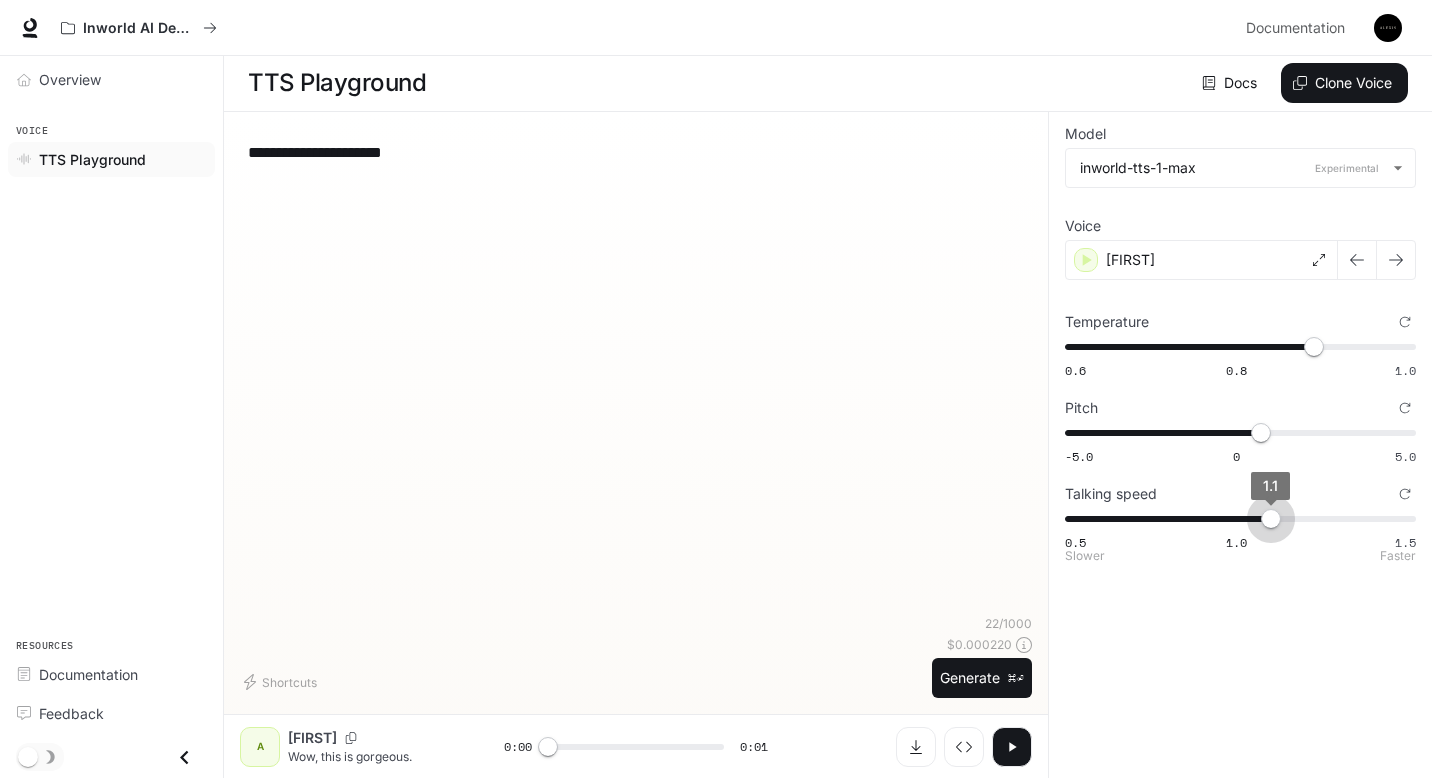 type on "***" 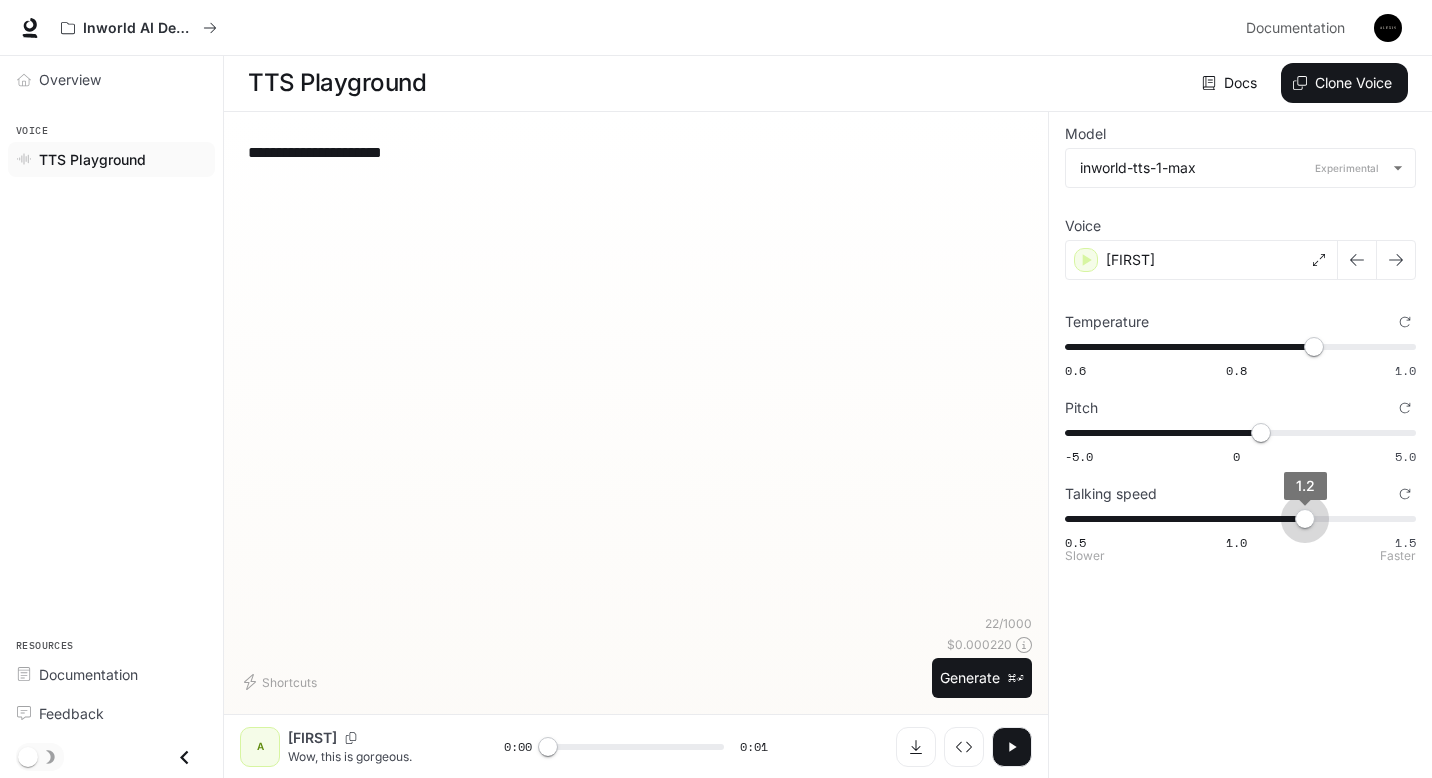 drag, startPoint x: 1238, startPoint y: 517, endPoint x: 1296, endPoint y: 514, distance: 58.077534 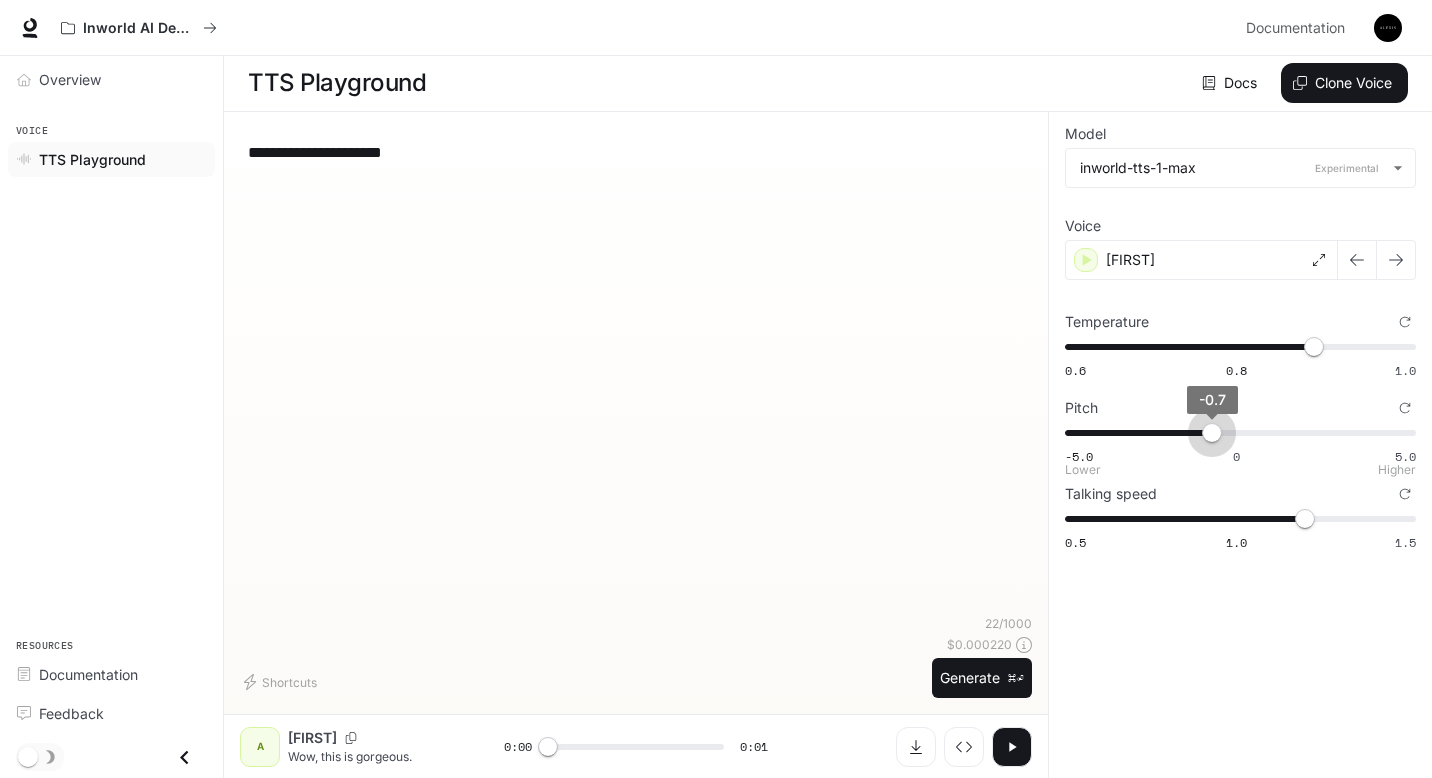 type on "****" 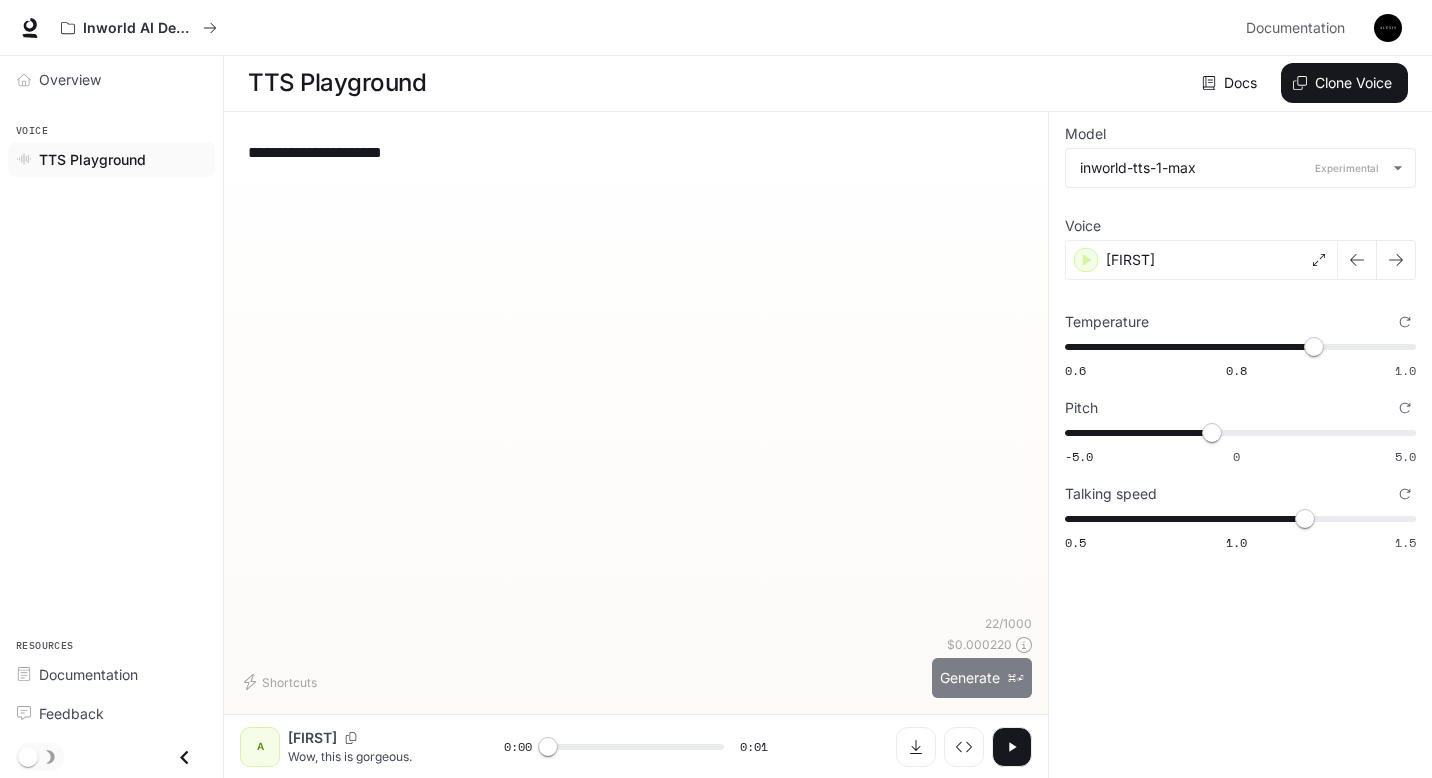 click on "Generate ⌘⏎" at bounding box center (982, 678) 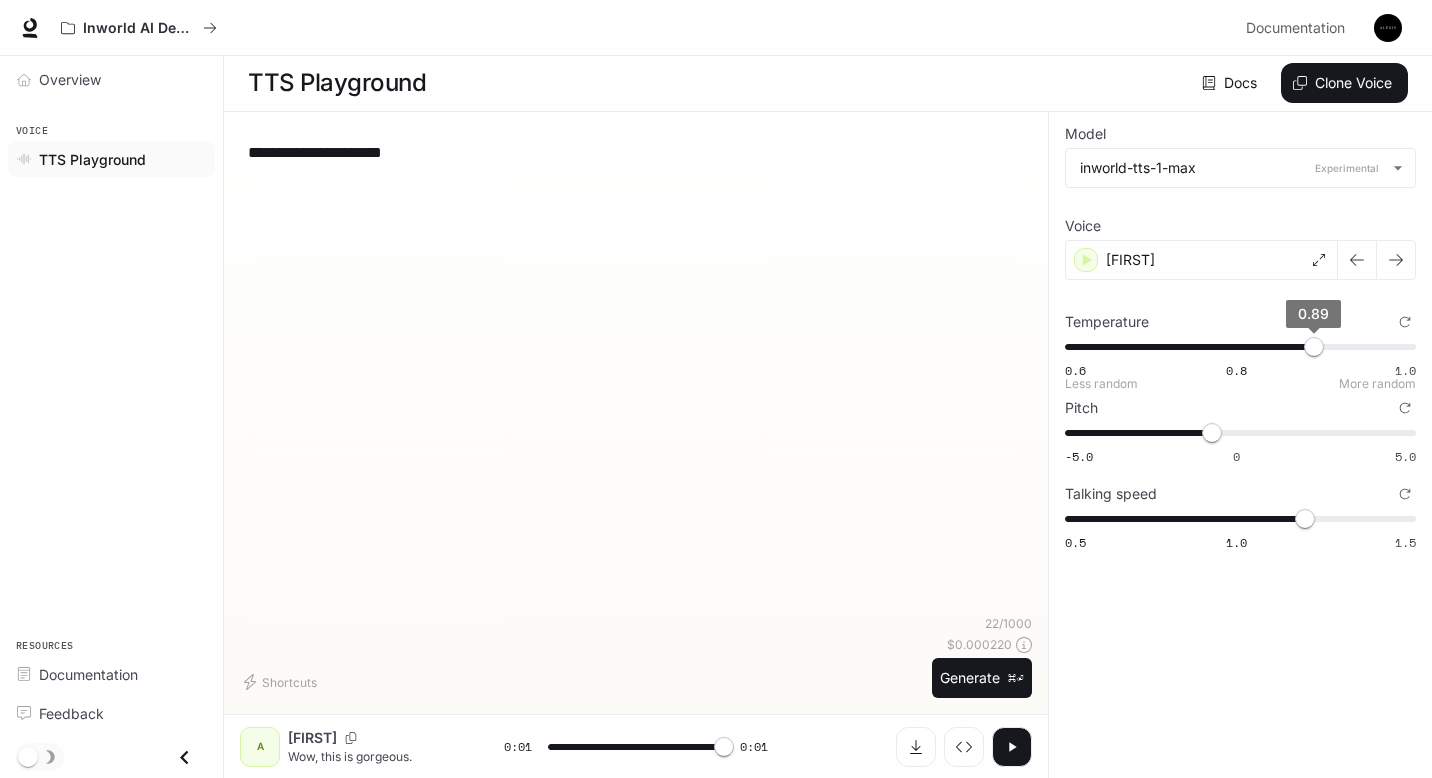 type on "*" 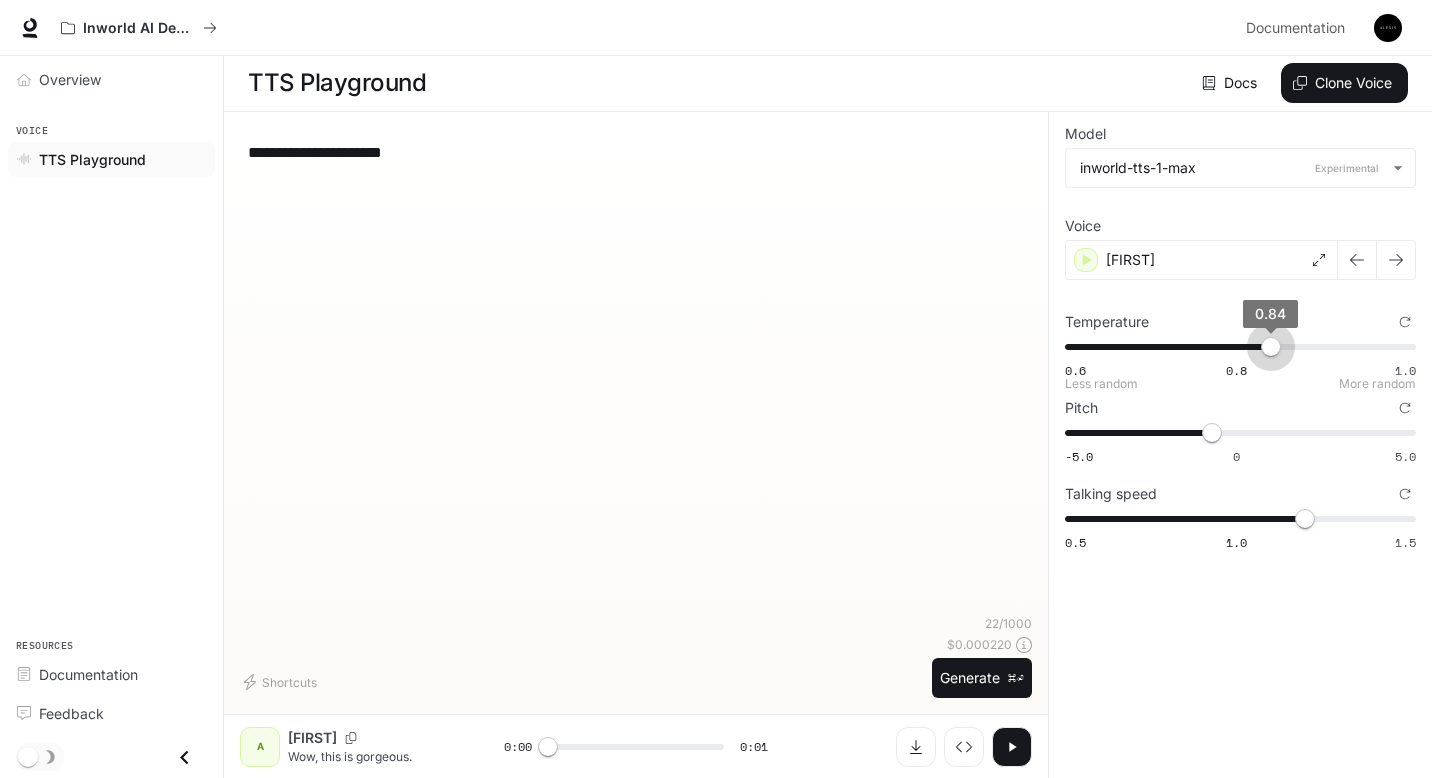 type on "****" 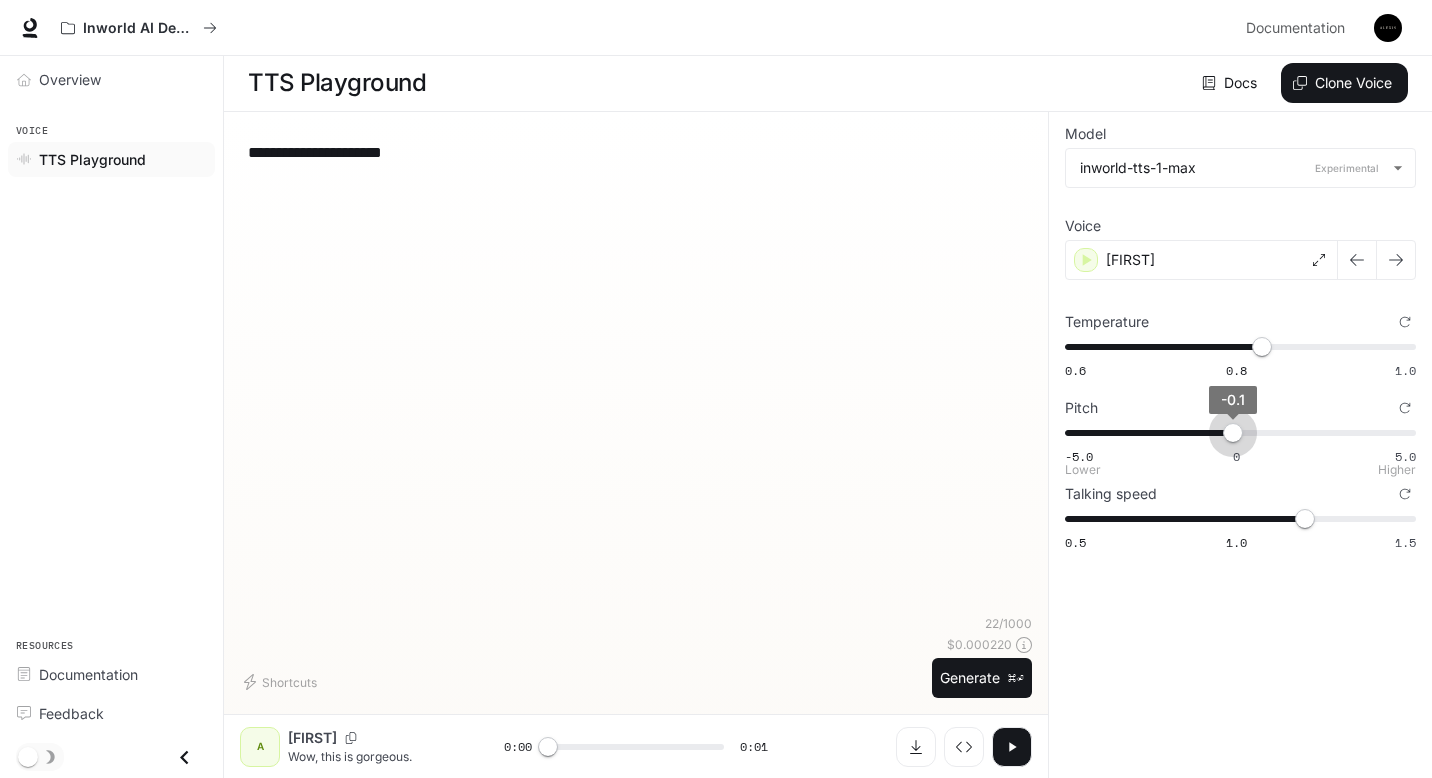 type on "***" 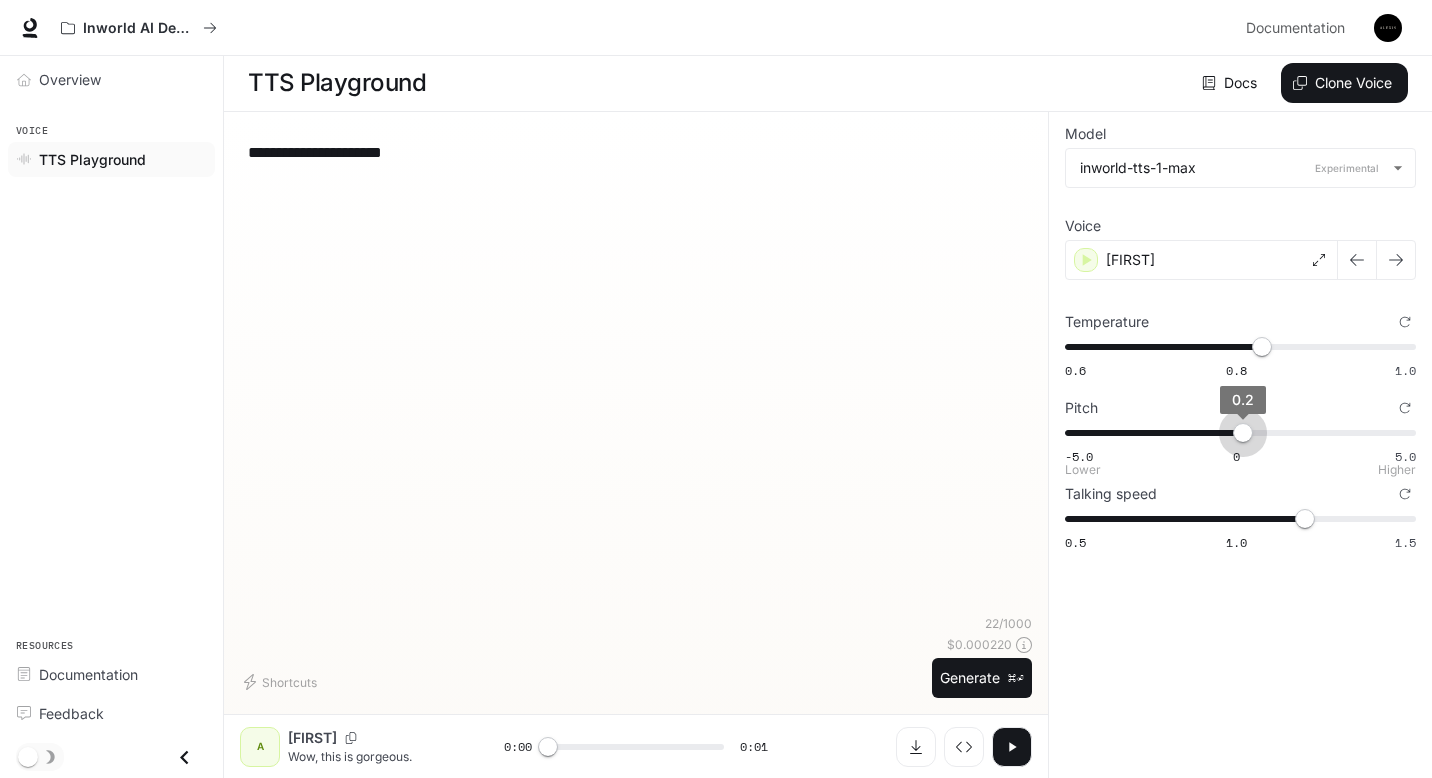 drag, startPoint x: 1204, startPoint y: 428, endPoint x: 1245, endPoint y: 429, distance: 41.01219 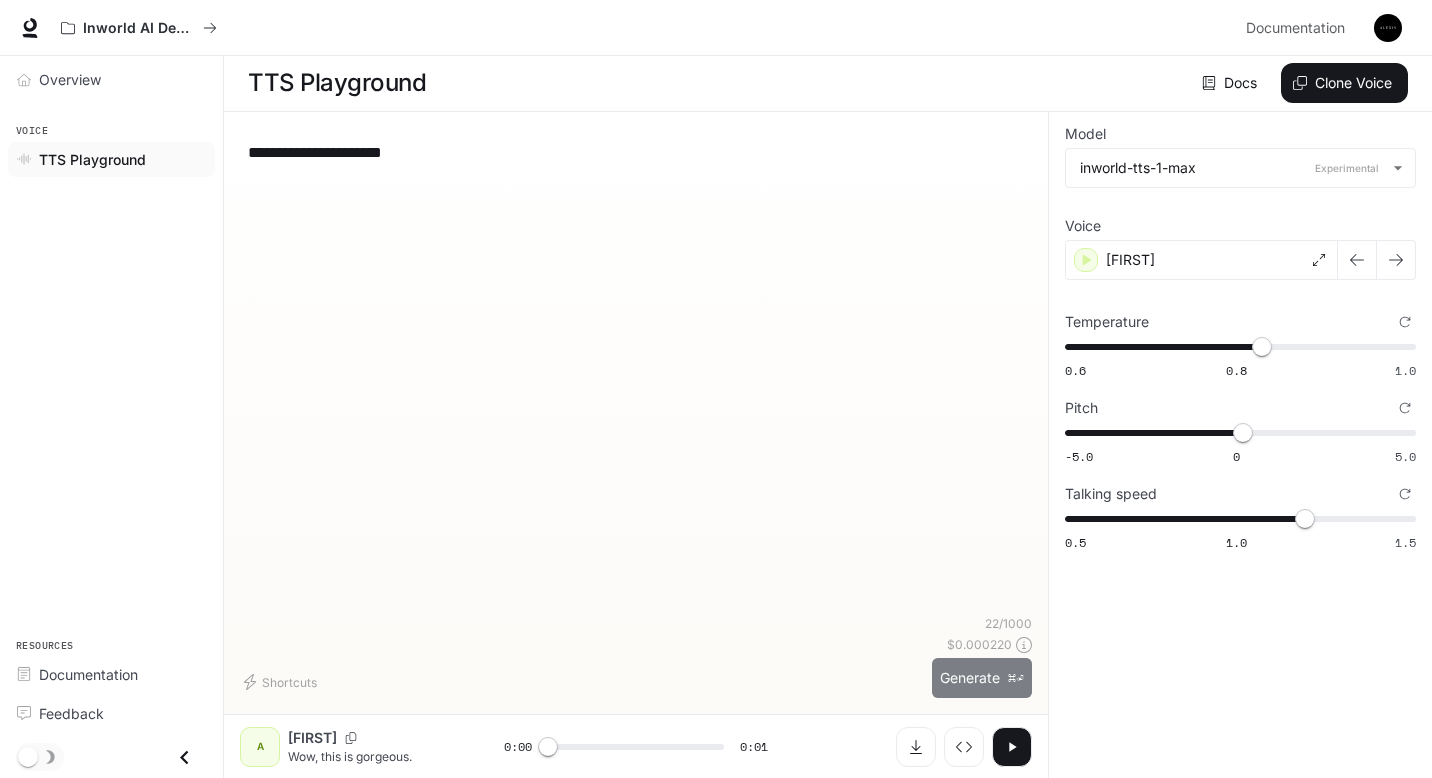 click on "Generate ⌘⏎" at bounding box center (982, 678) 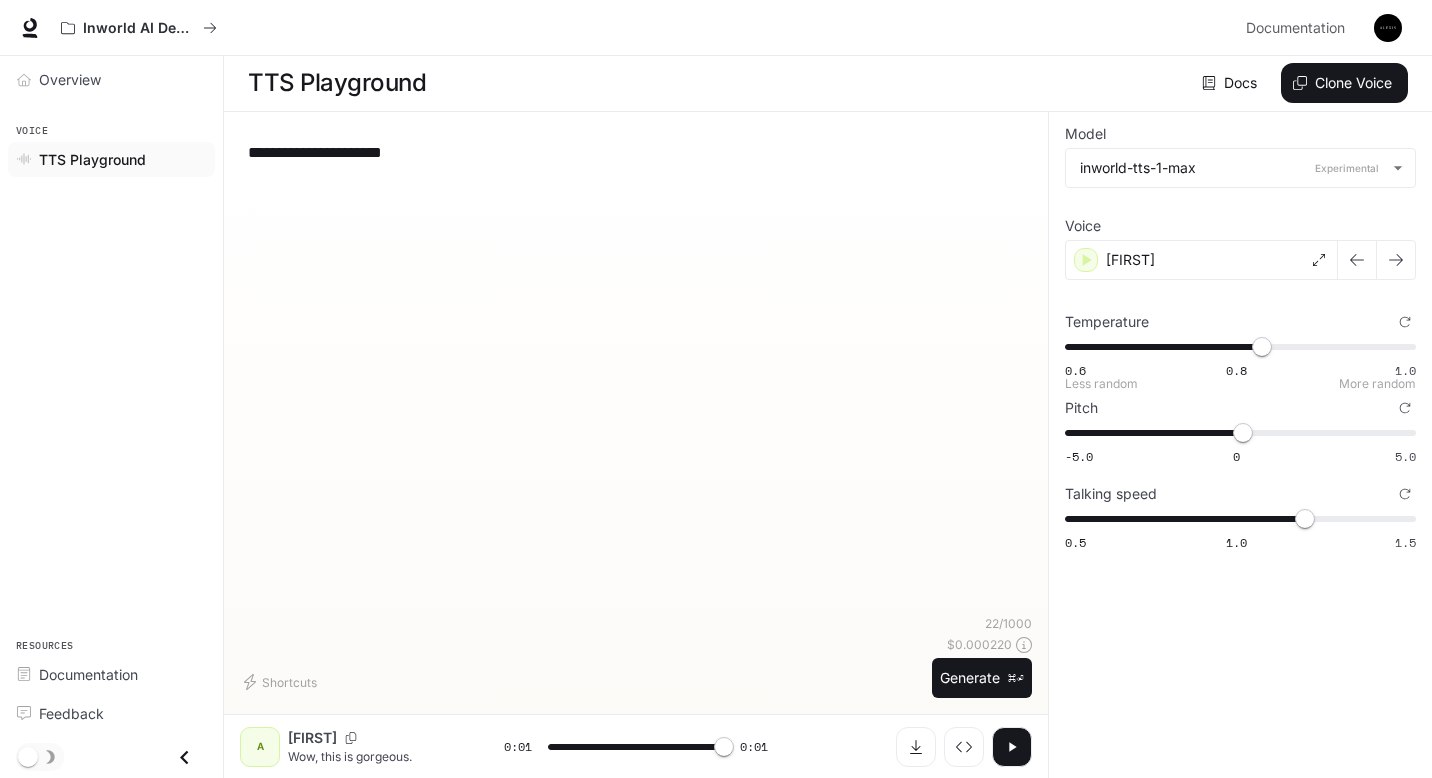 type on "*" 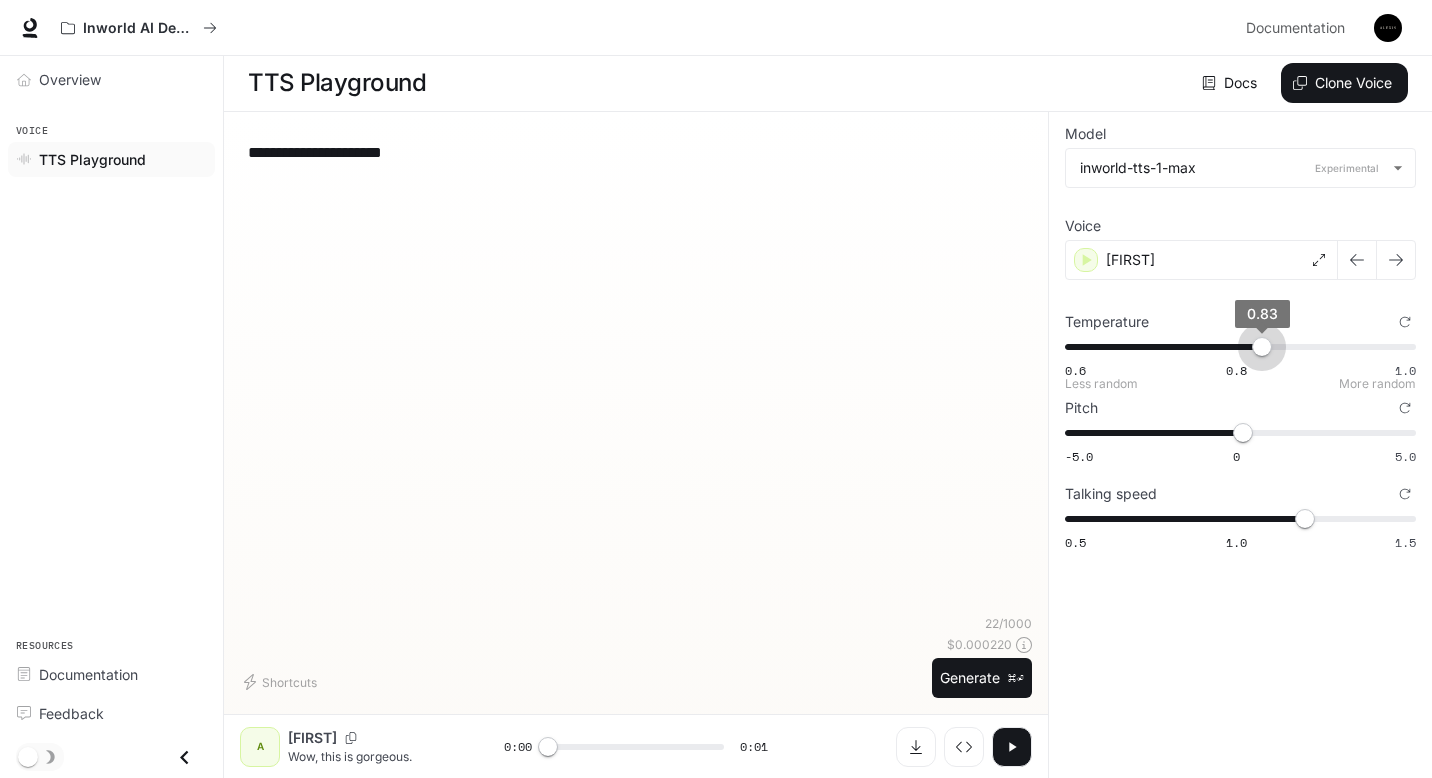 type on "****" 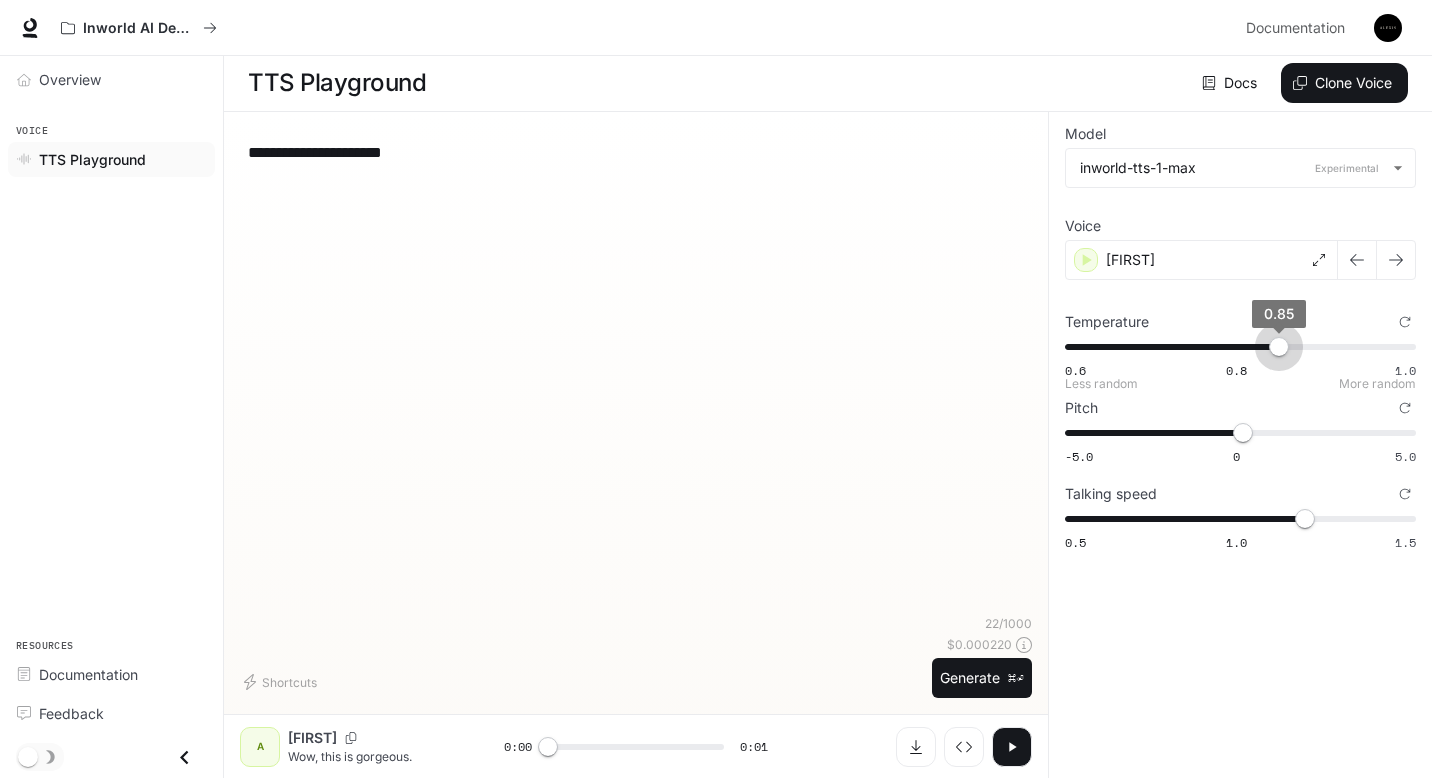 drag, startPoint x: 1260, startPoint y: 351, endPoint x: 1281, endPoint y: 353, distance: 21.095022 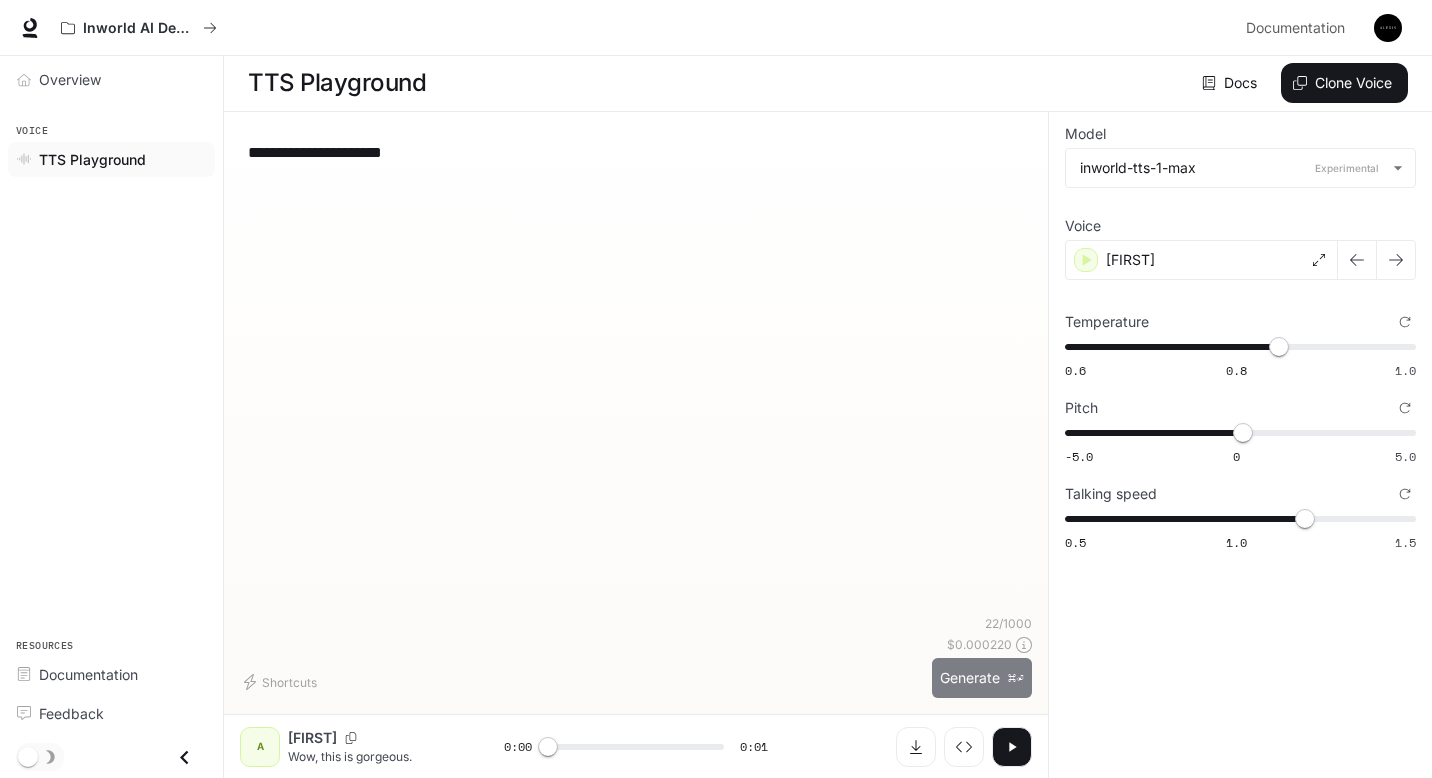 click on "Generate ⌘⏎" at bounding box center [982, 678] 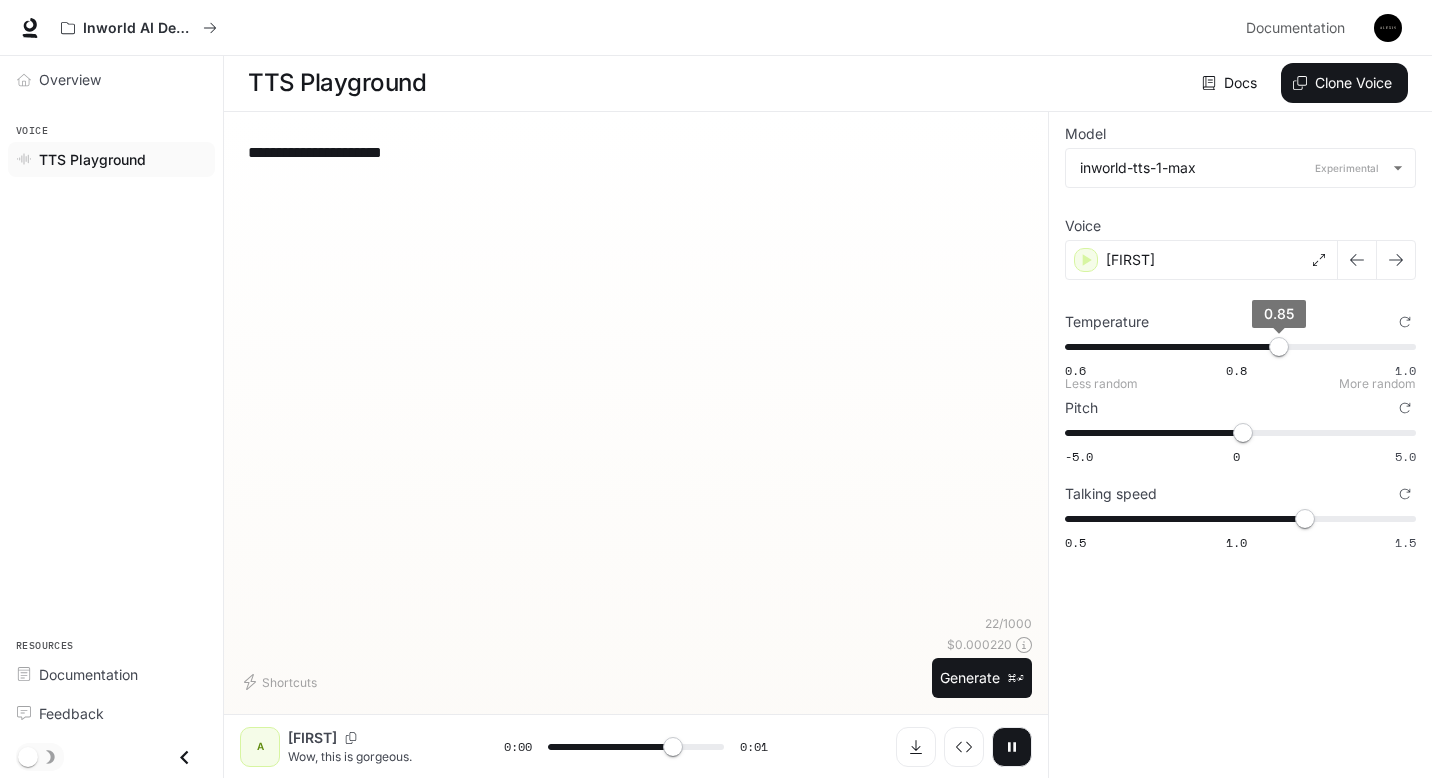 type on "*" 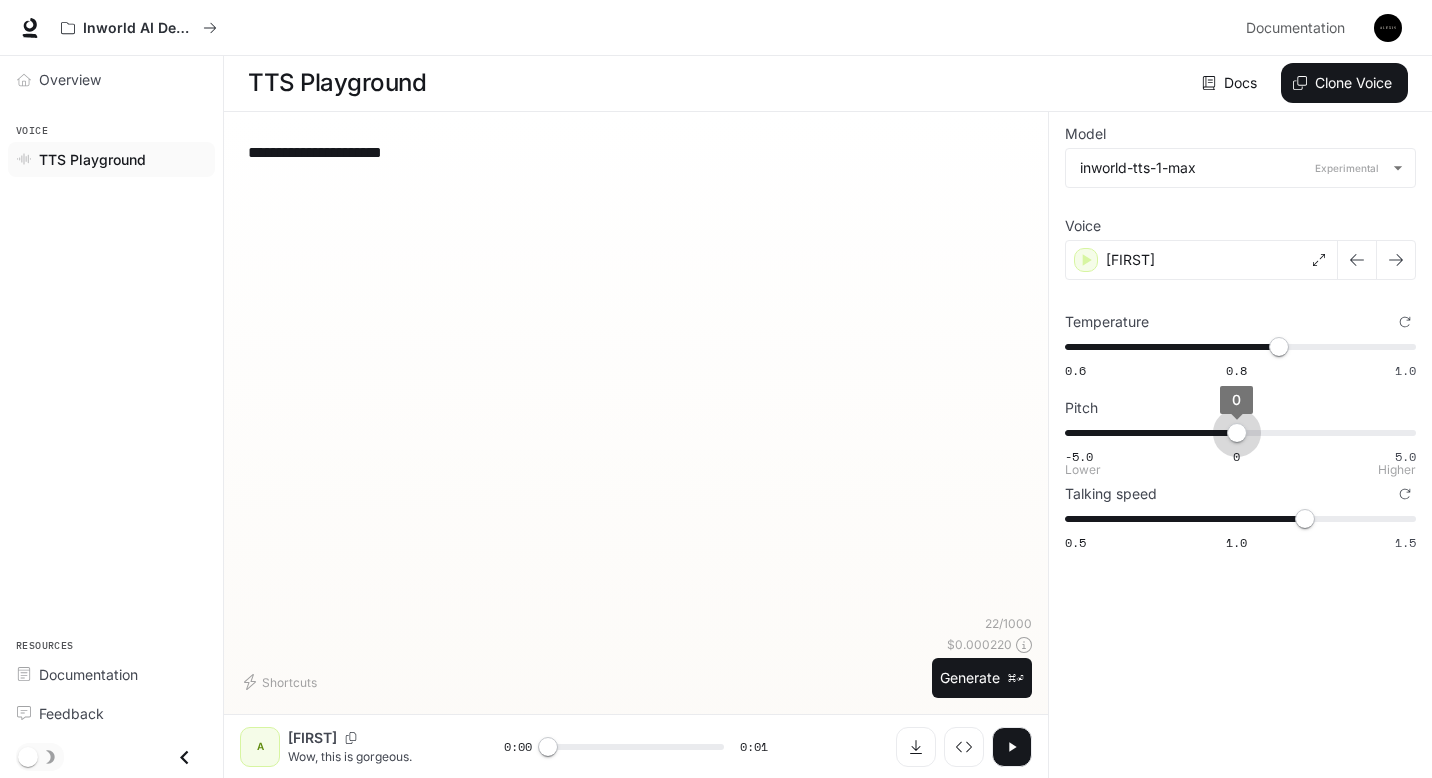 type on "***" 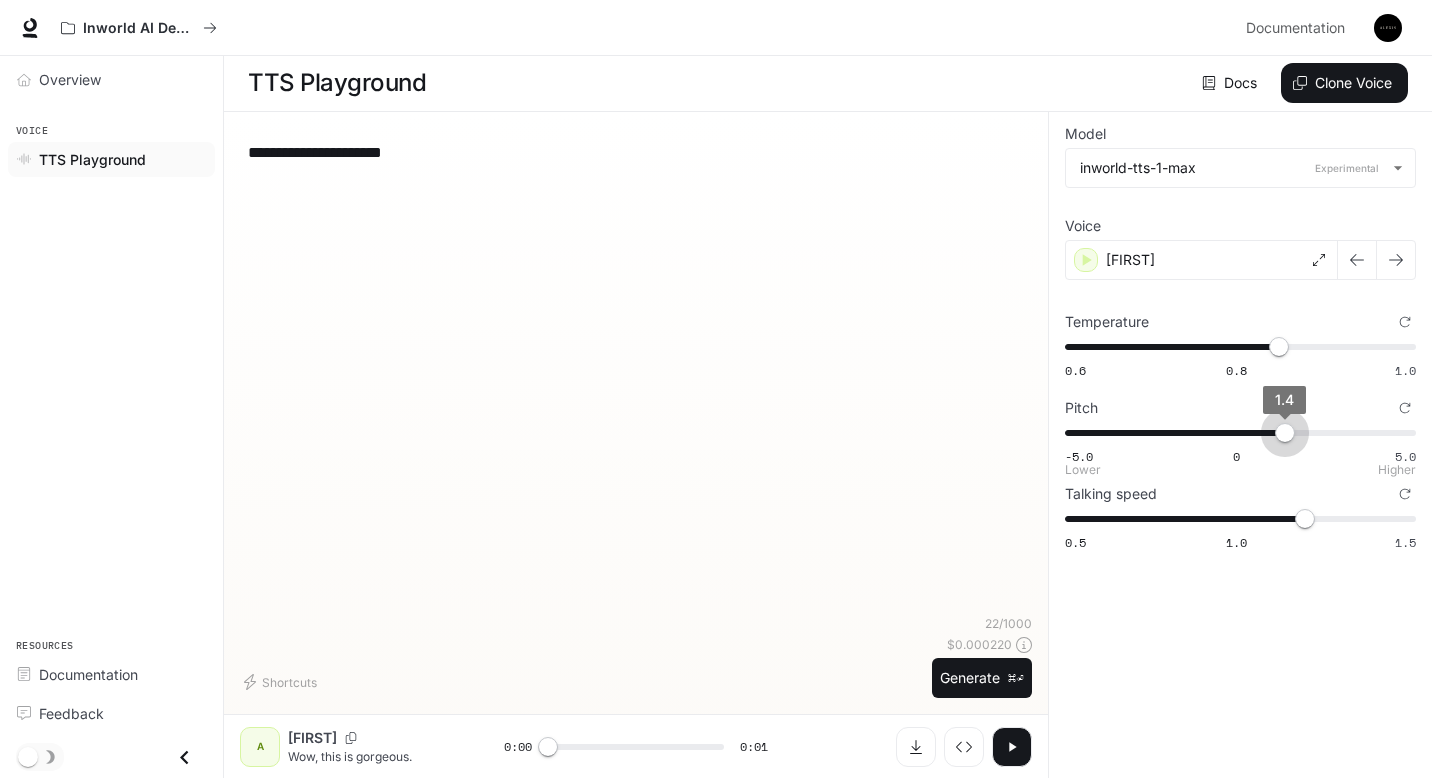 drag, startPoint x: 1236, startPoint y: 433, endPoint x: 1283, endPoint y: 431, distance: 47.042534 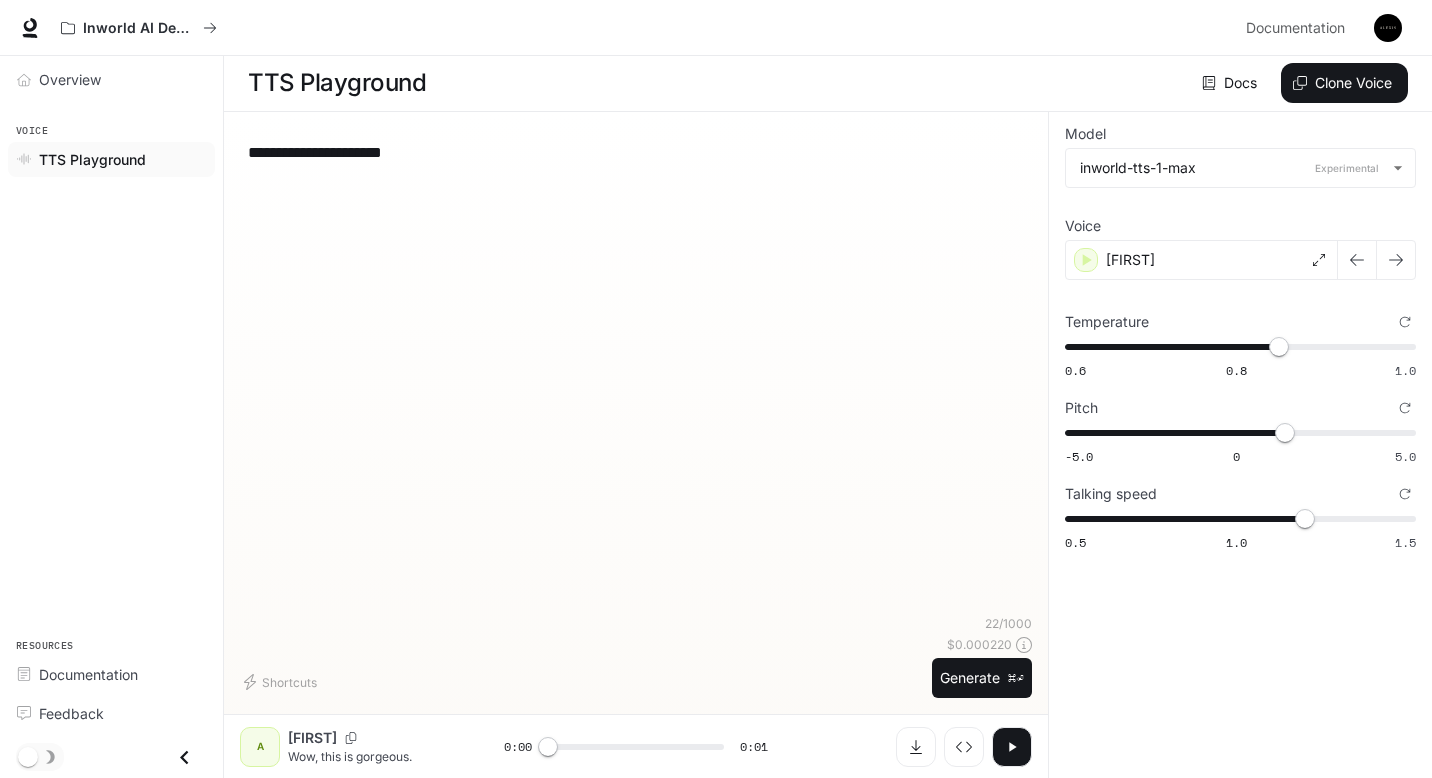 click 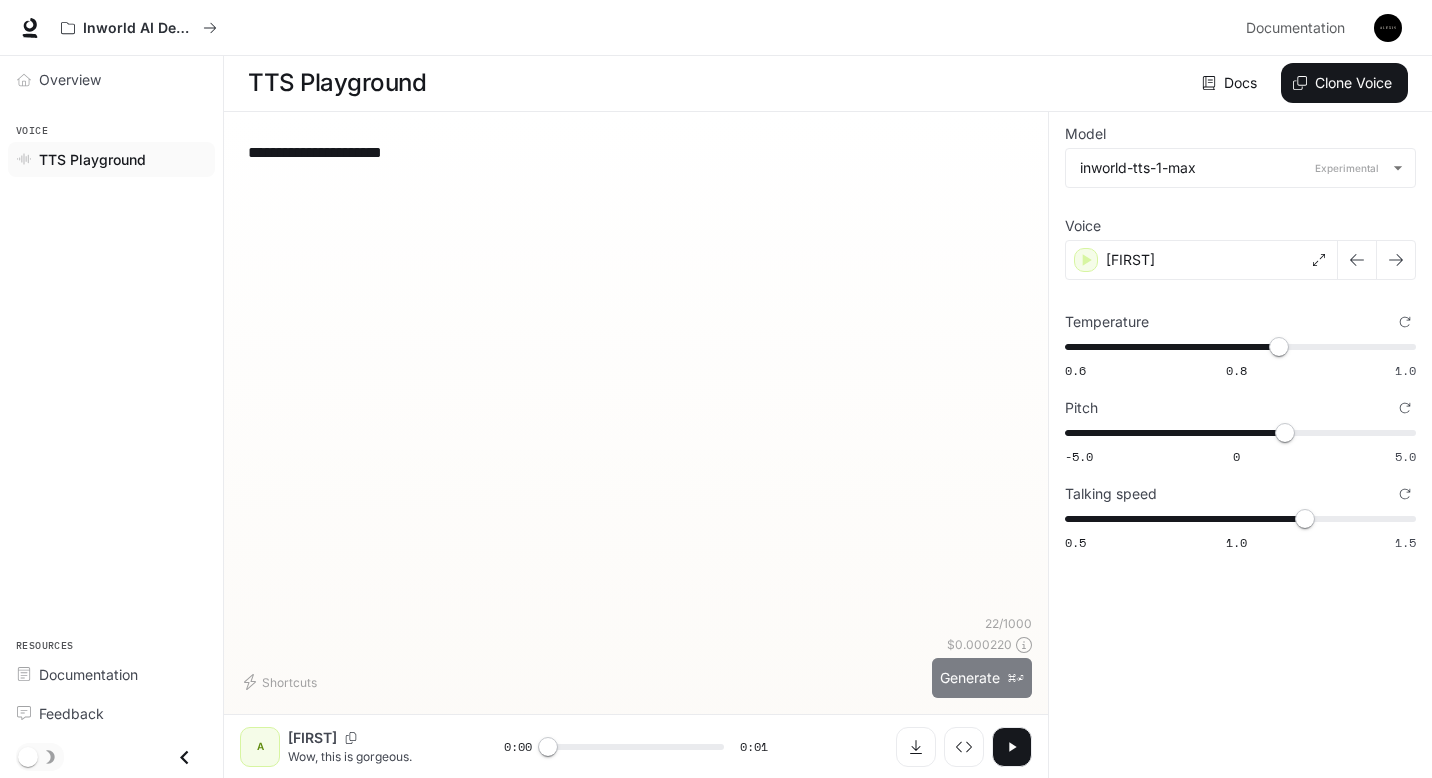 click on "Generate ⌘⏎" at bounding box center (982, 678) 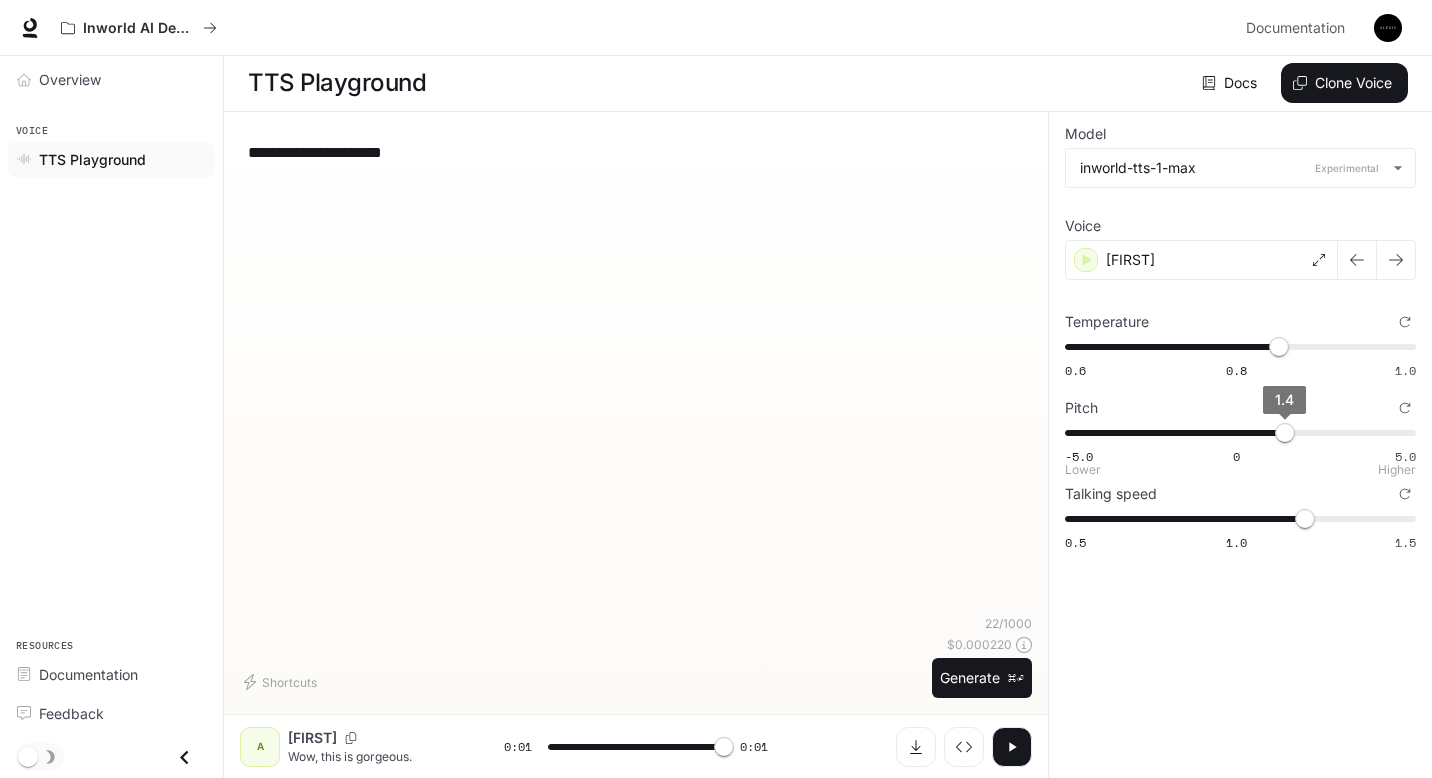 type on "*" 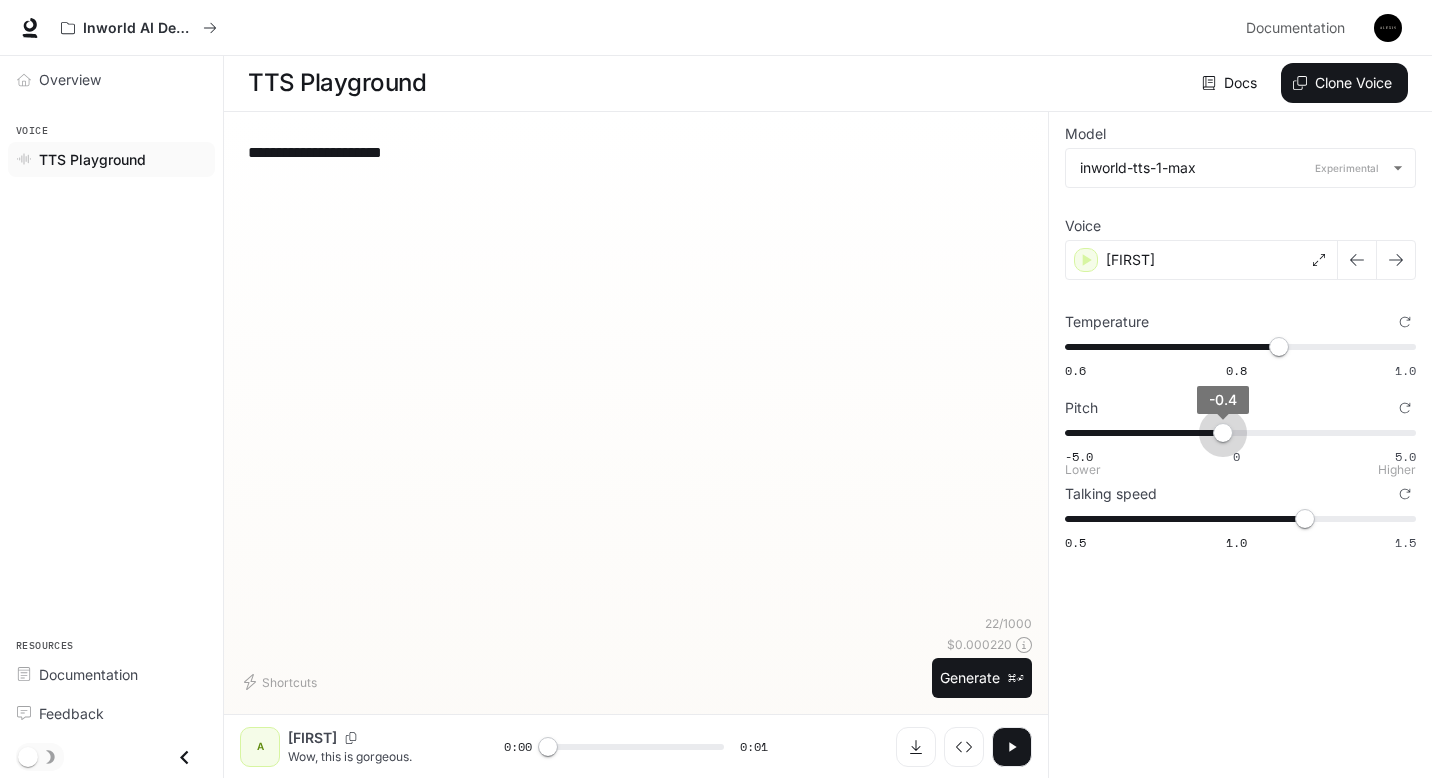 type on "****" 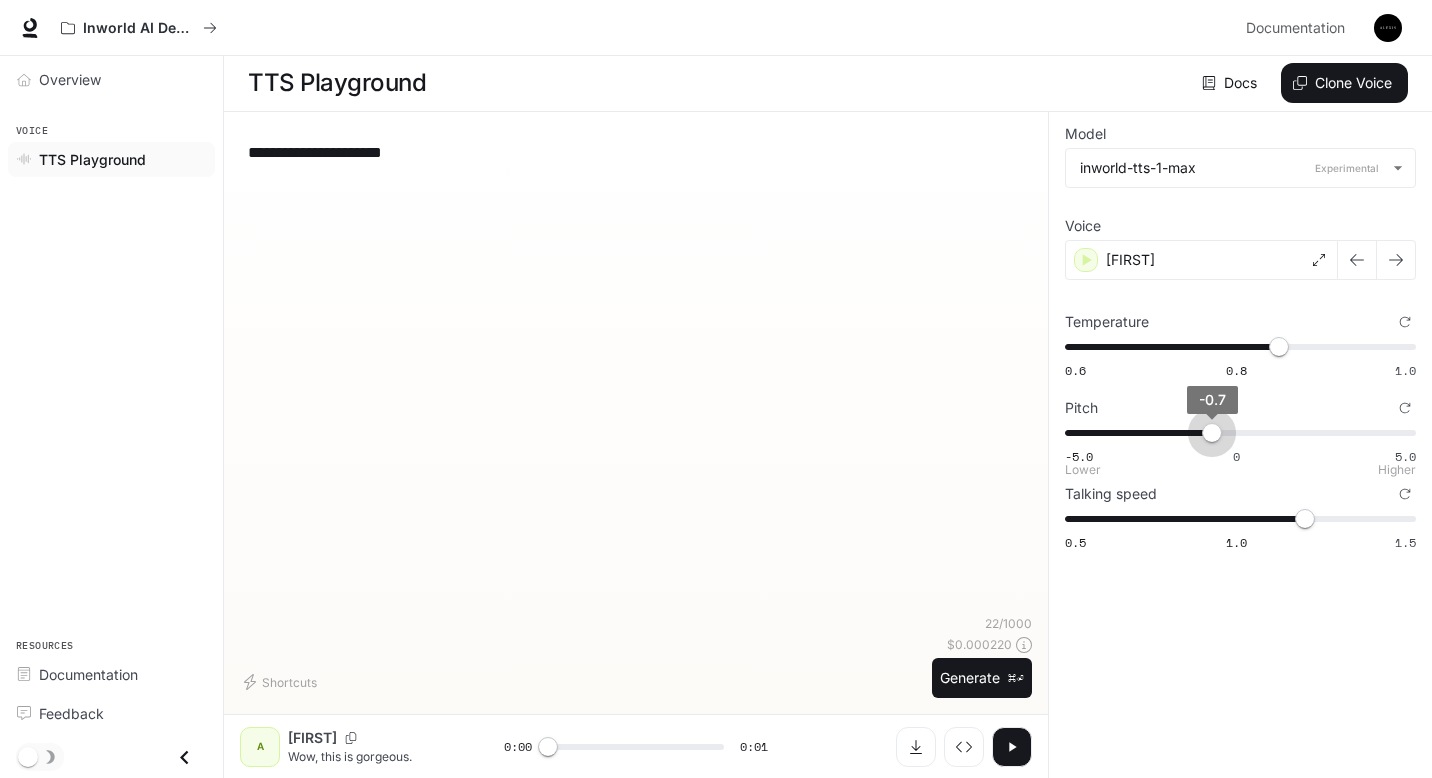 drag, startPoint x: 1270, startPoint y: 433, endPoint x: 1212, endPoint y: 430, distance: 58.077534 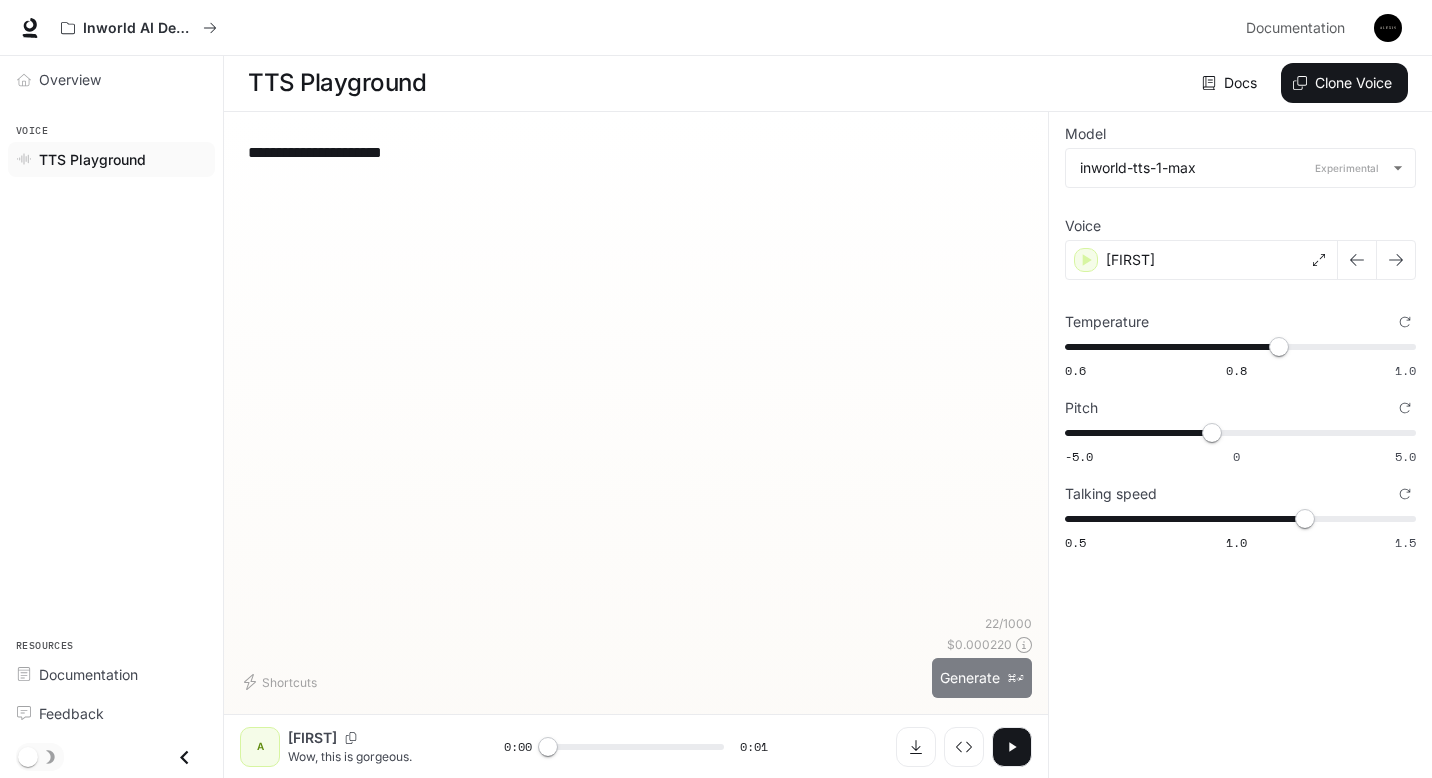click on "Generate ⌘⏎" at bounding box center [982, 678] 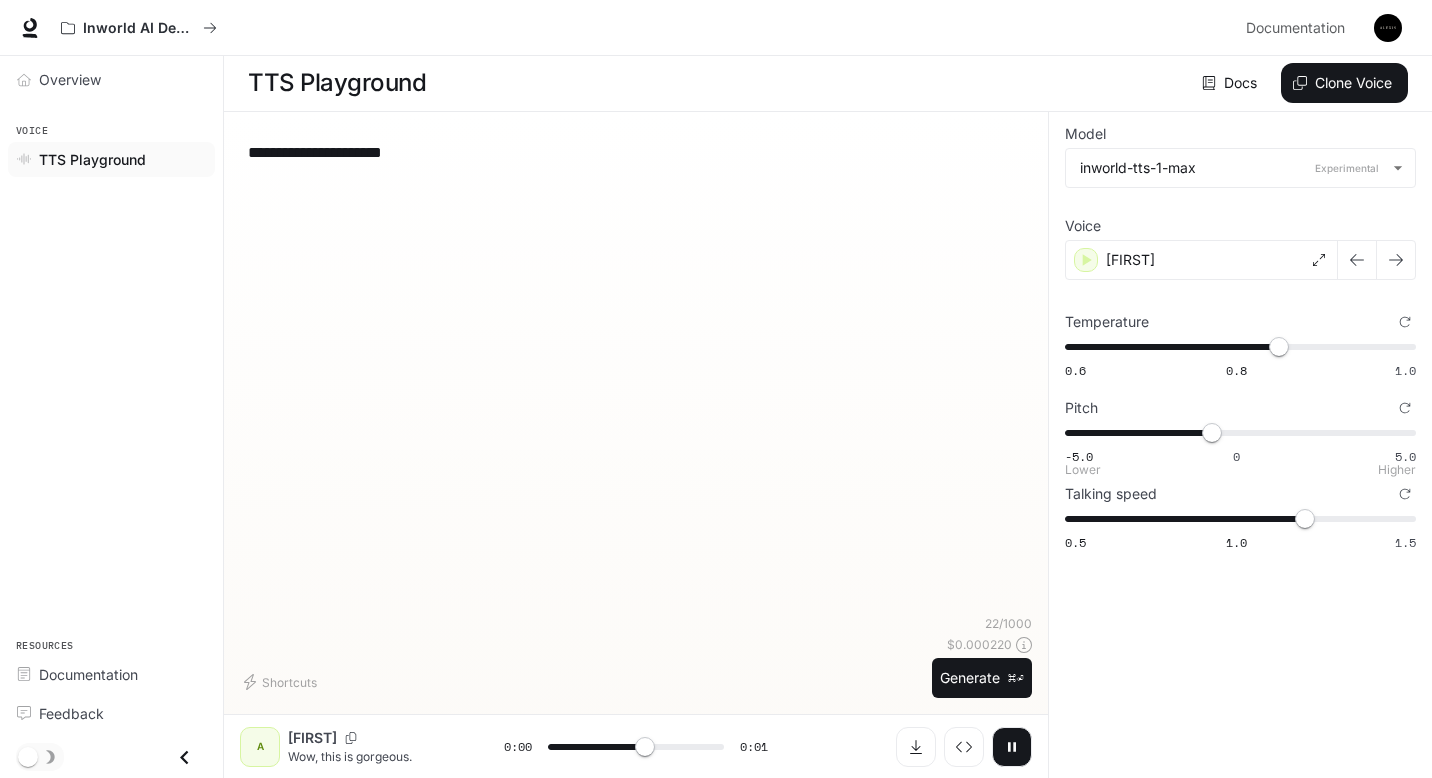 type on "*" 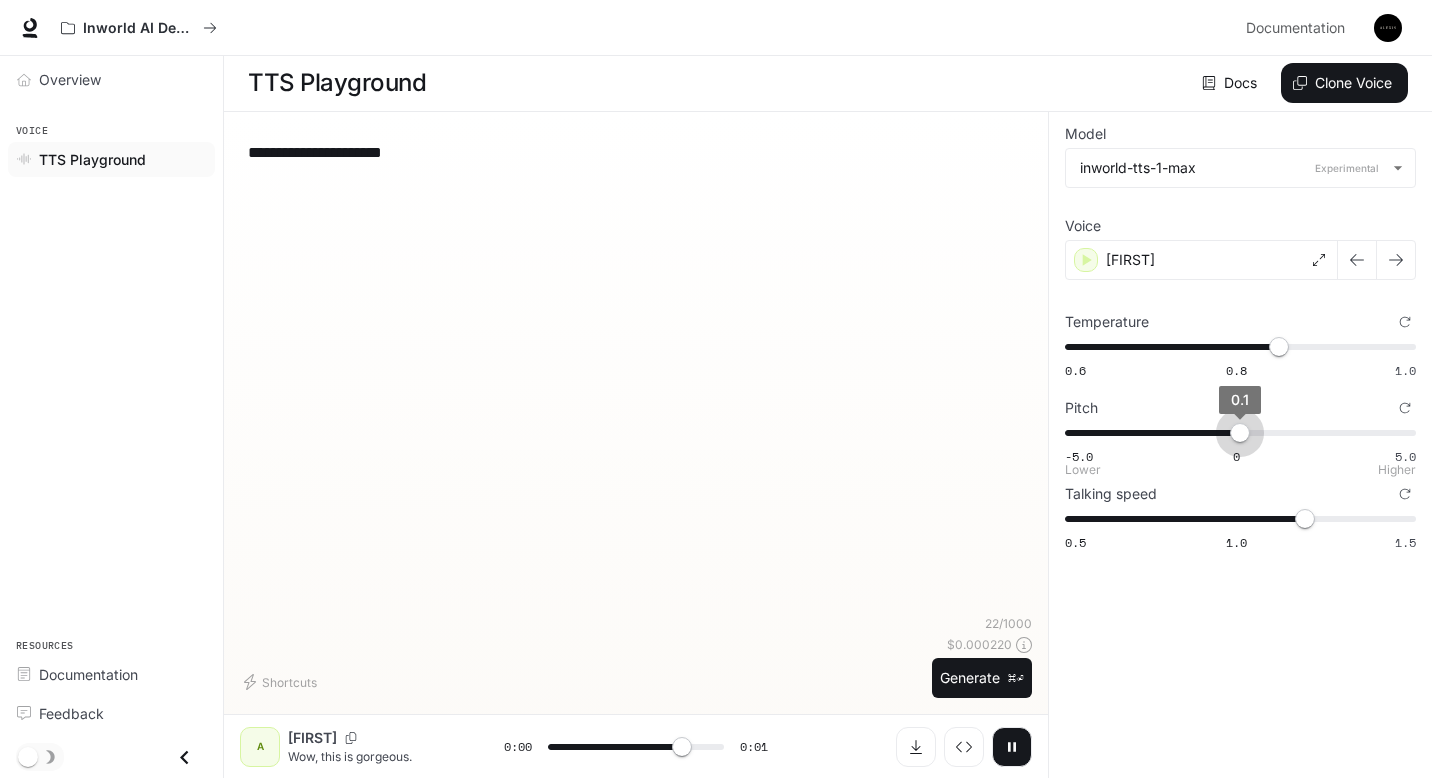 click on "-5.0 0 5.0 0.1" at bounding box center (1236, 433) 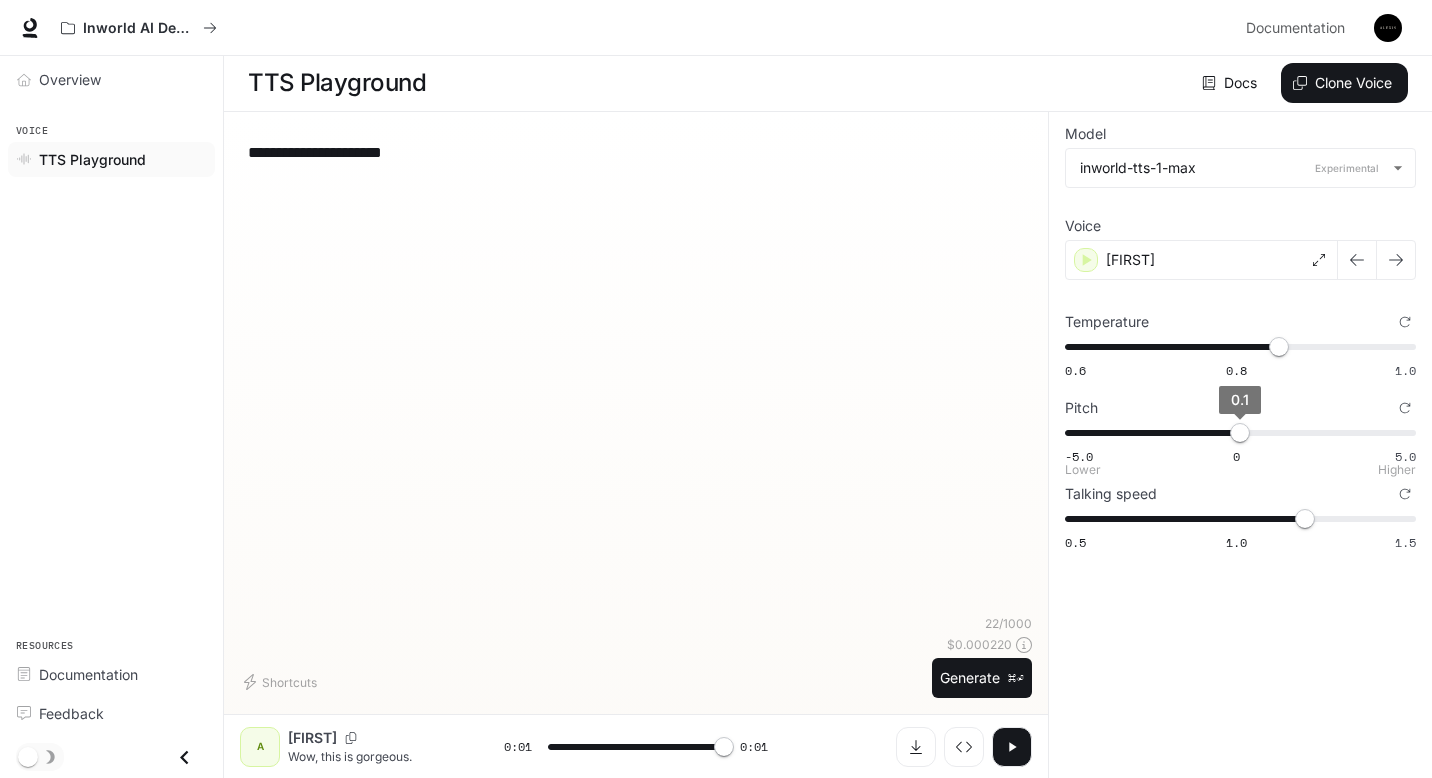 type on "*" 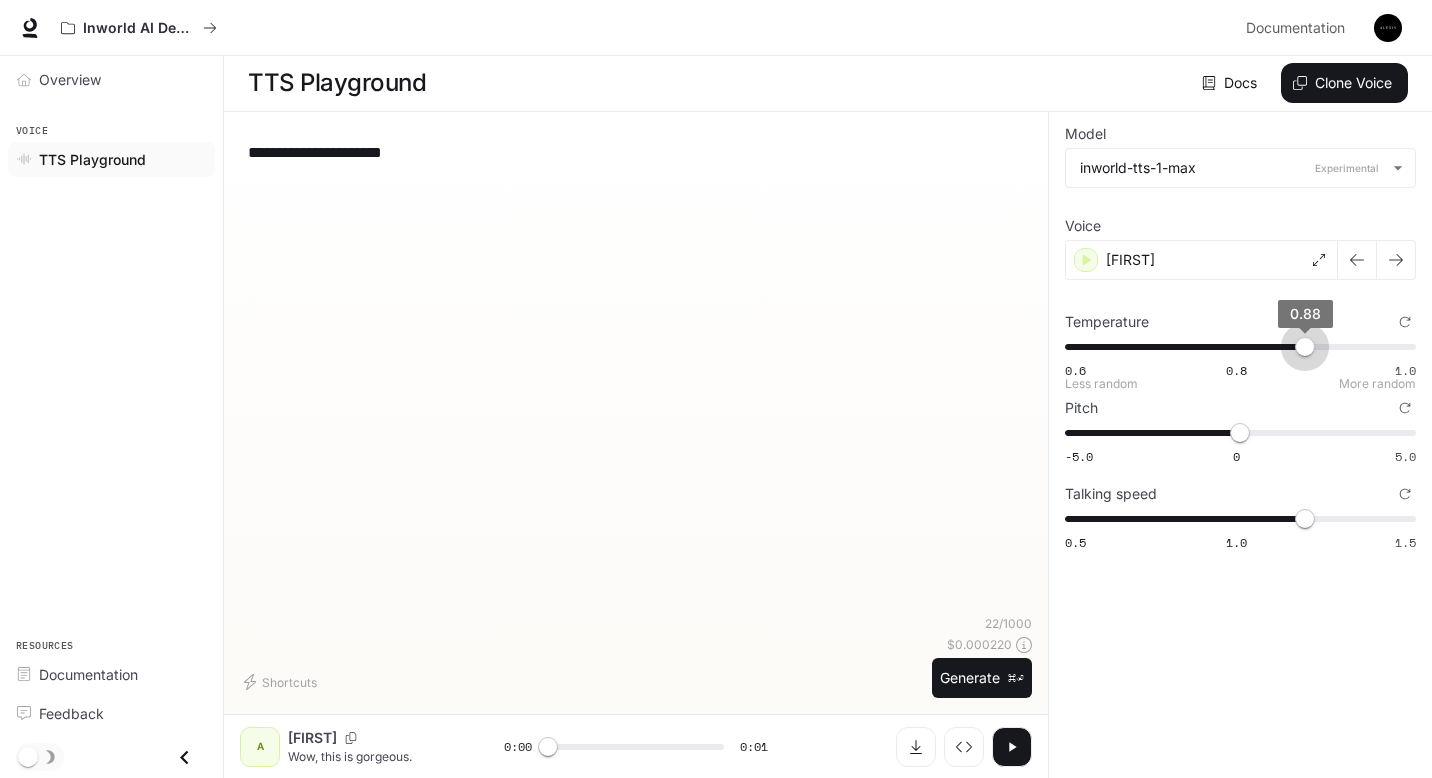 type on "****" 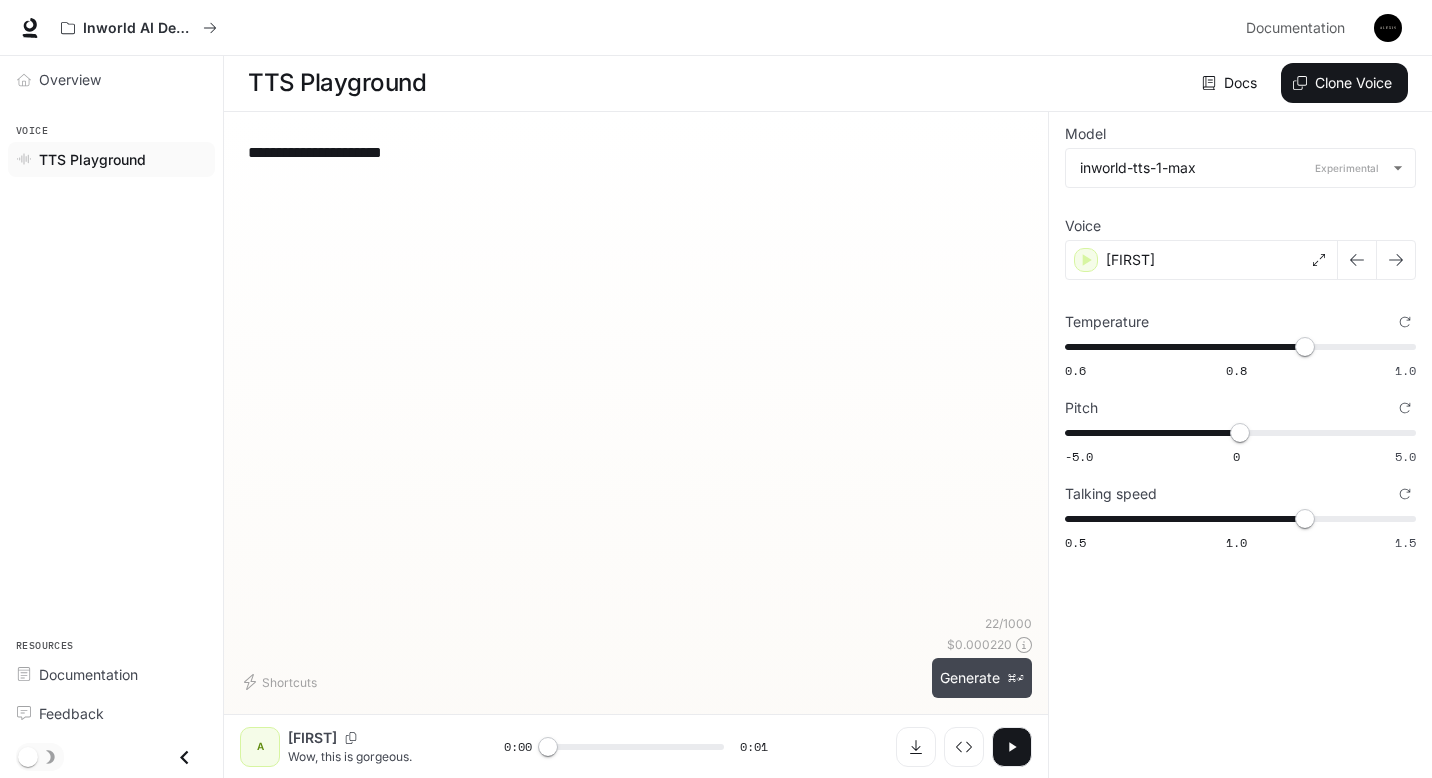 click on "Generate ⌘⏎" at bounding box center [982, 678] 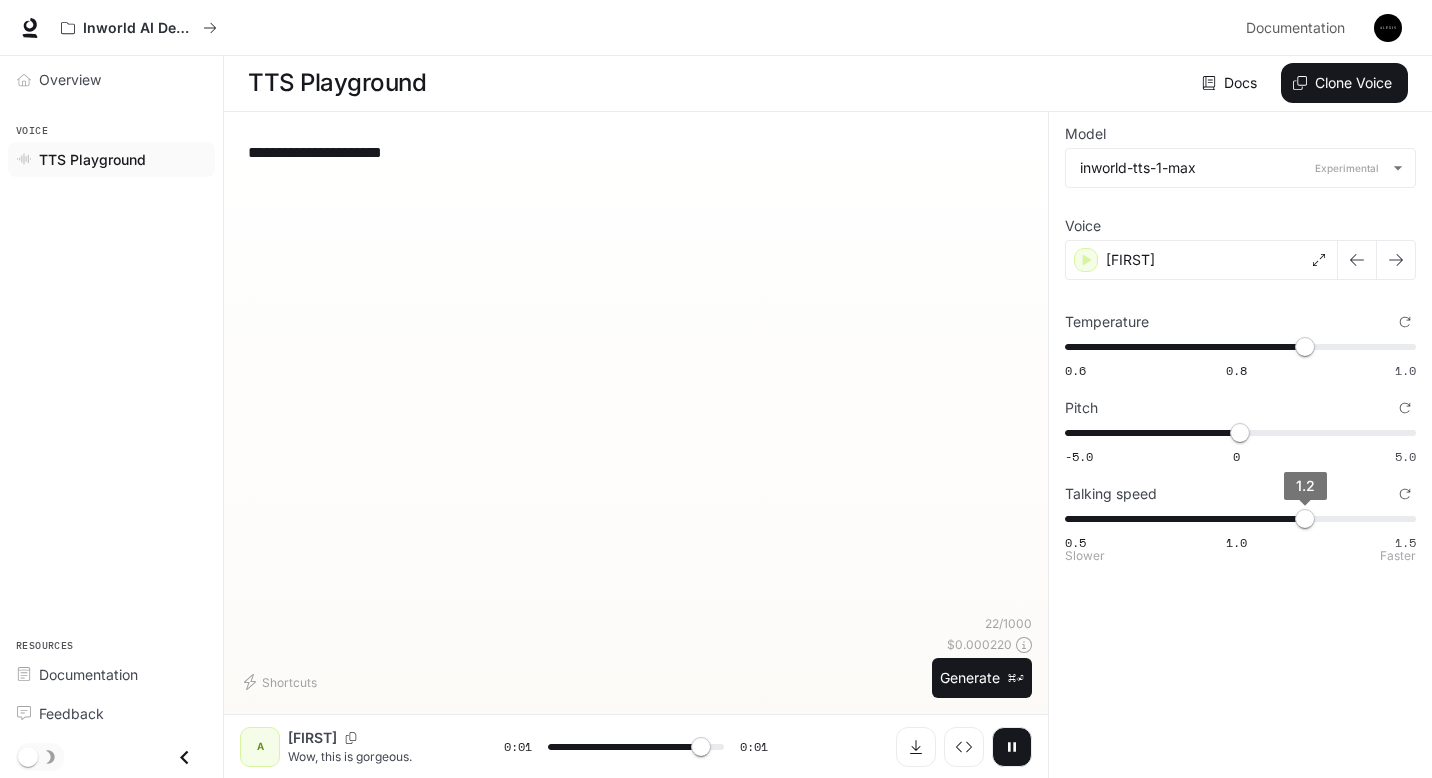 type on "*" 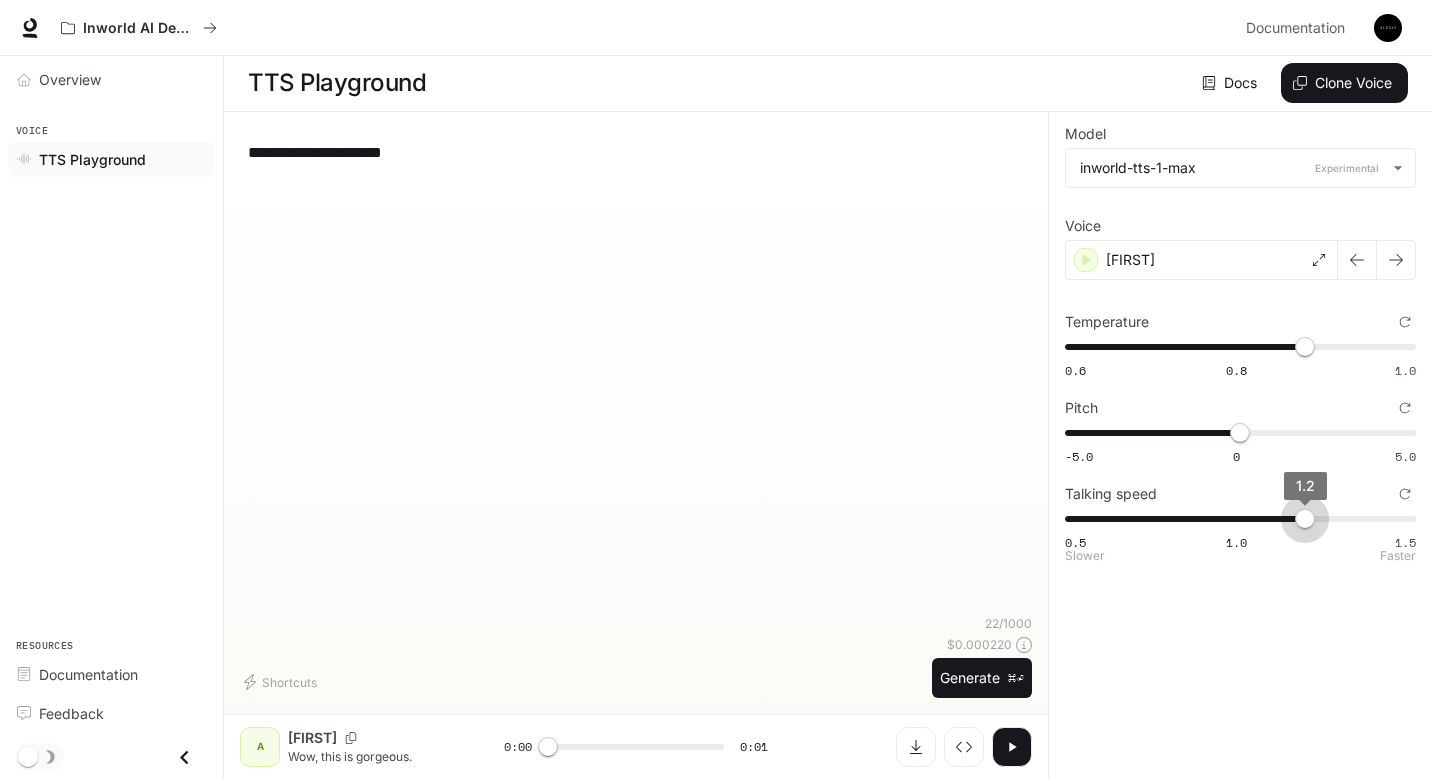 type on "***" 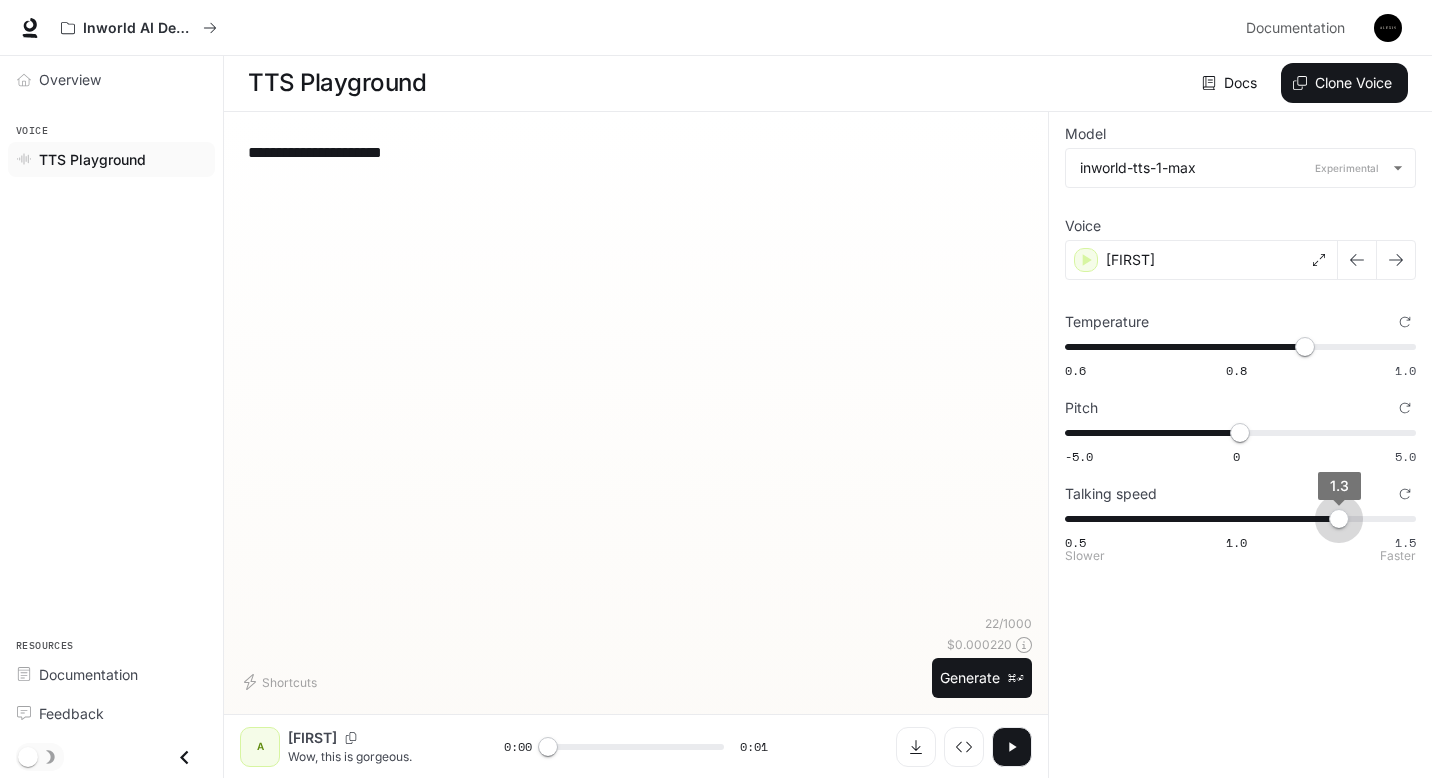 drag, startPoint x: 1314, startPoint y: 512, endPoint x: 1336, endPoint y: 509, distance: 22.203604 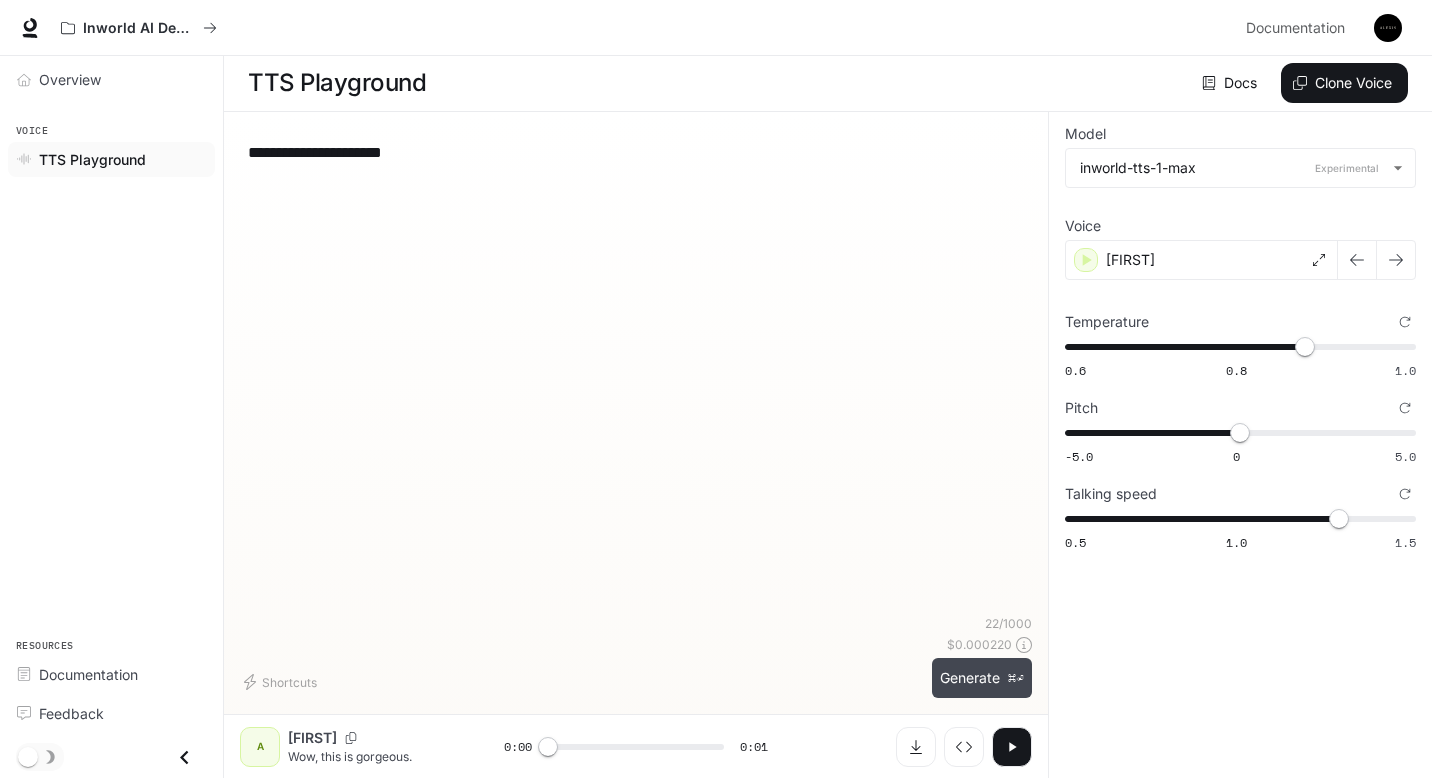 click on "Generate ⌘⏎" at bounding box center [982, 678] 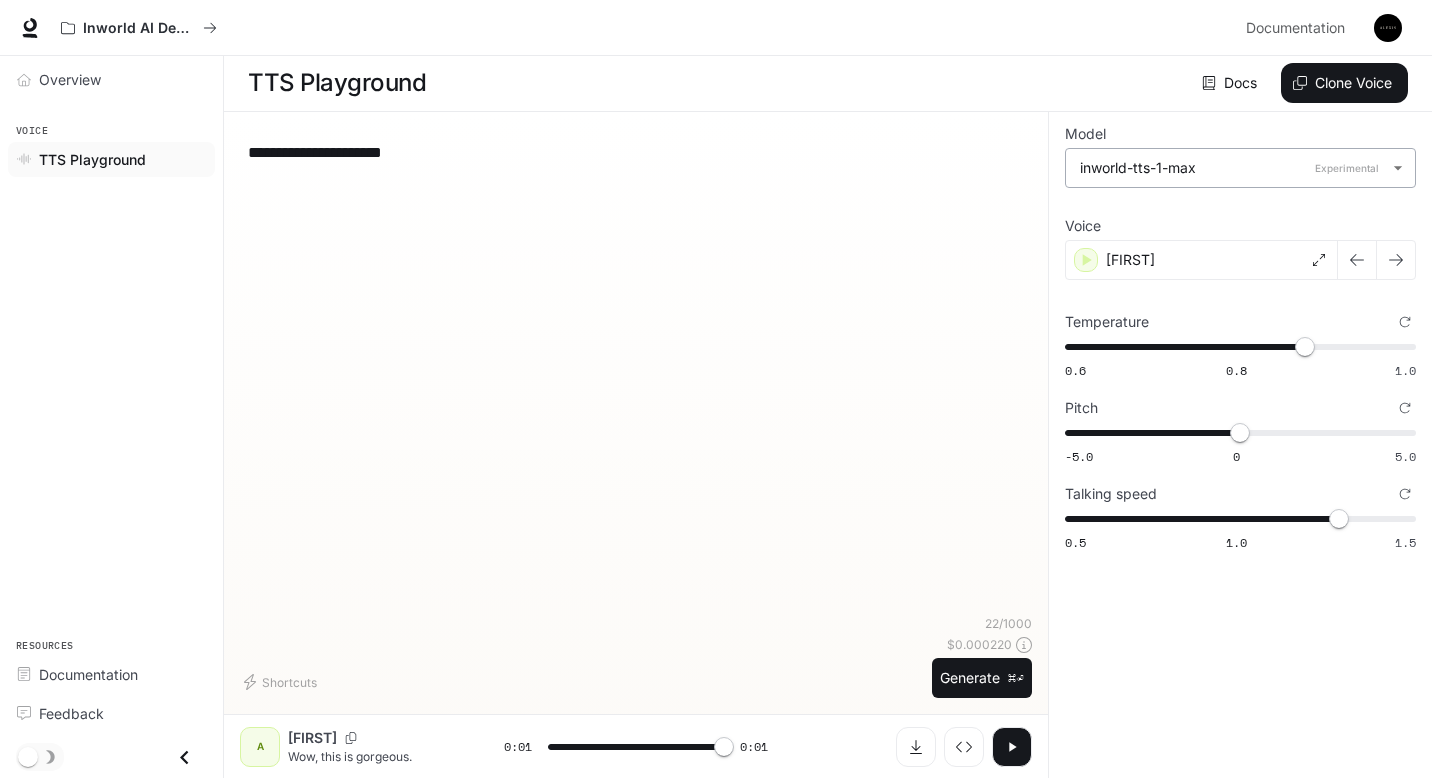 type on "*" 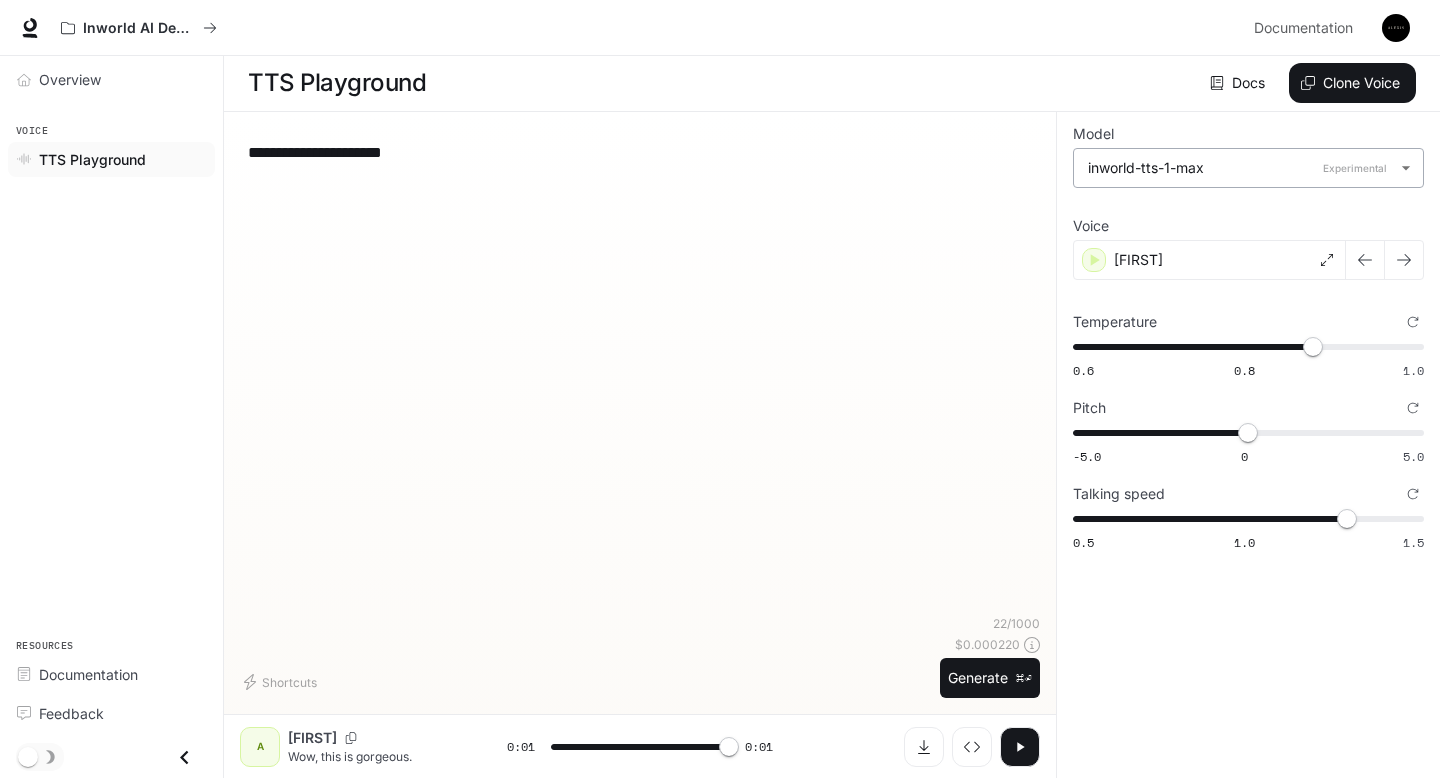 click on "**********" at bounding box center [720, 388] 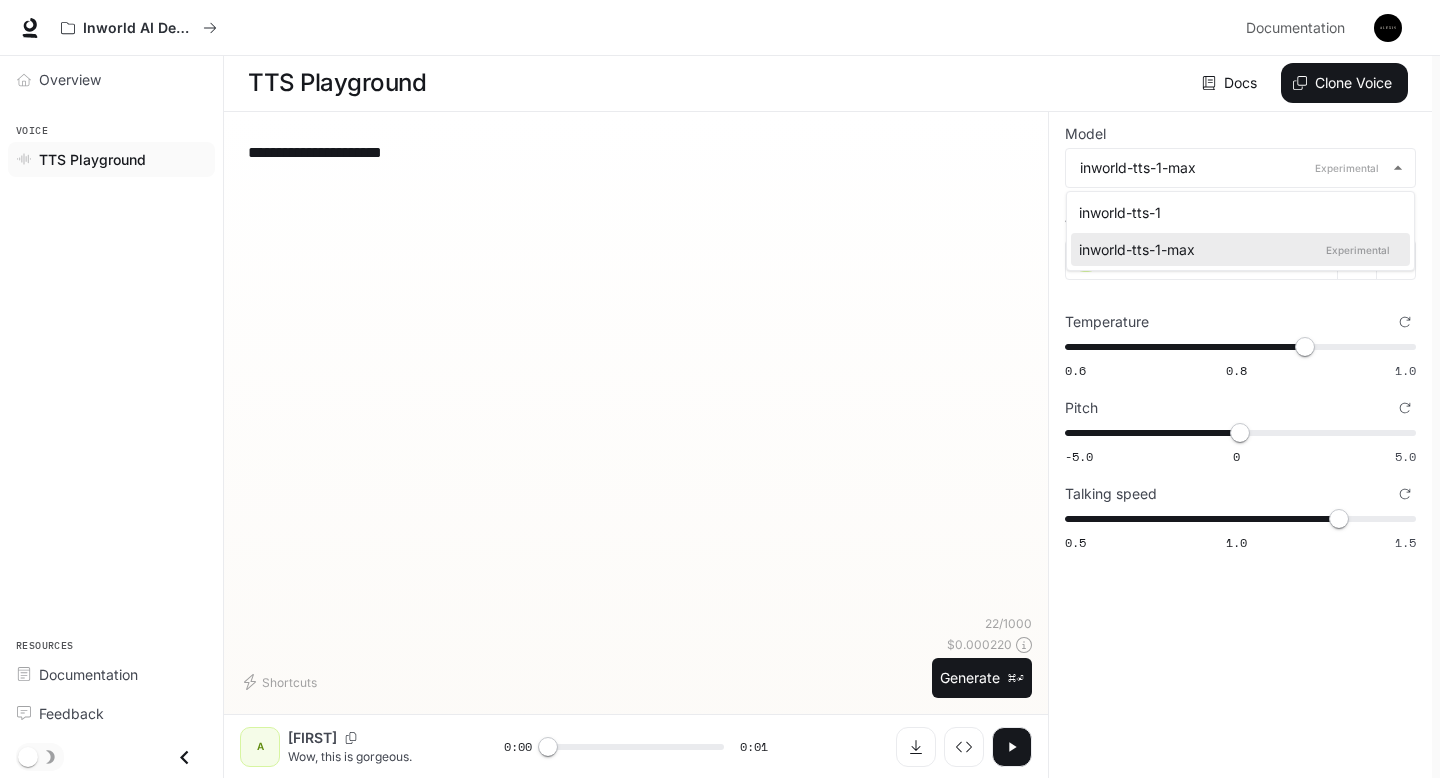click on "inworld-tts-1" at bounding box center [1236, 212] 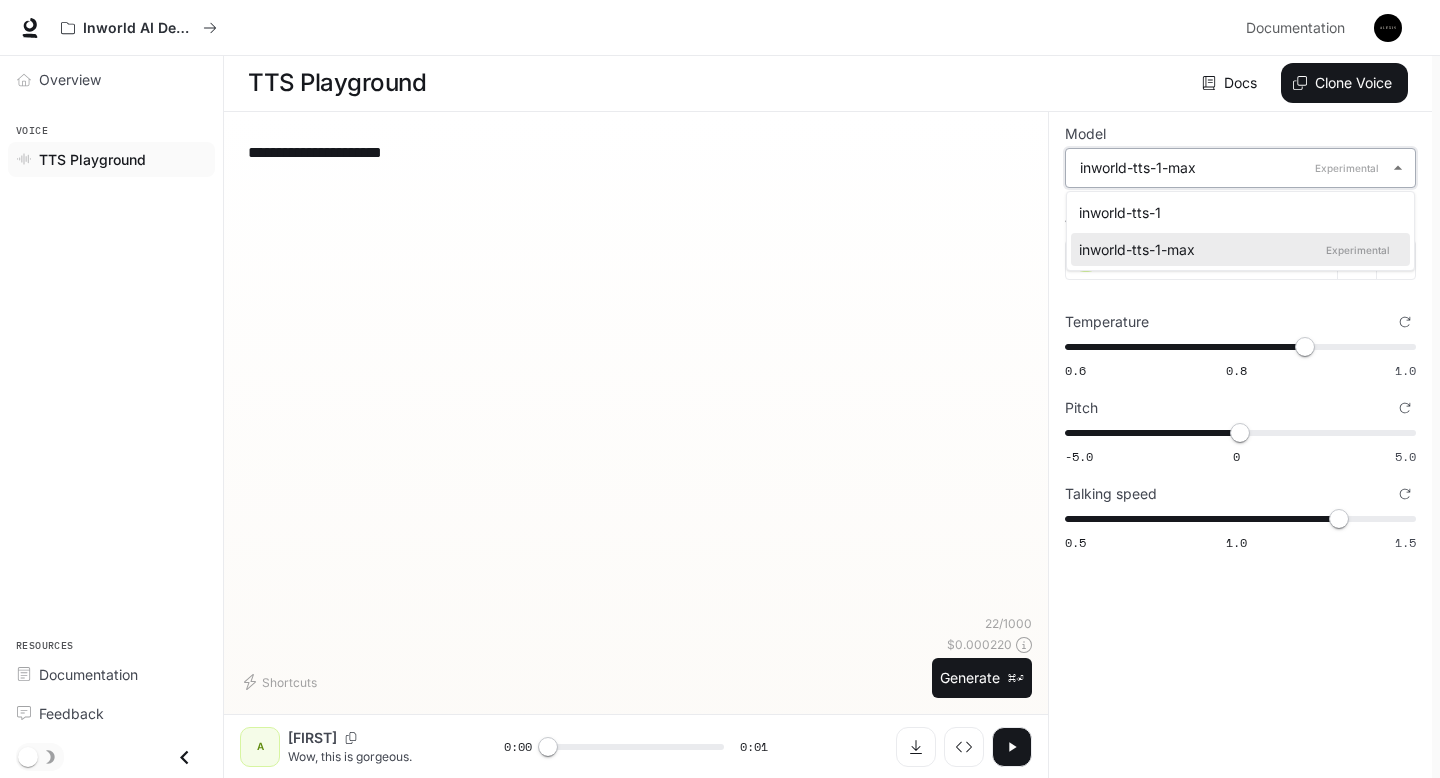 type on "**********" 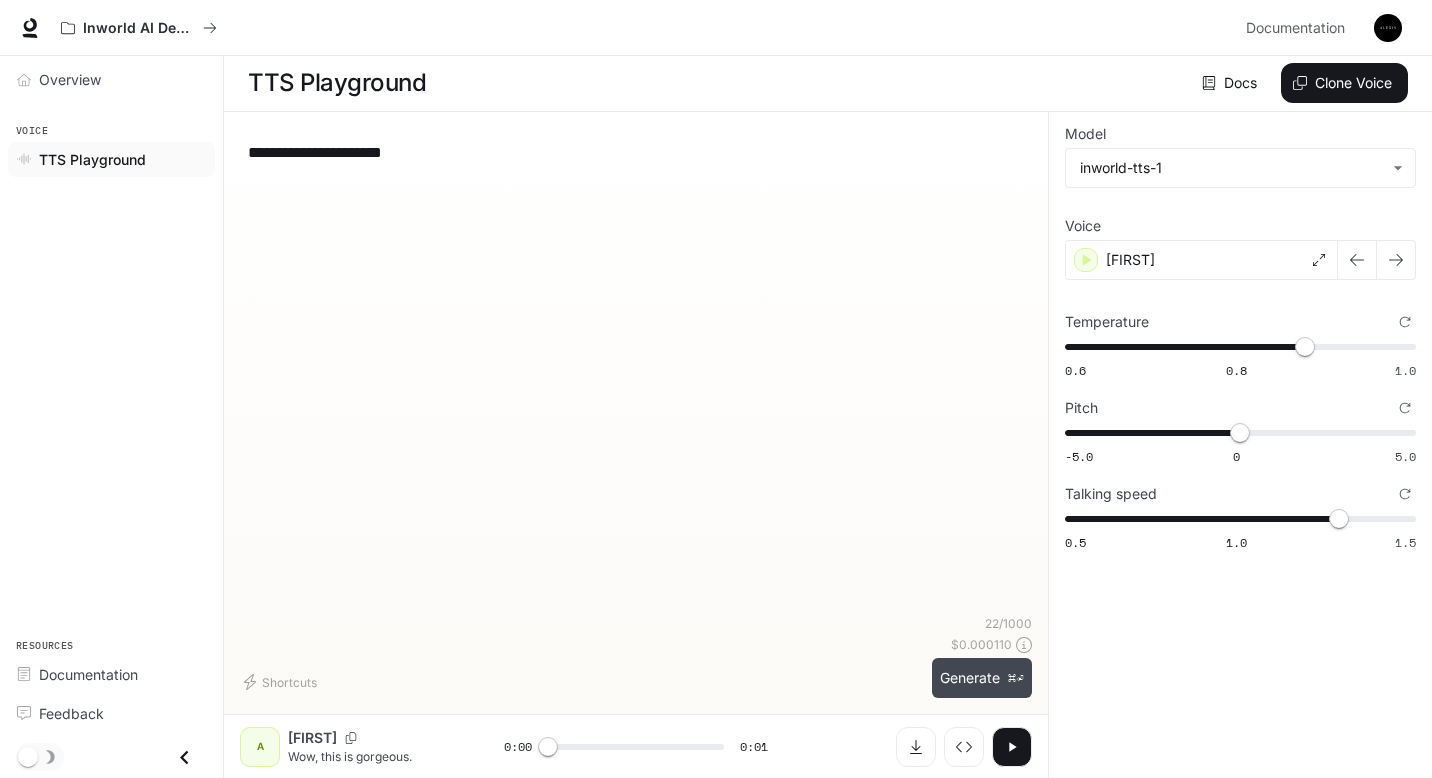 click on "Generate ⌘⏎" at bounding box center [982, 678] 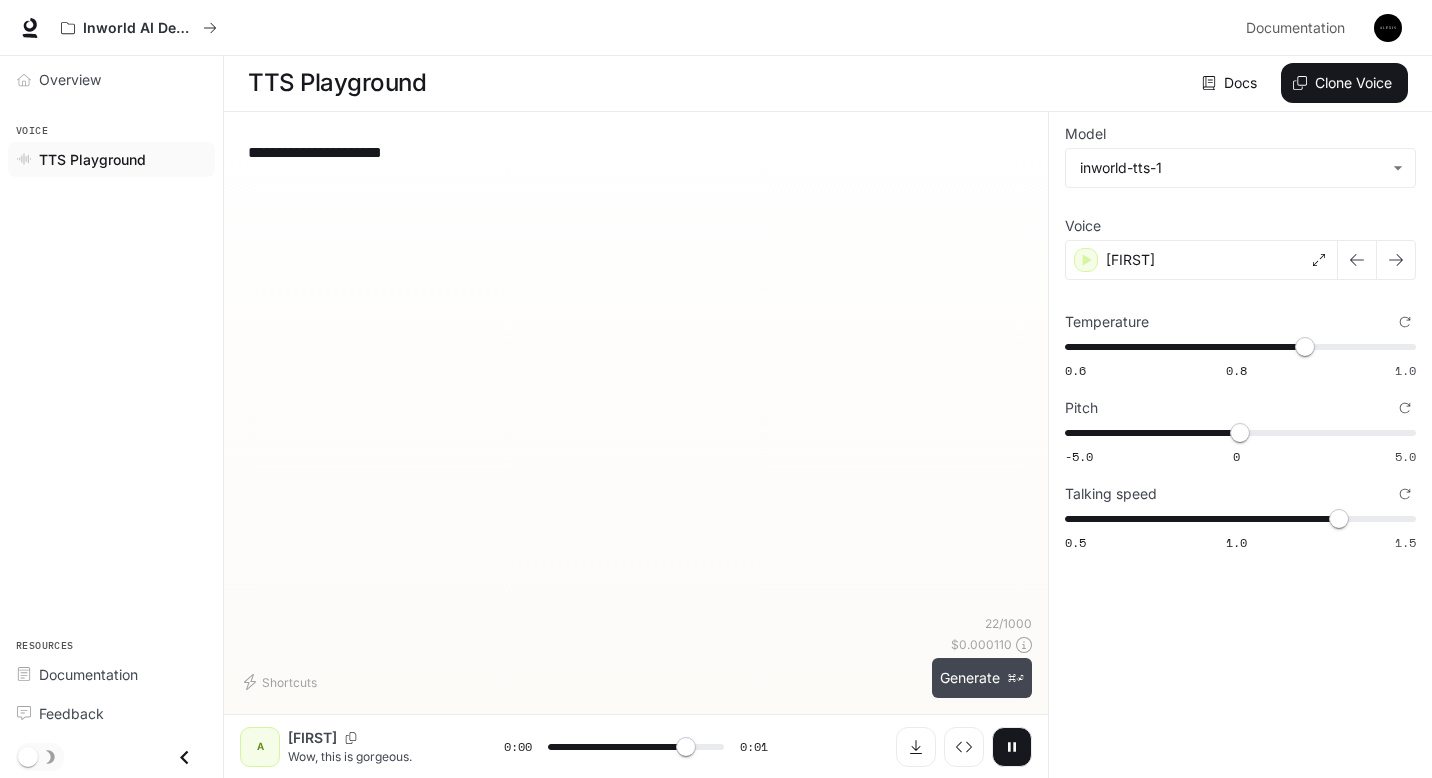 type on "*" 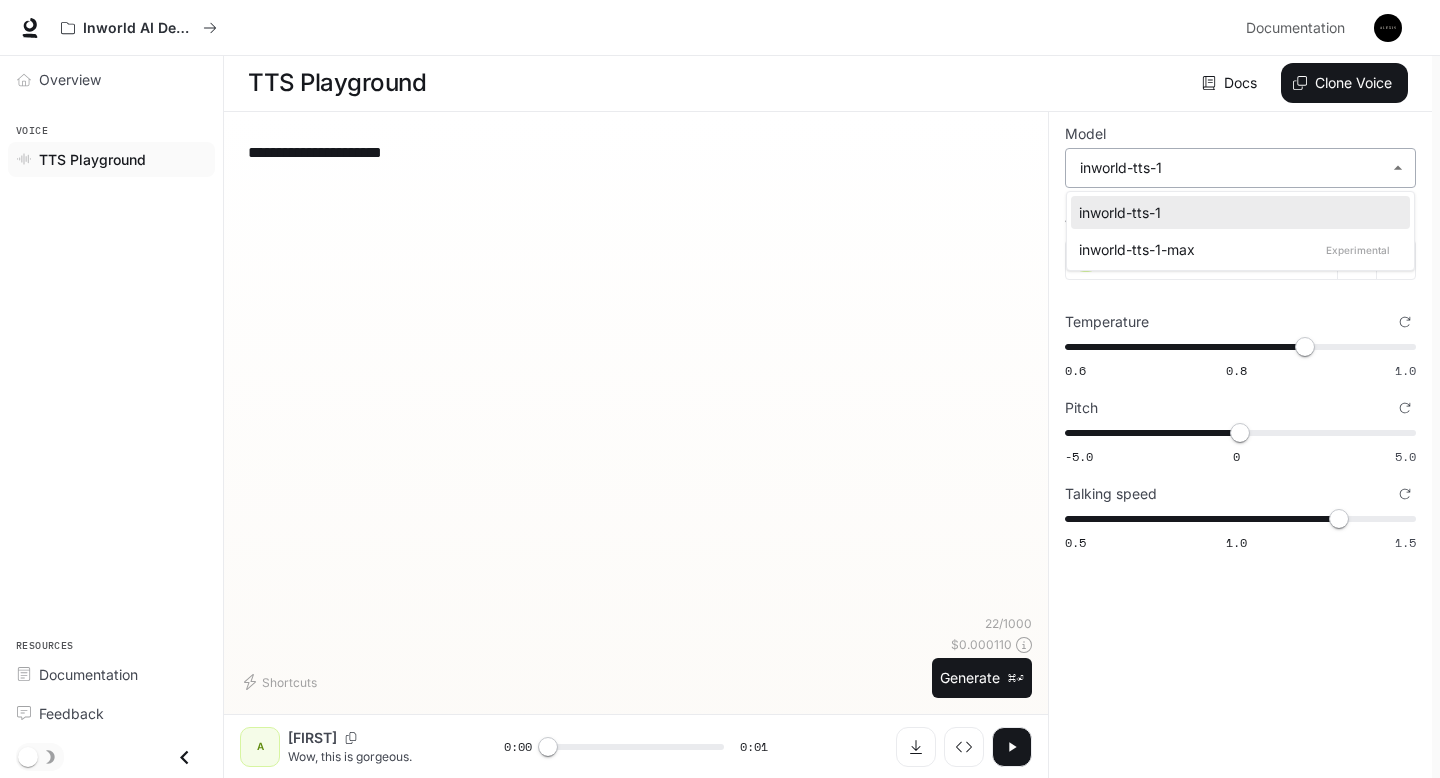 click on "**********" at bounding box center [720, 388] 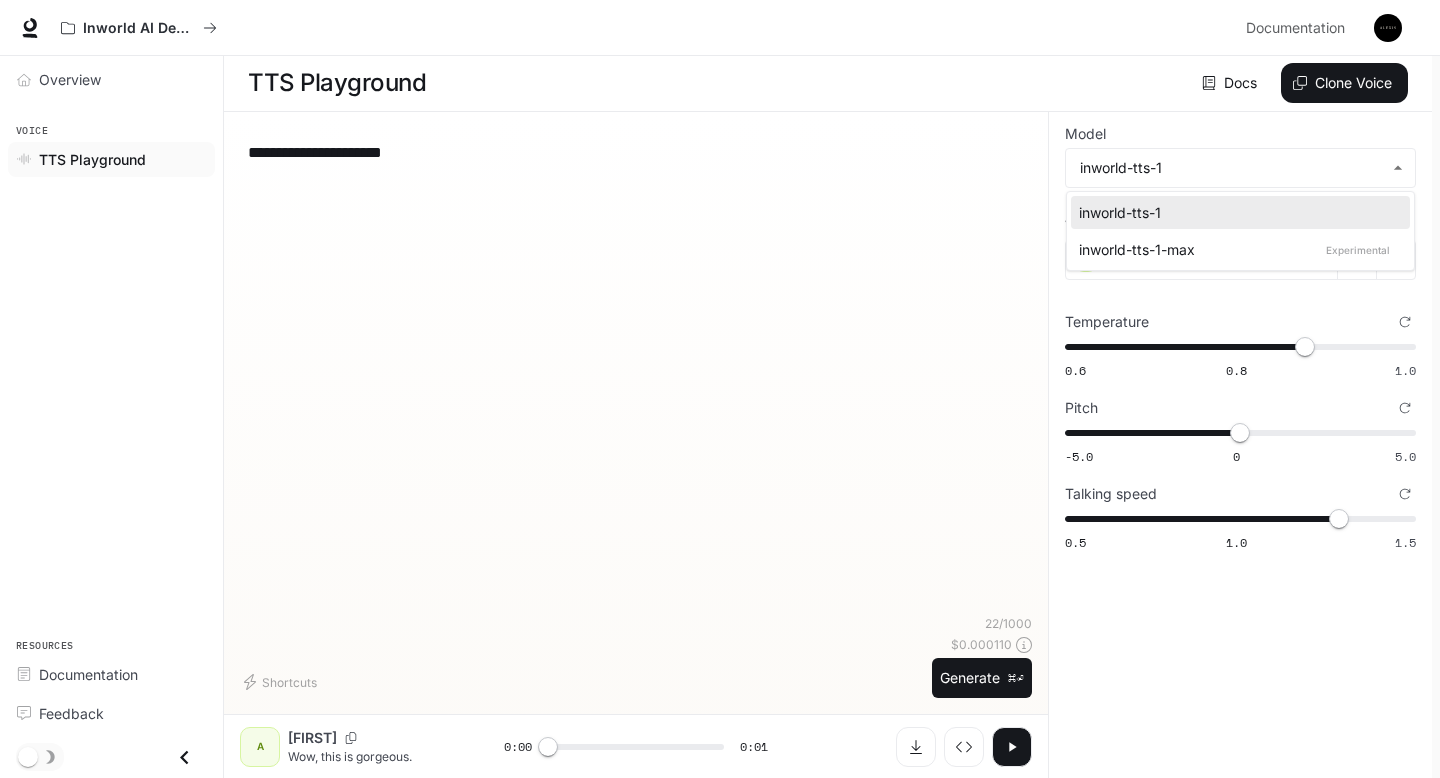 click at bounding box center [720, 389] 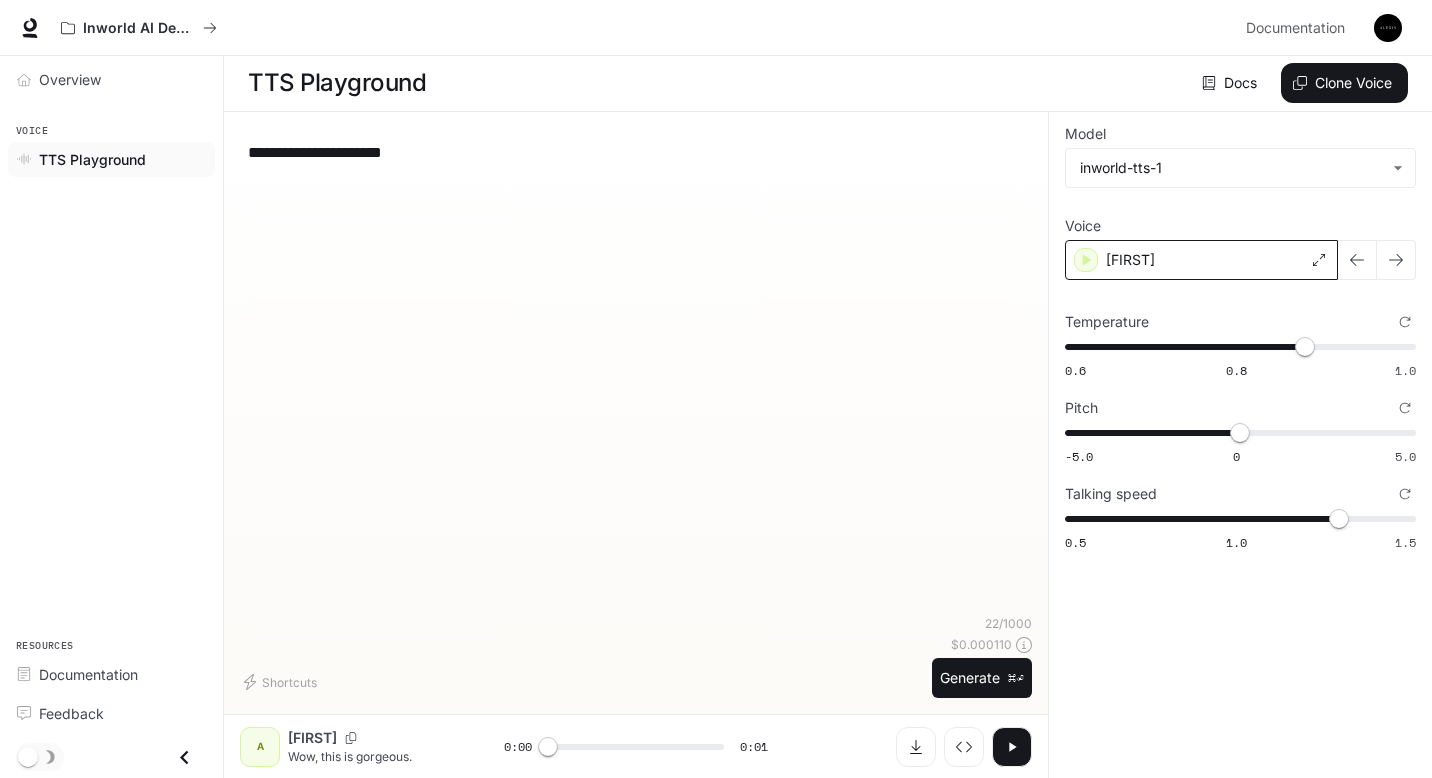 click on "[FIRST]" at bounding box center [1201, 260] 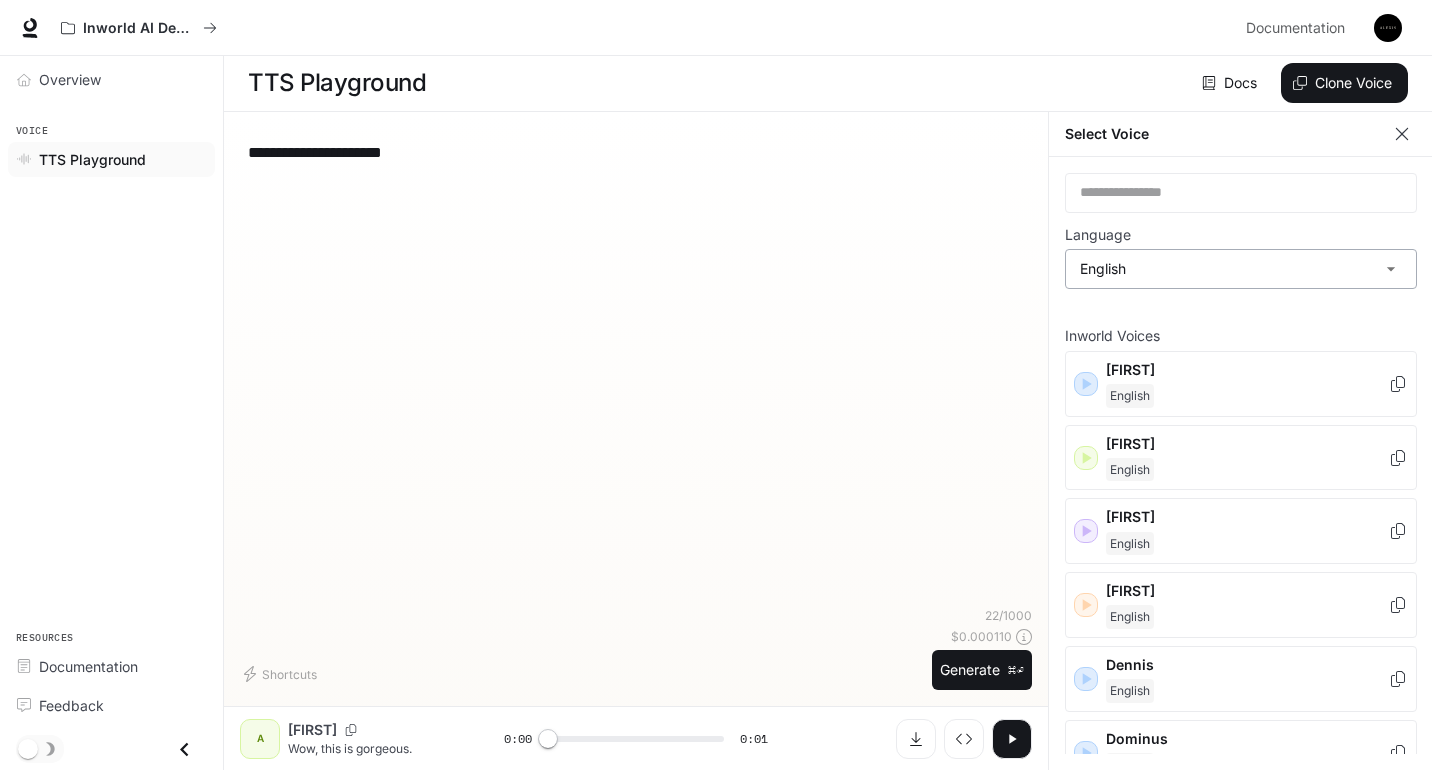 scroll, scrollTop: 9, scrollLeft: 0, axis: vertical 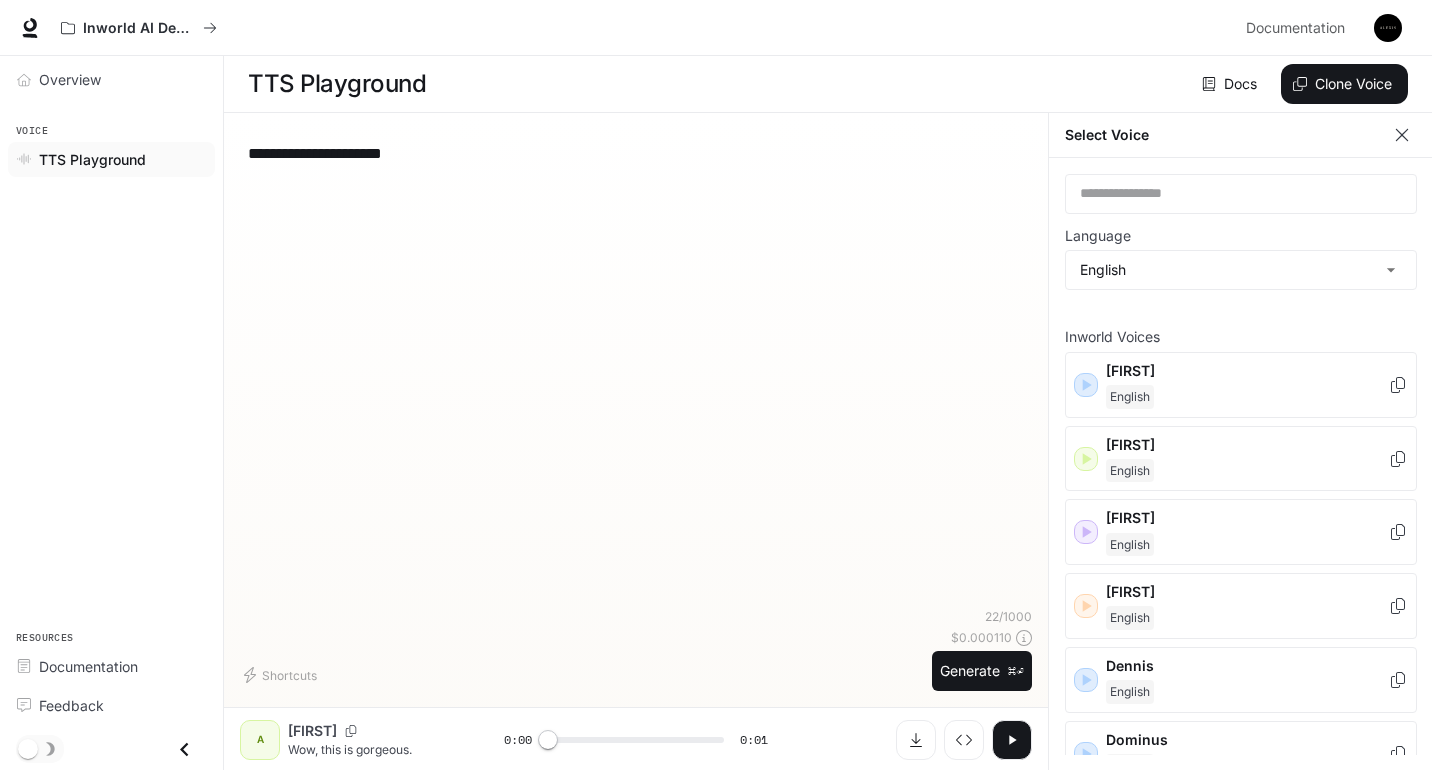 click 